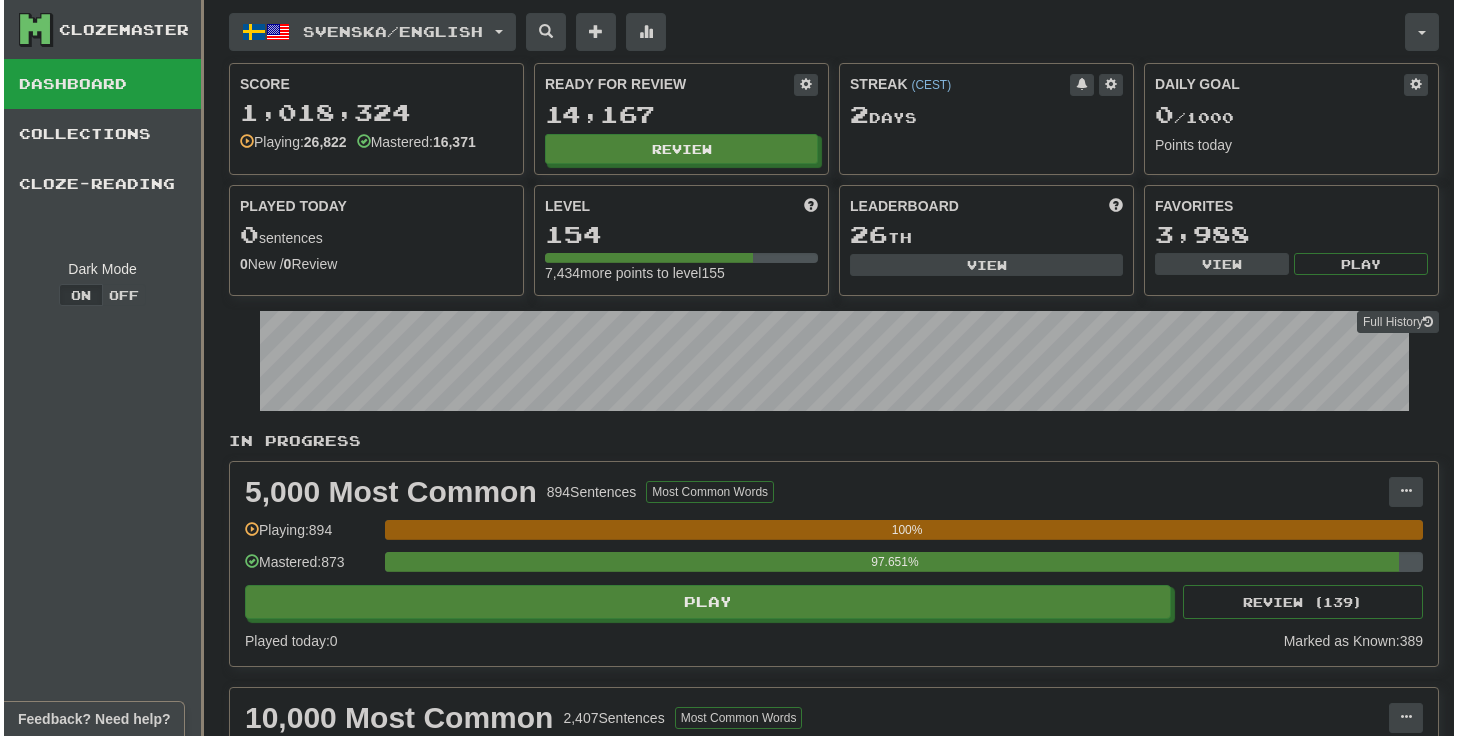 scroll, scrollTop: 0, scrollLeft: 0, axis: both 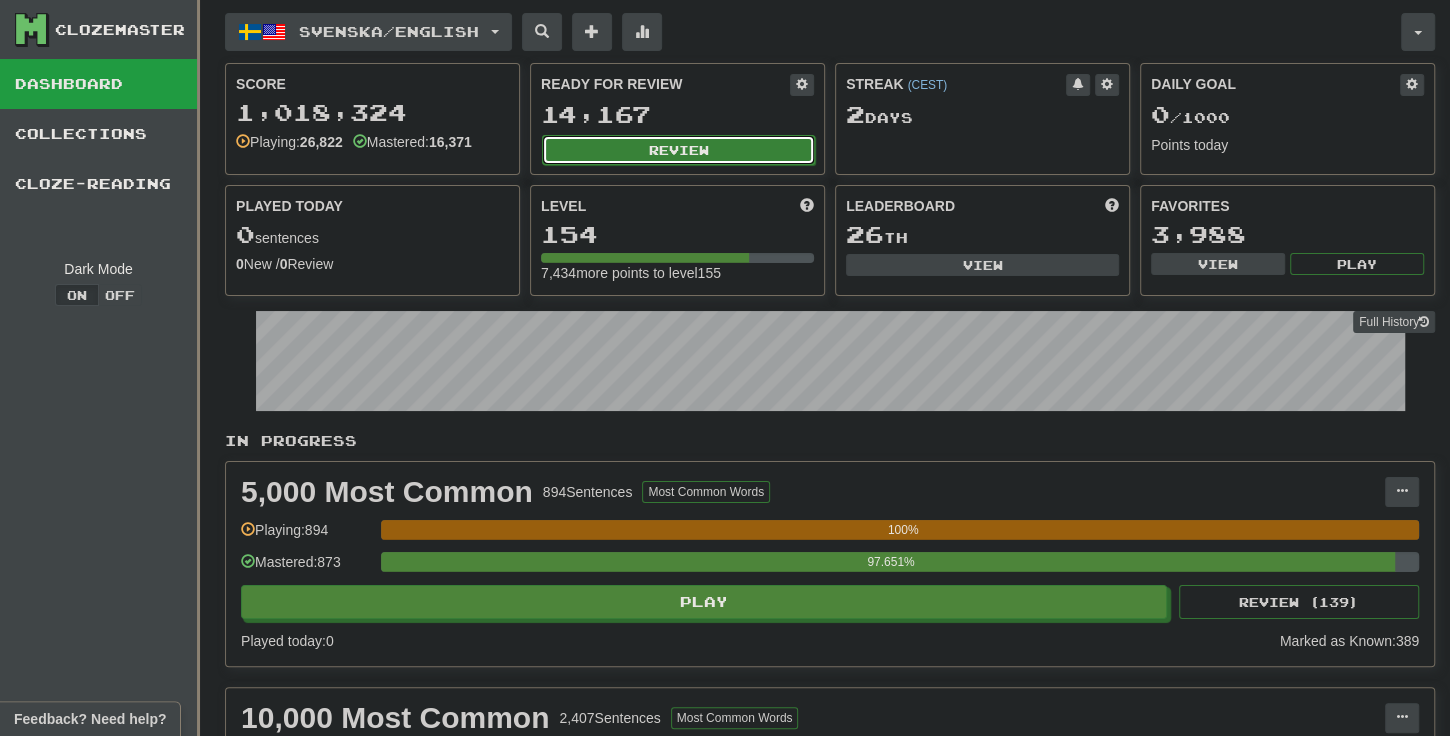 click on "Review" at bounding box center (678, 150) 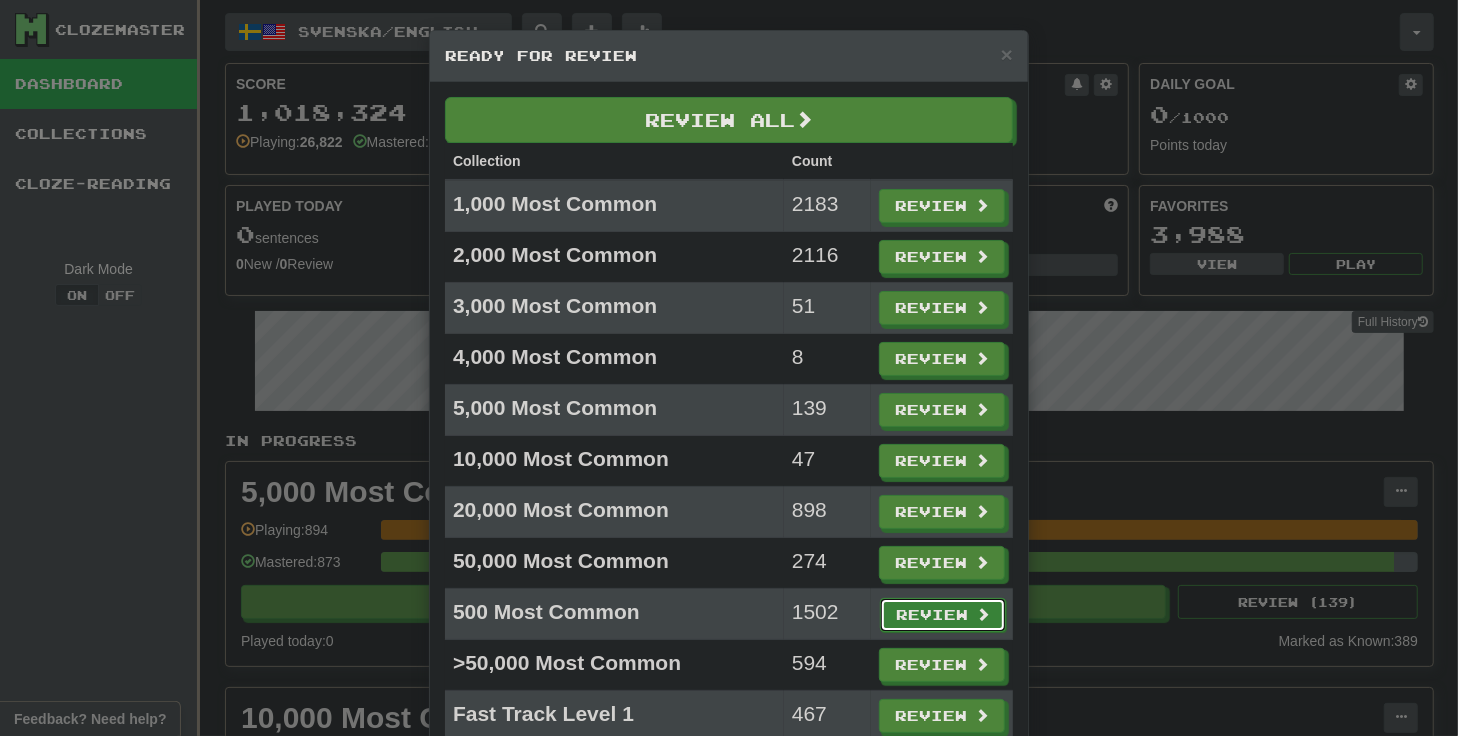 click on "Review" at bounding box center [943, 615] 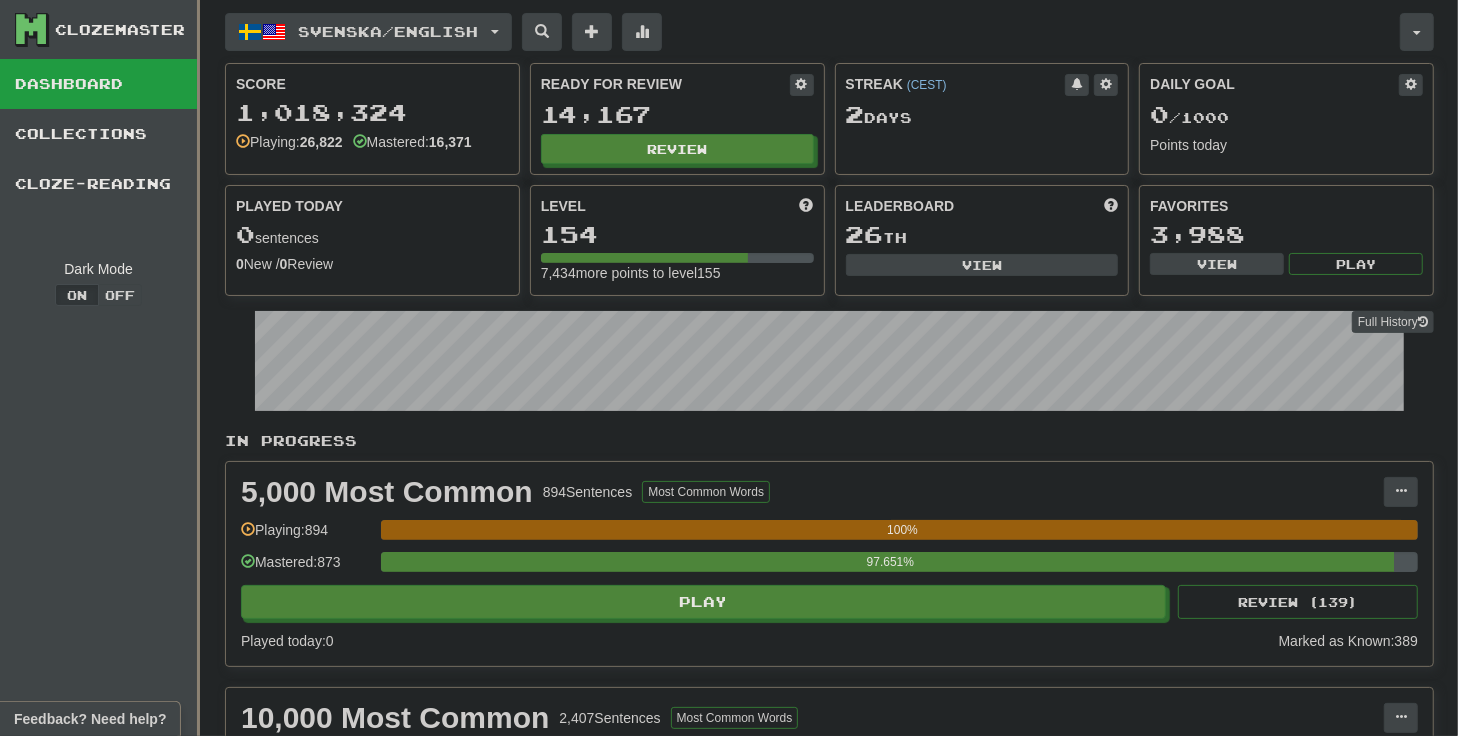 select on "***" 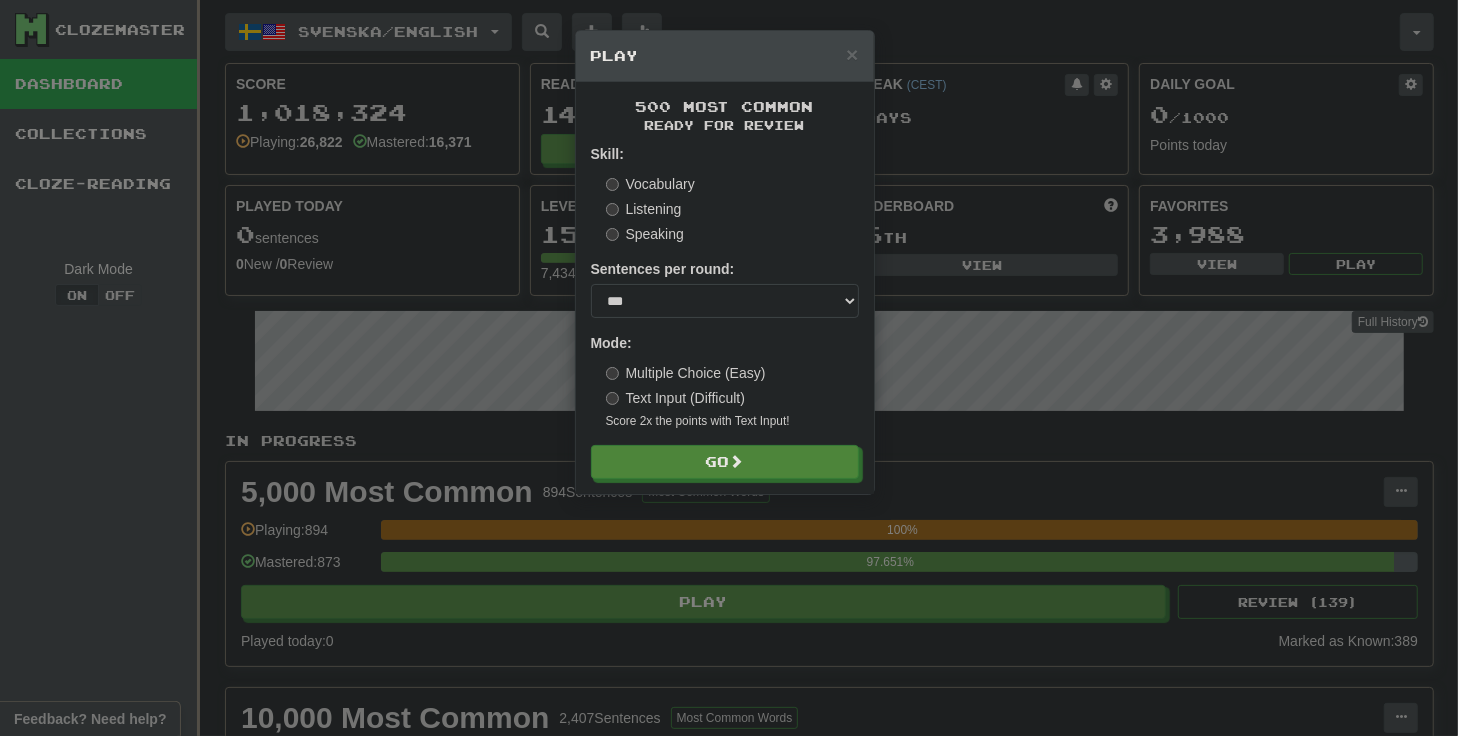 click on "Listening" at bounding box center (644, 209) 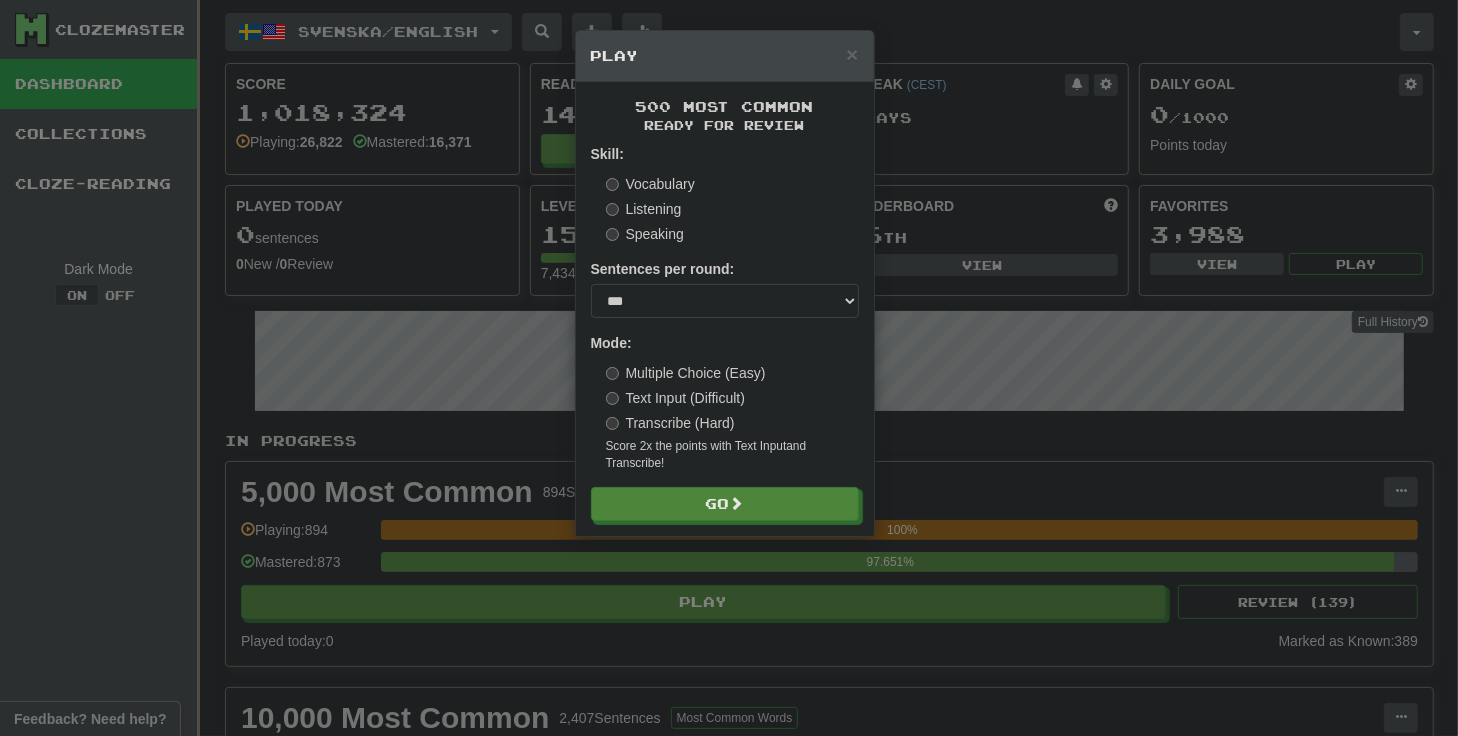 click on "Vocabulary" at bounding box center (650, 184) 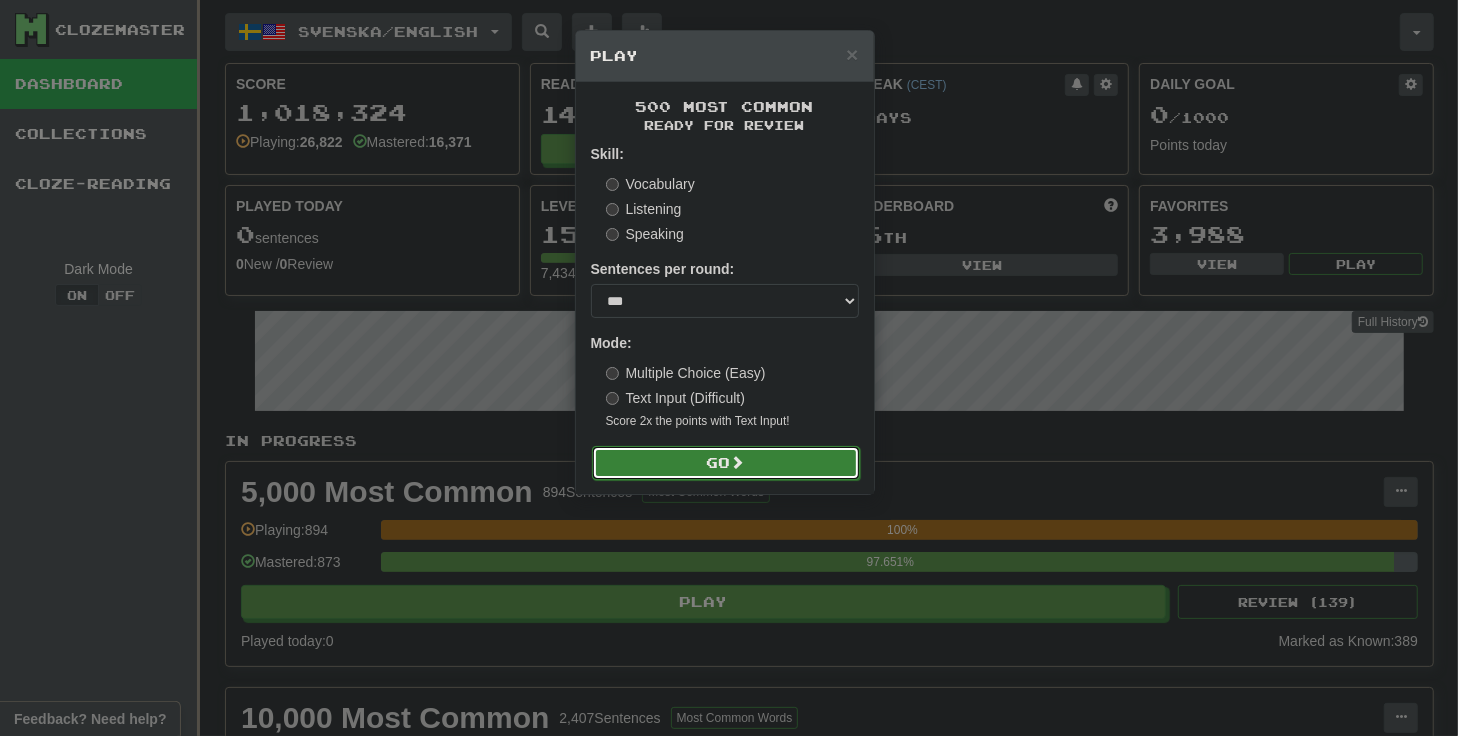 click on "Go" at bounding box center [726, 463] 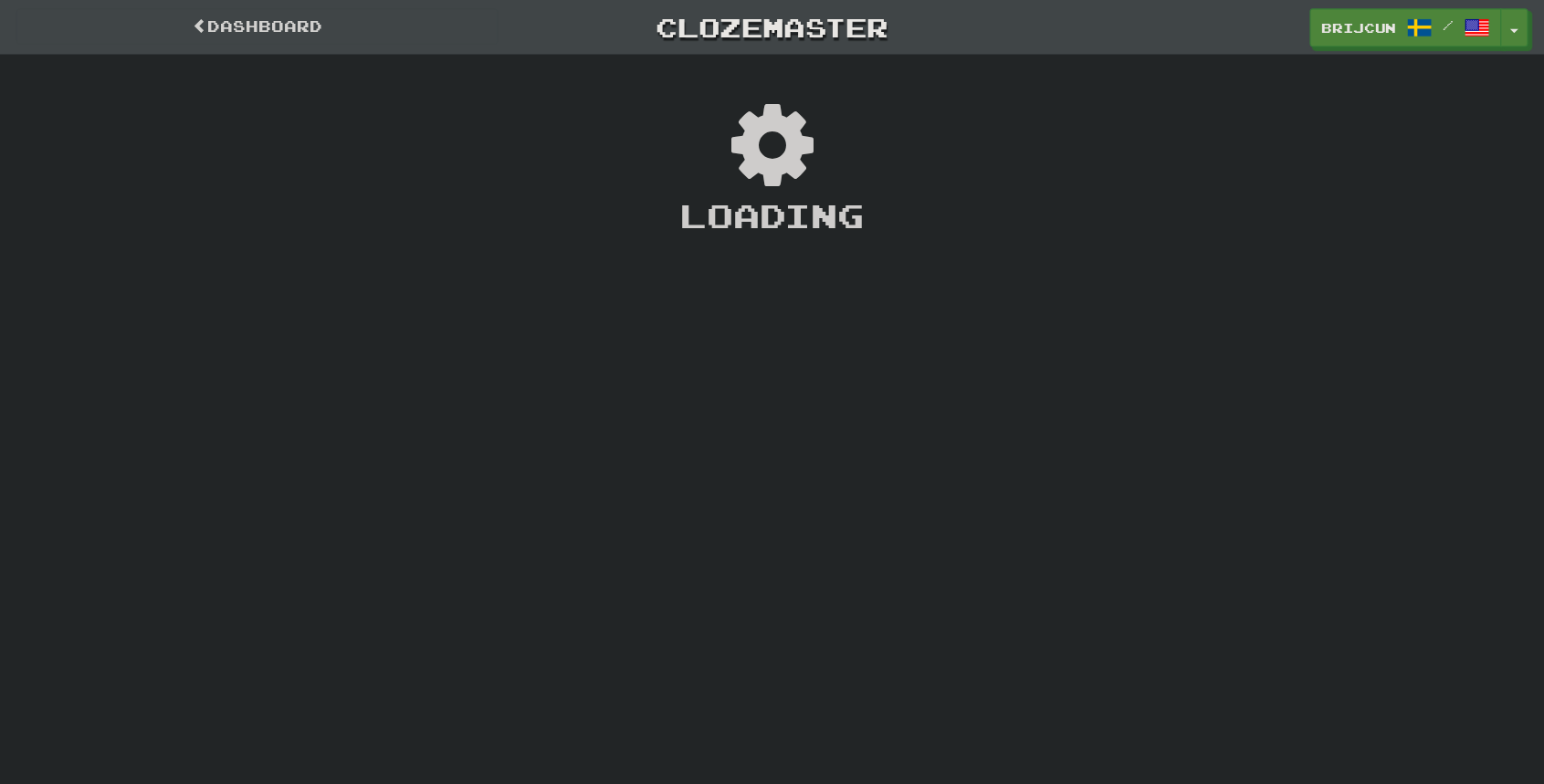 scroll, scrollTop: 0, scrollLeft: 0, axis: both 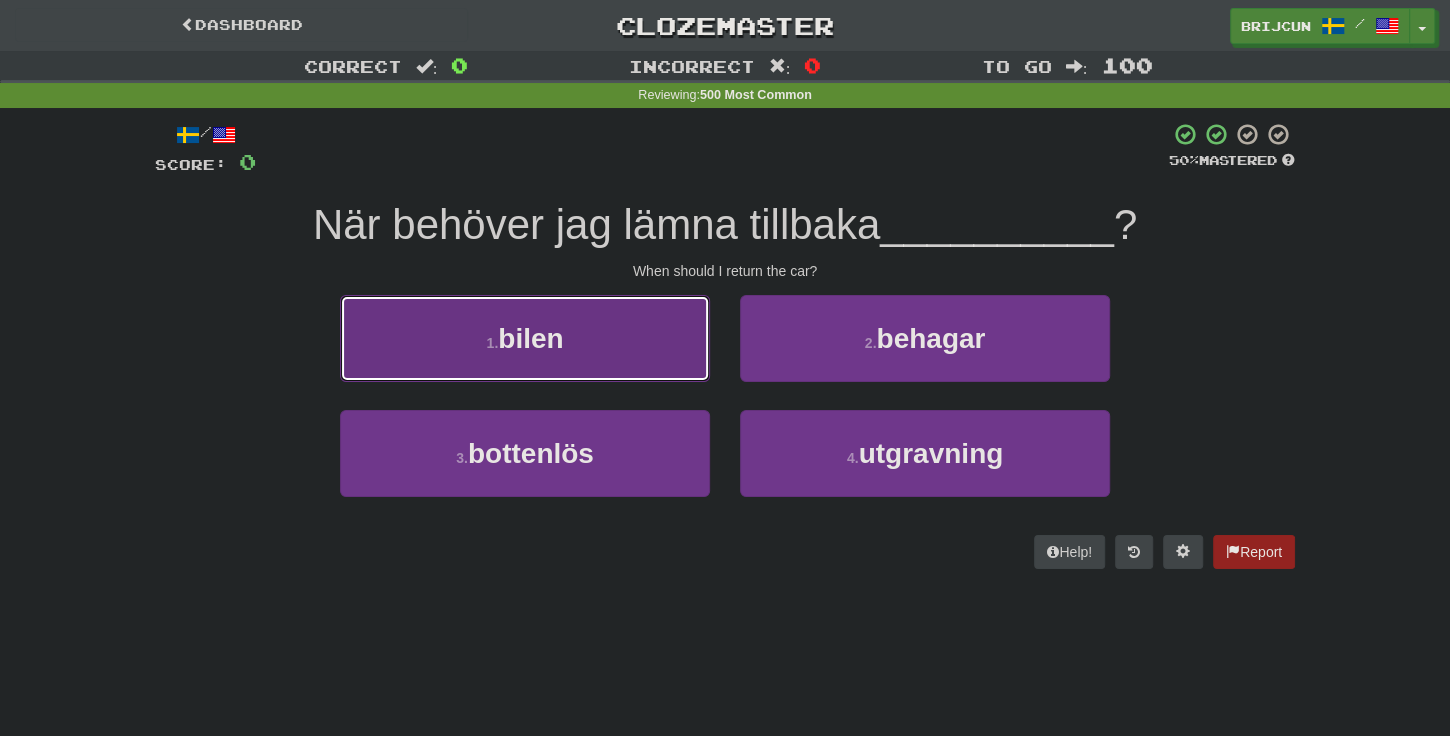 click on "1 .  bilen" at bounding box center [525, 338] 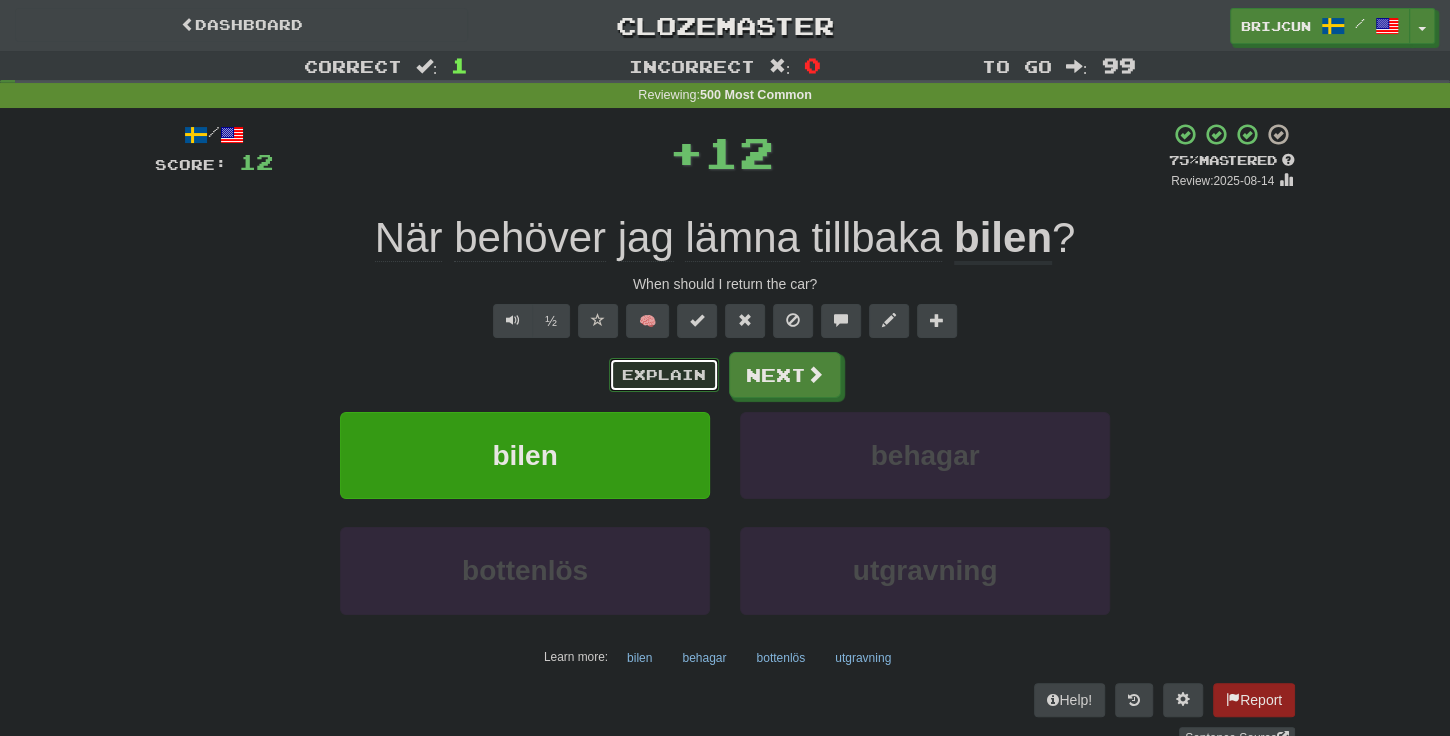click on "Explain" at bounding box center [664, 375] 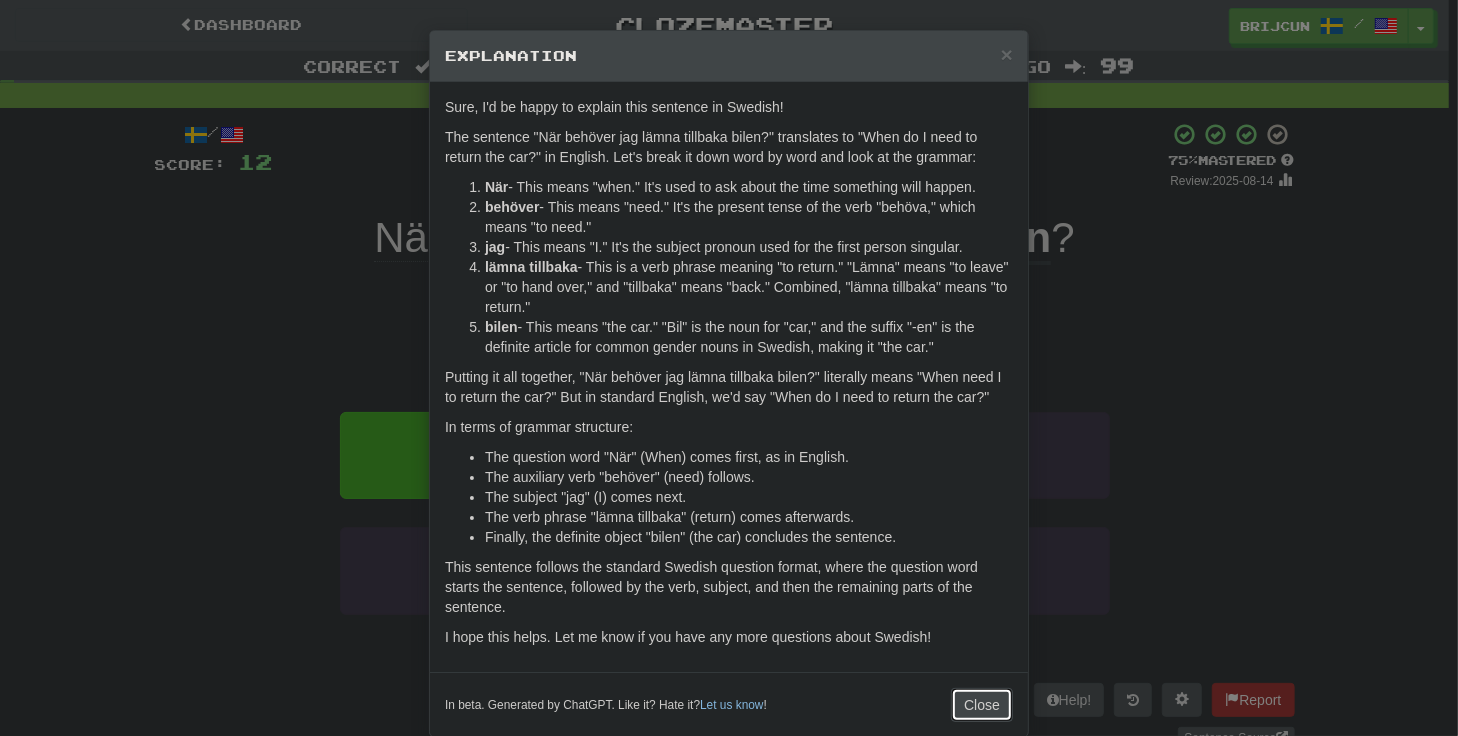 click on "Close" at bounding box center (982, 705) 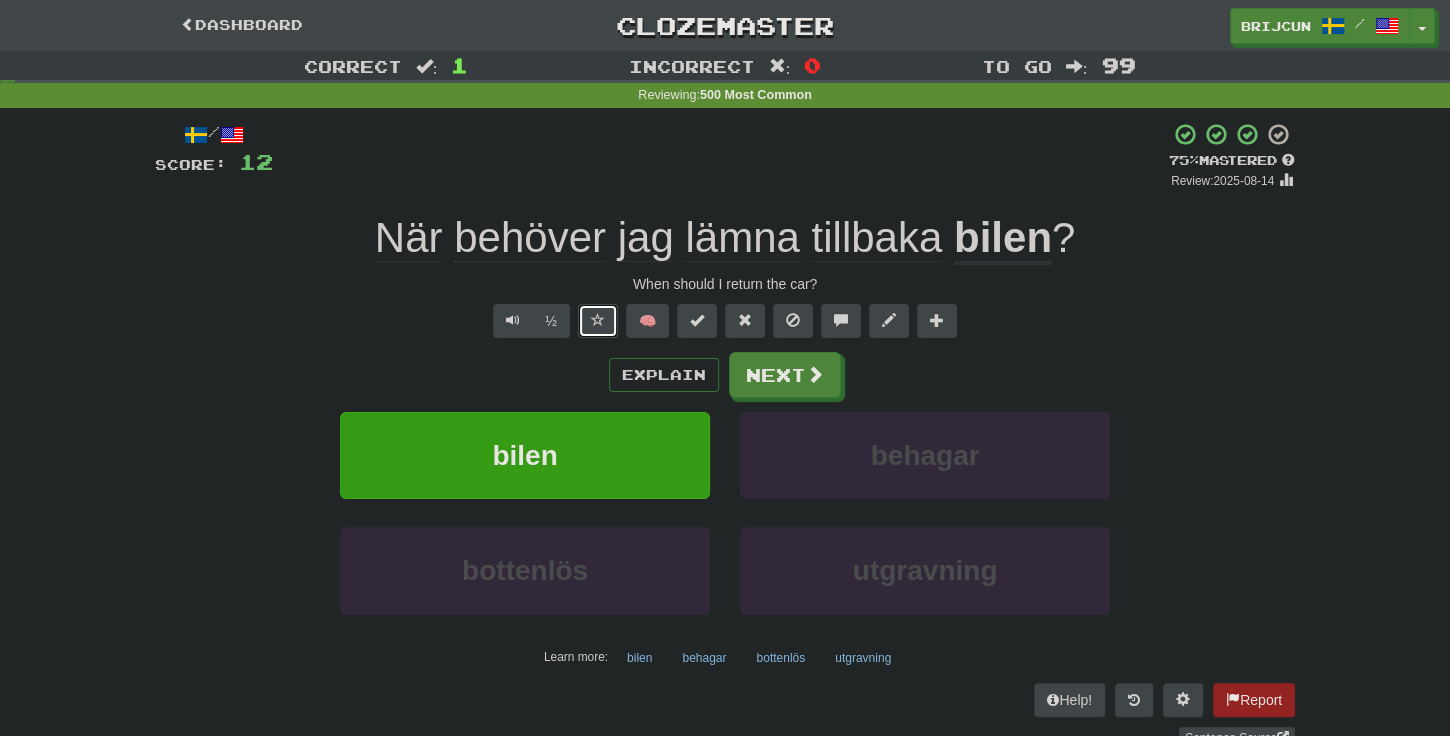 click at bounding box center (598, 321) 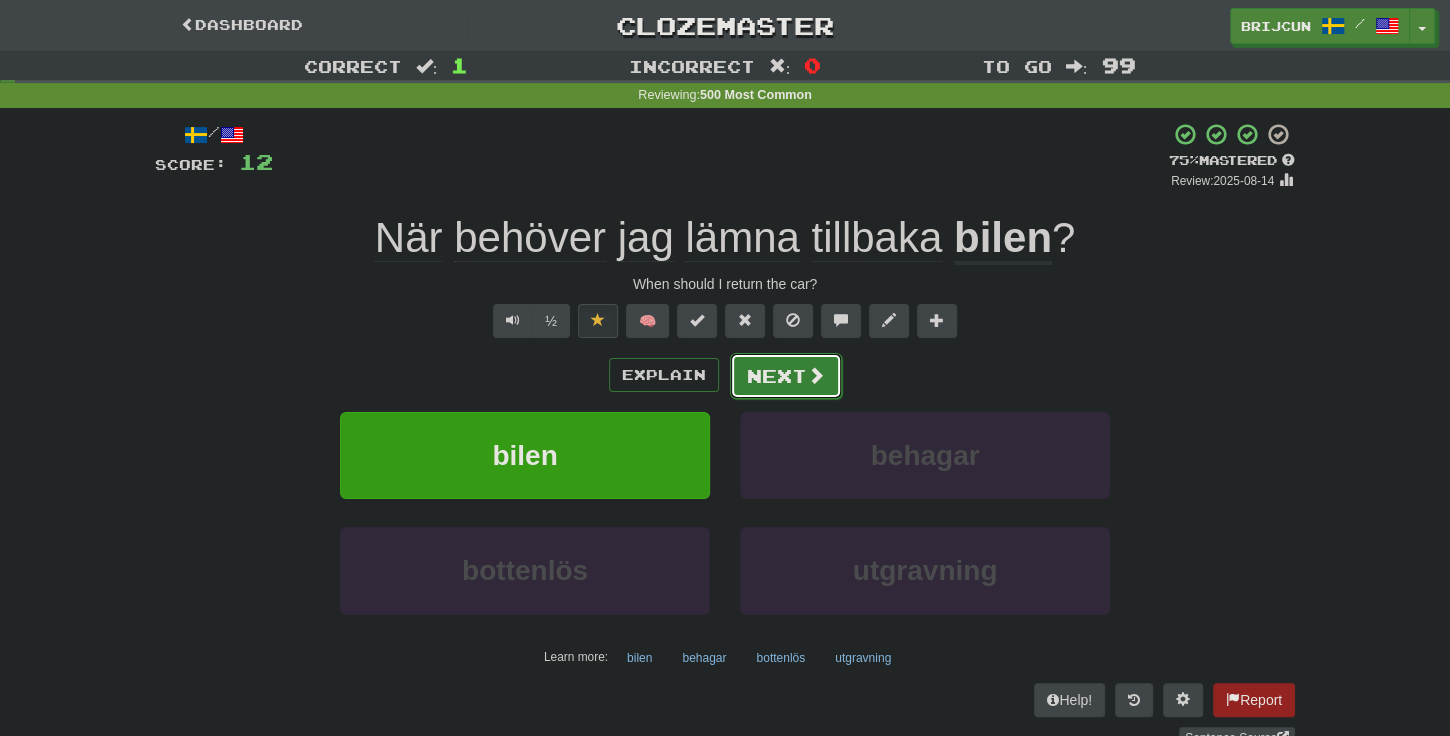 click on "Next" at bounding box center [786, 376] 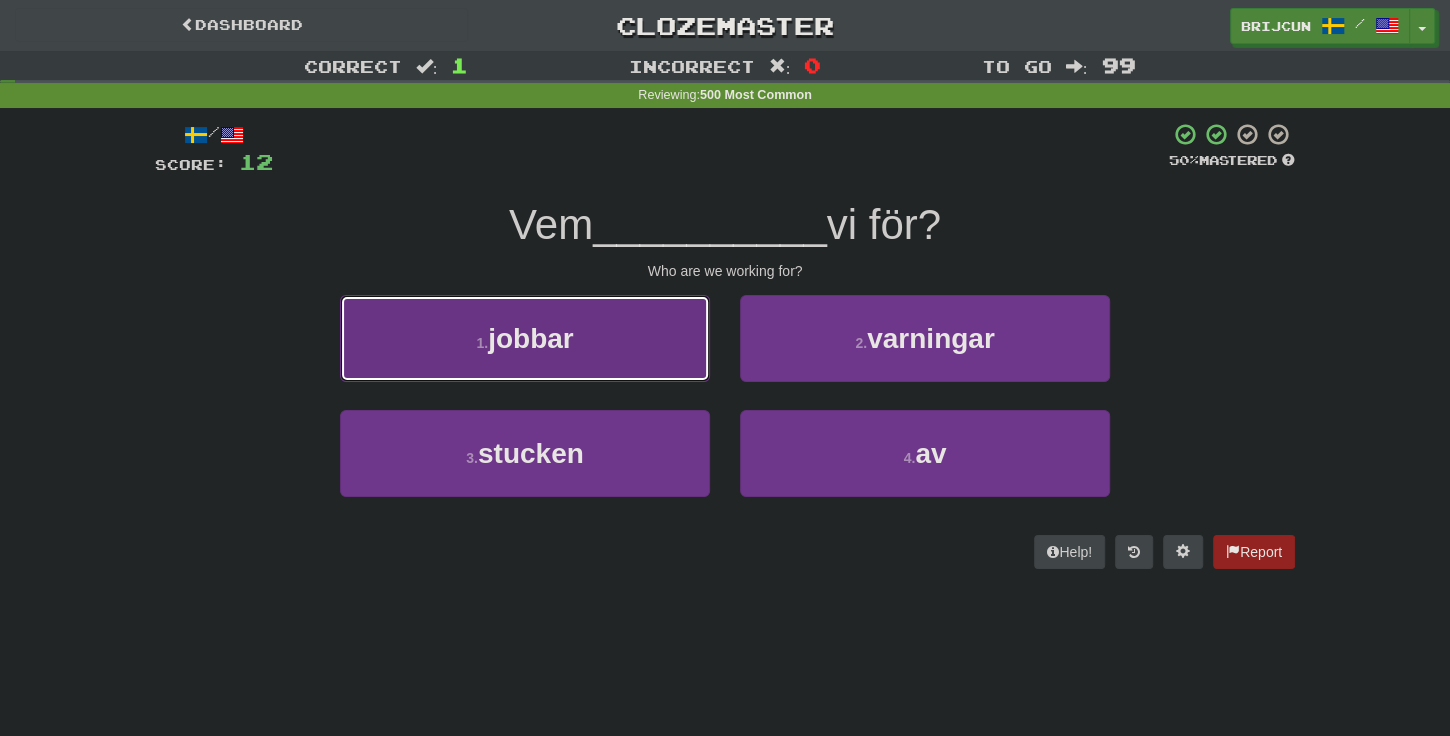 click on "1 .  jobbar" at bounding box center [525, 338] 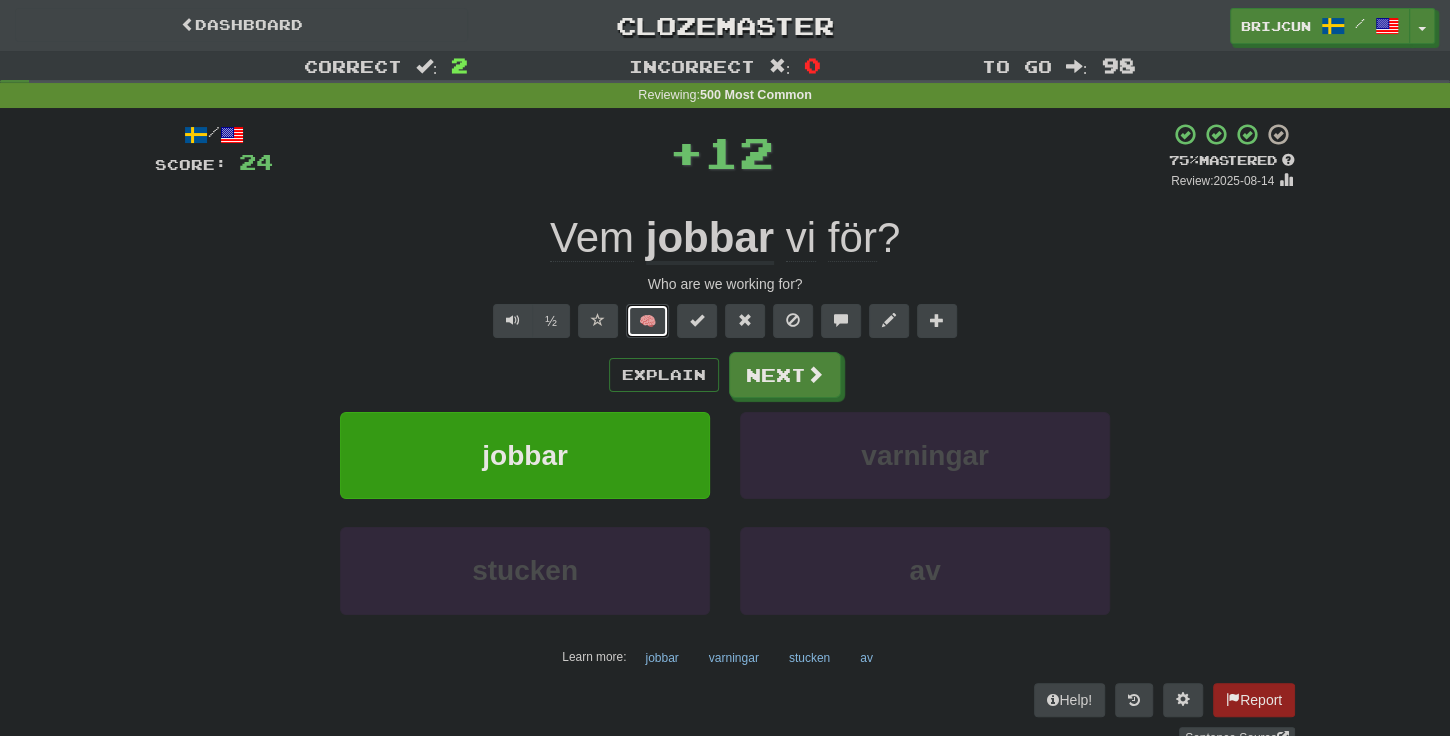 click on "🧠" at bounding box center (647, 321) 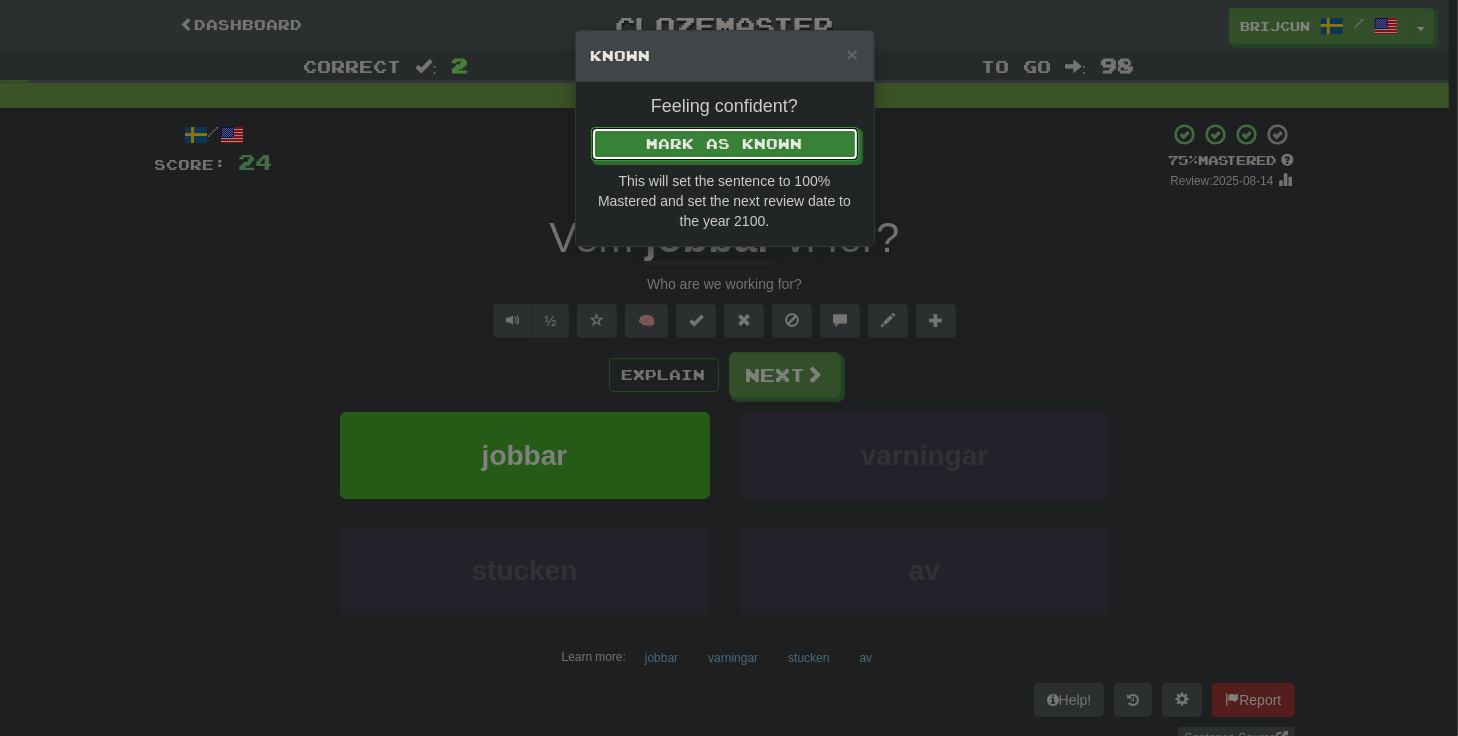 type 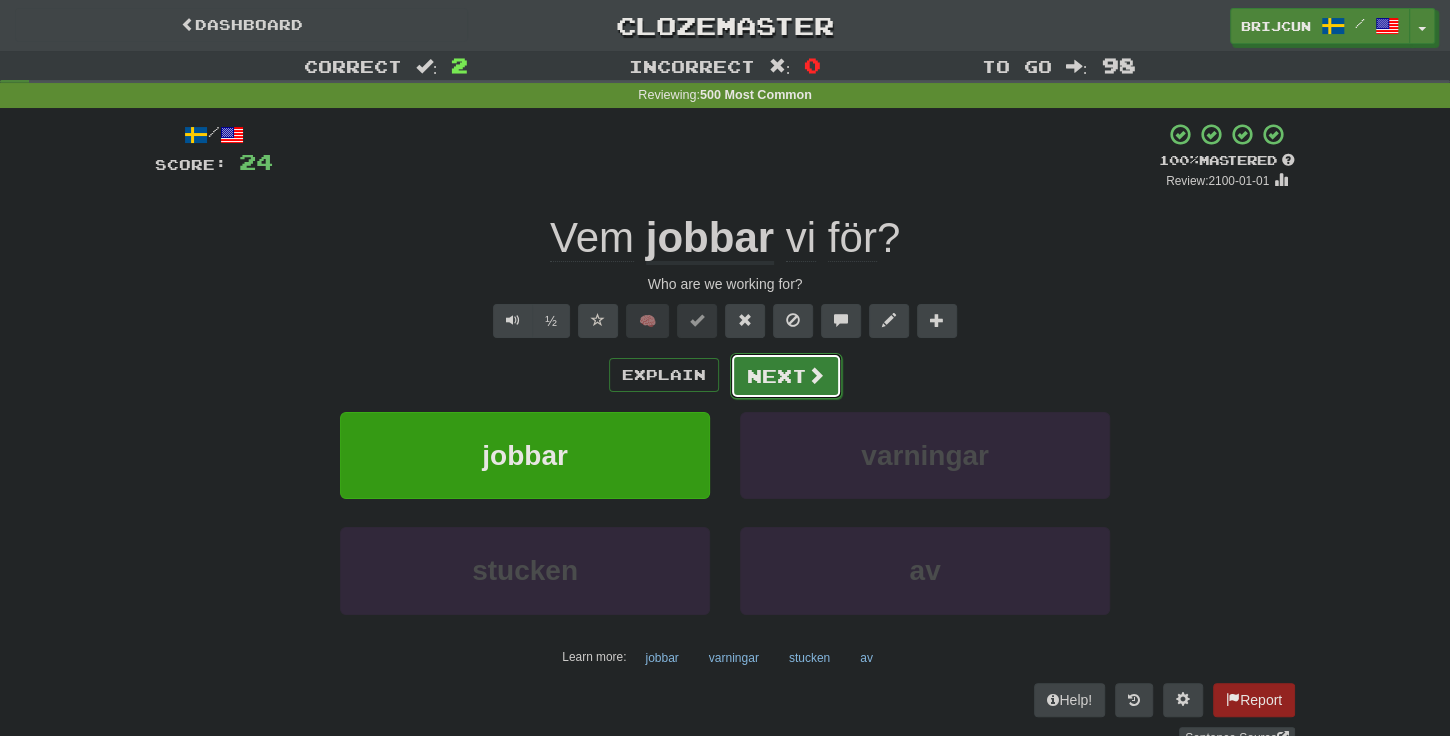 click on "Next" at bounding box center (786, 376) 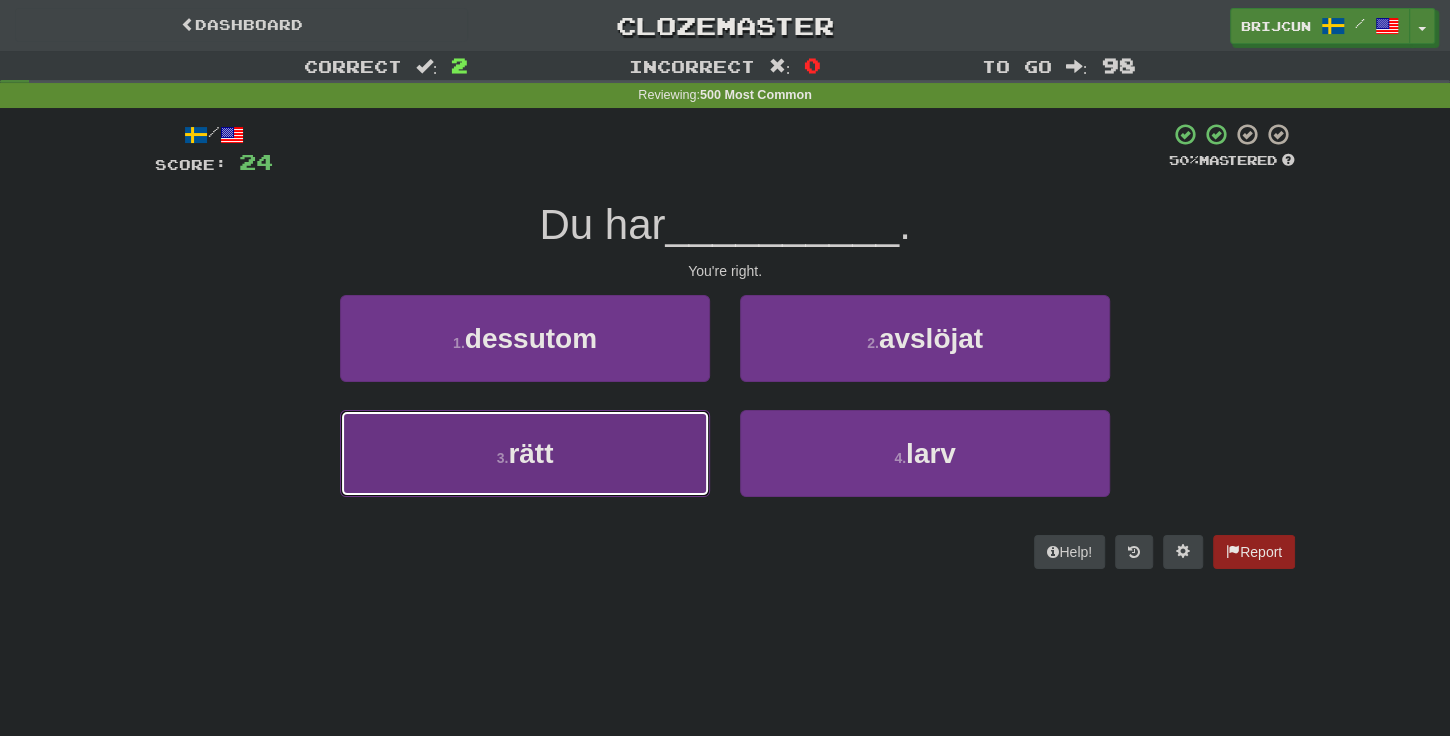 click on "3 .  rätt" at bounding box center [525, 453] 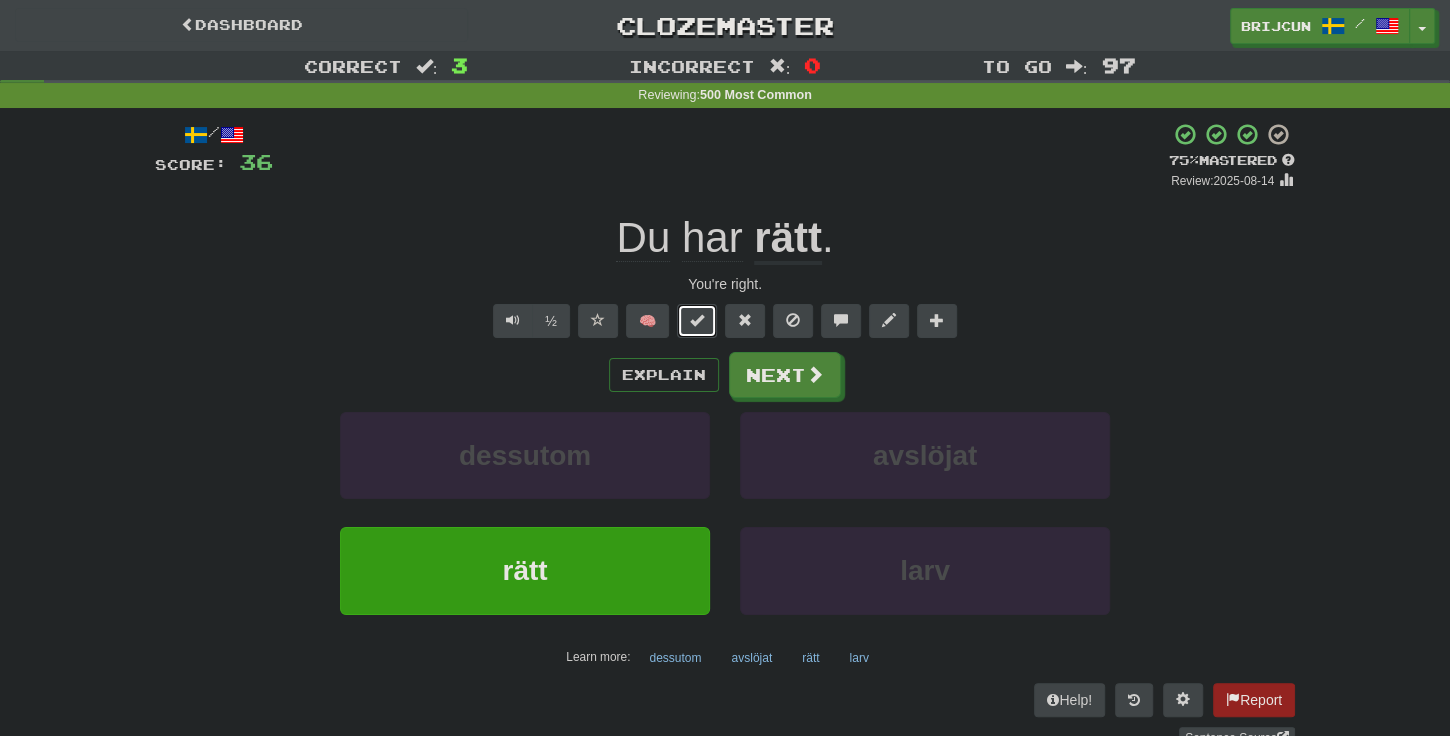 click at bounding box center [697, 321] 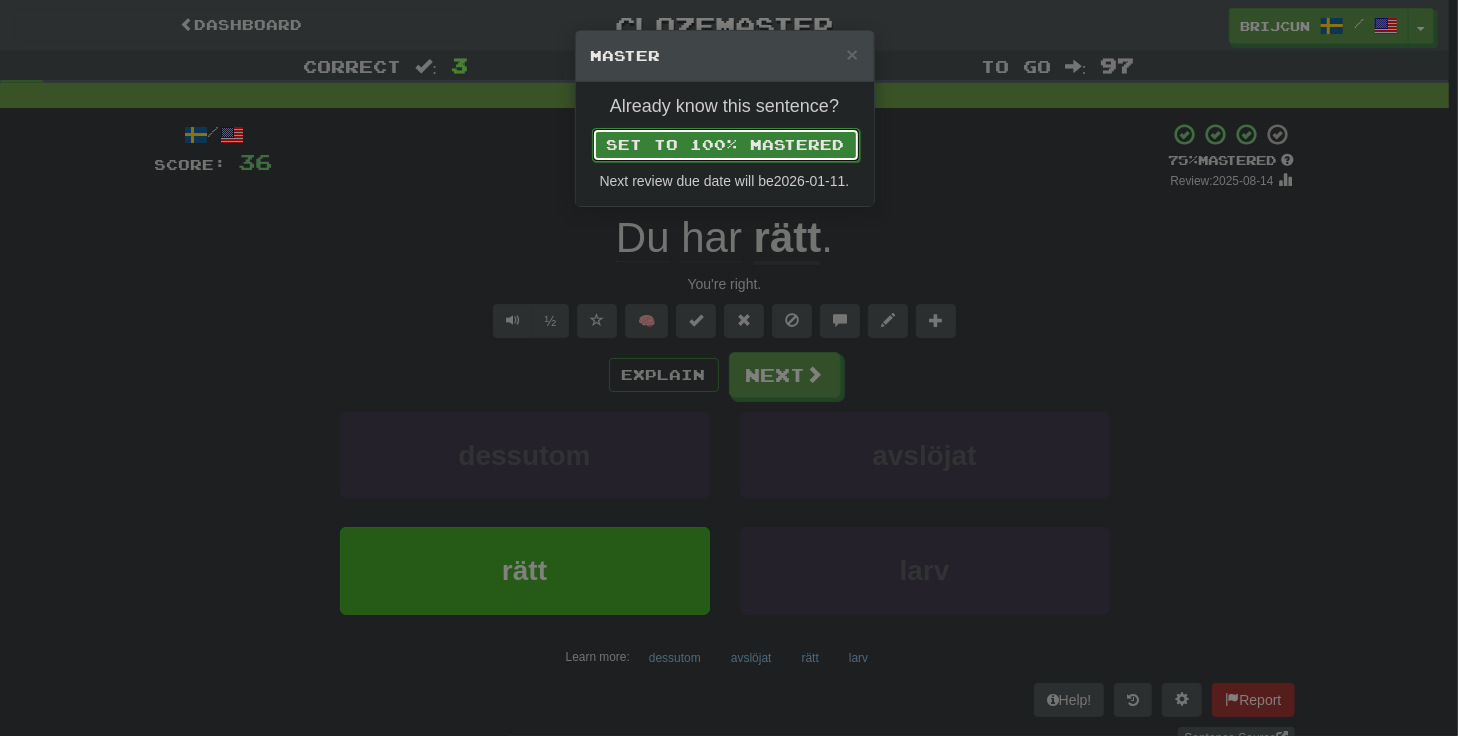 click on "Set to 100% Mastered" at bounding box center [726, 145] 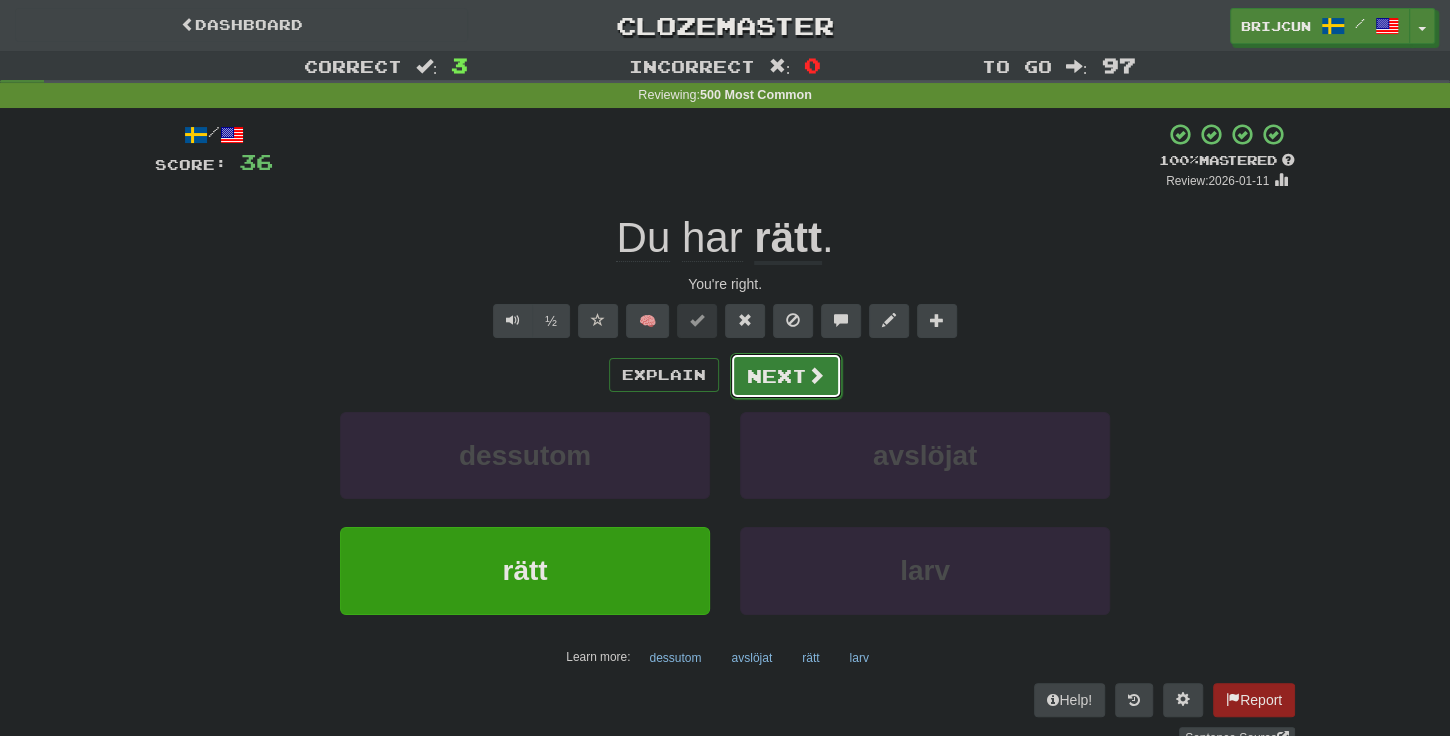 click on "Next" at bounding box center [786, 376] 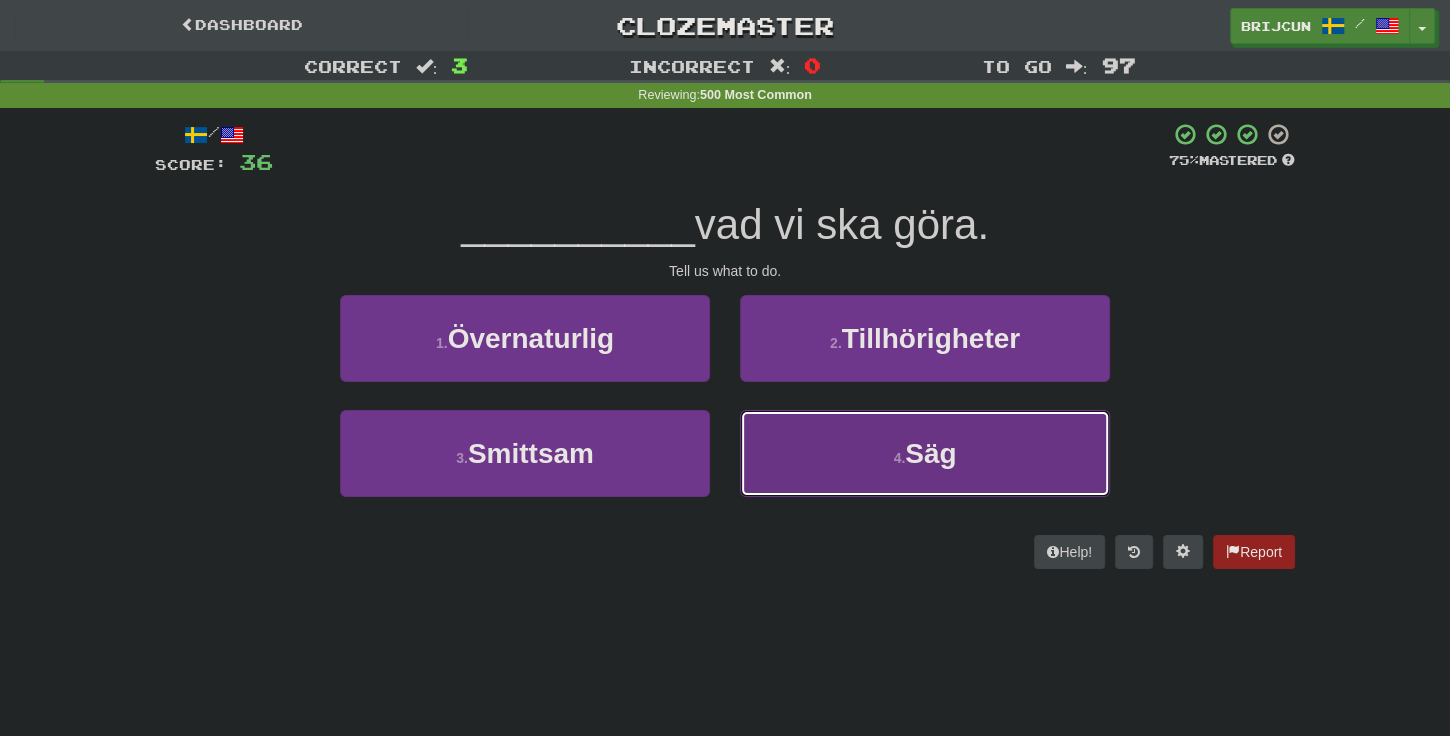 click on "4 .  Säg" at bounding box center (925, 453) 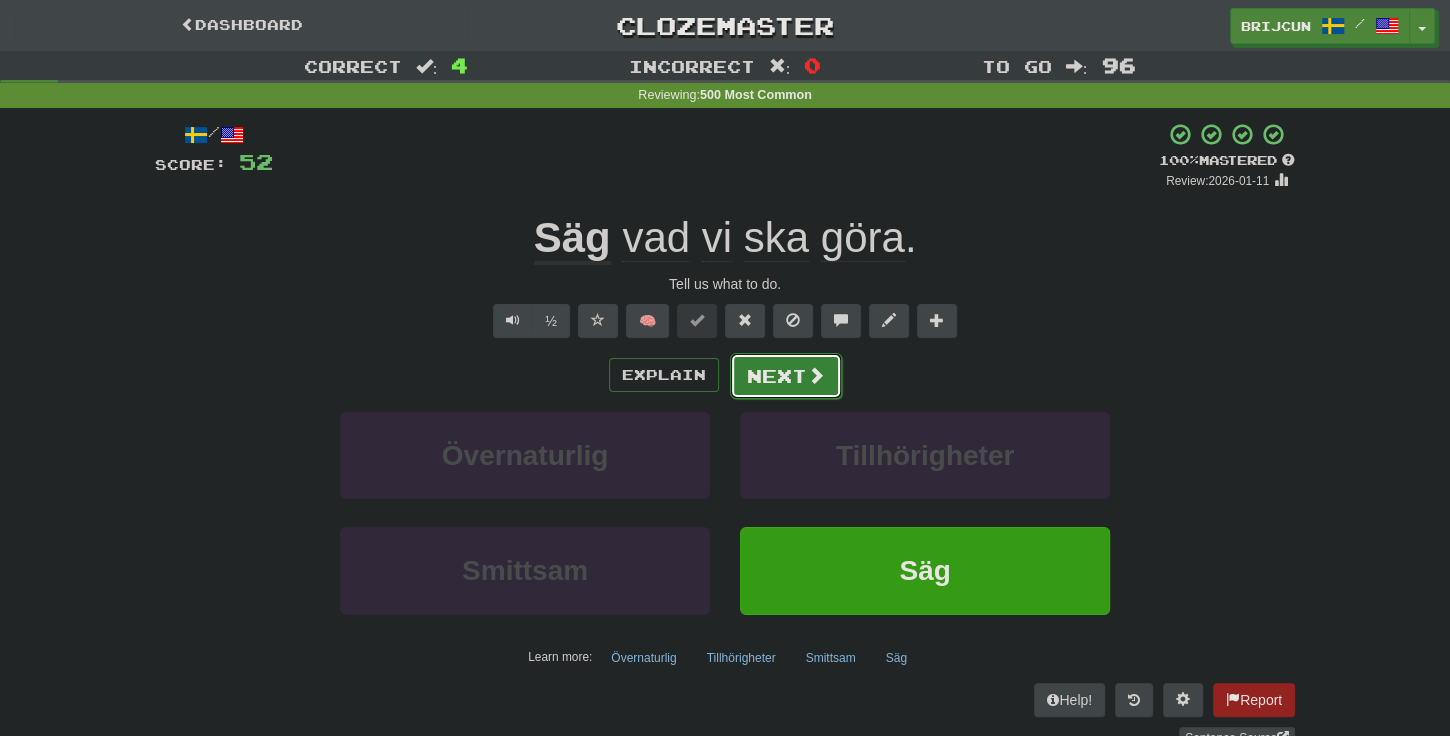 click on "Next" at bounding box center (786, 376) 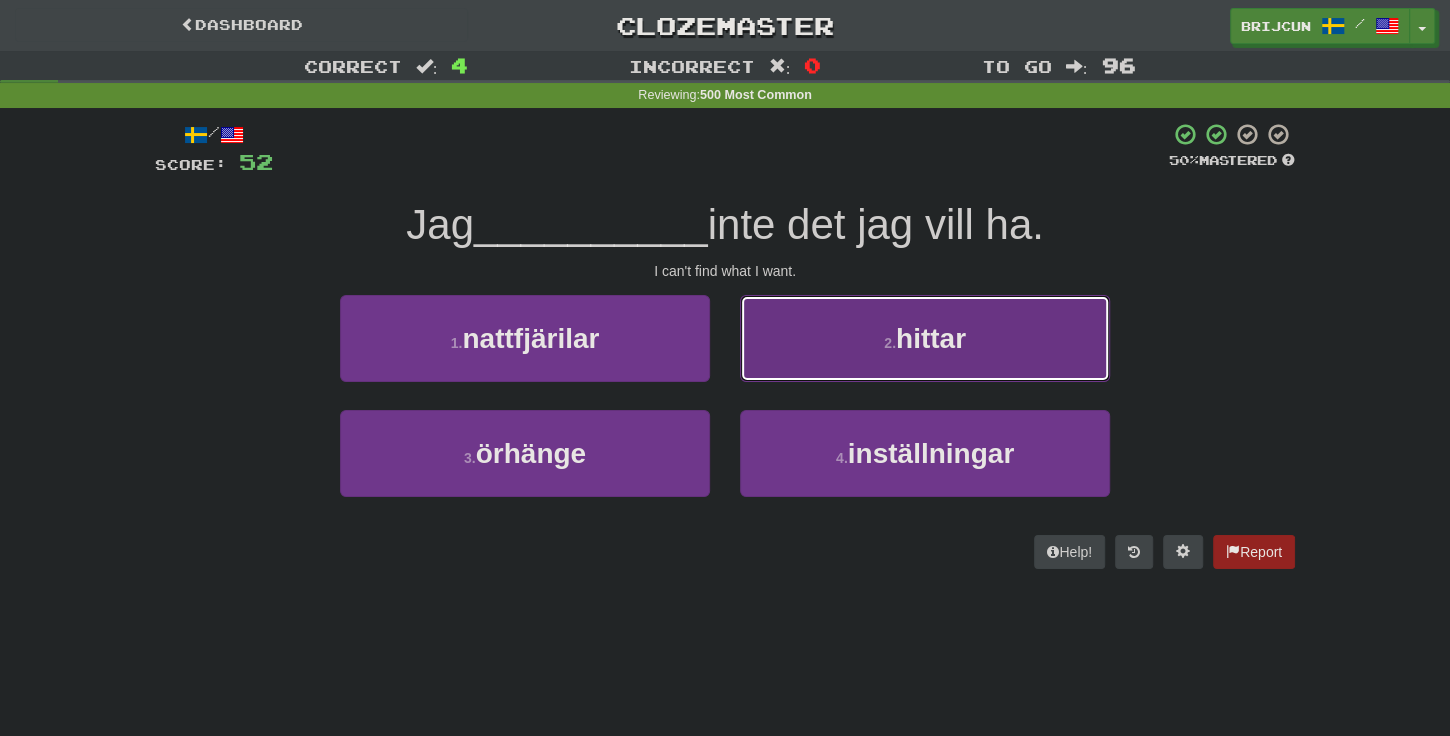 click on "2 .  hittar" at bounding box center [925, 338] 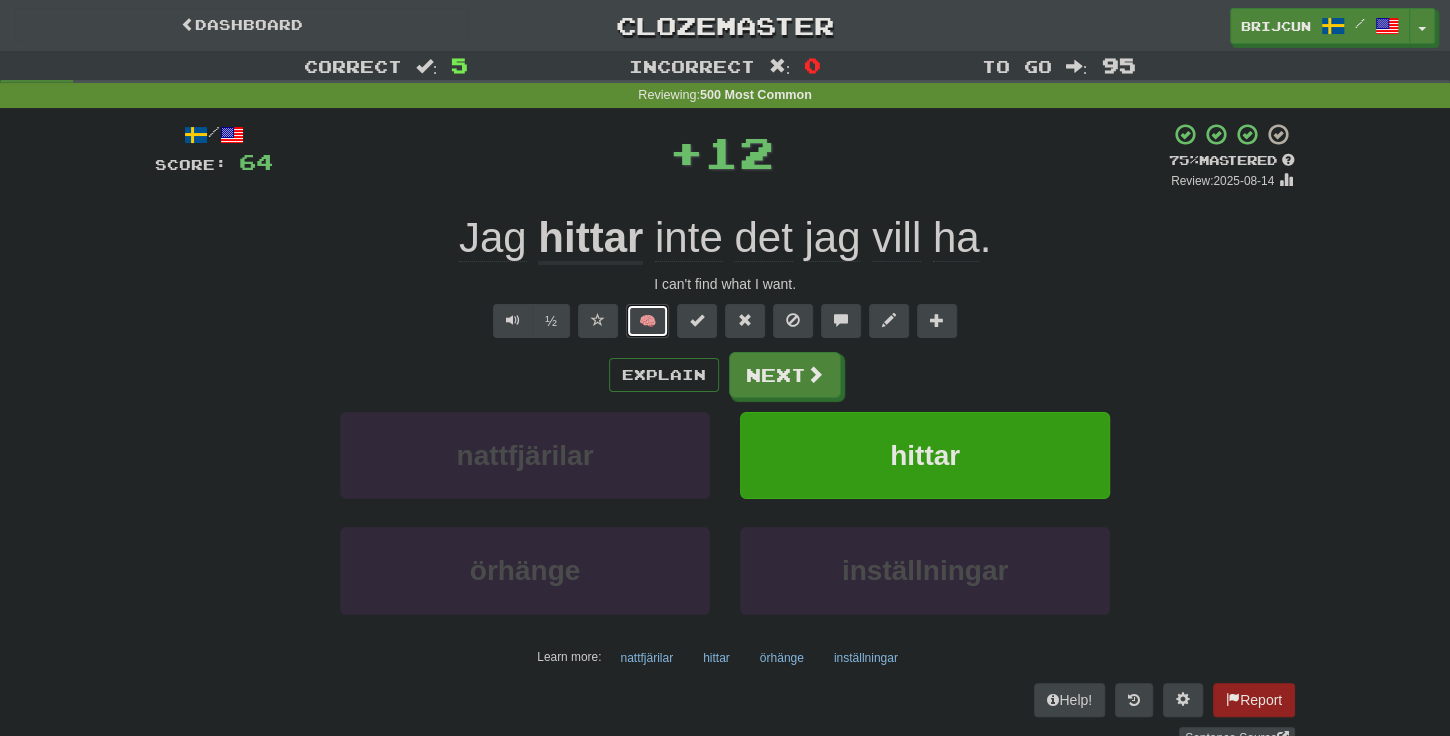 click on "🧠" at bounding box center (647, 321) 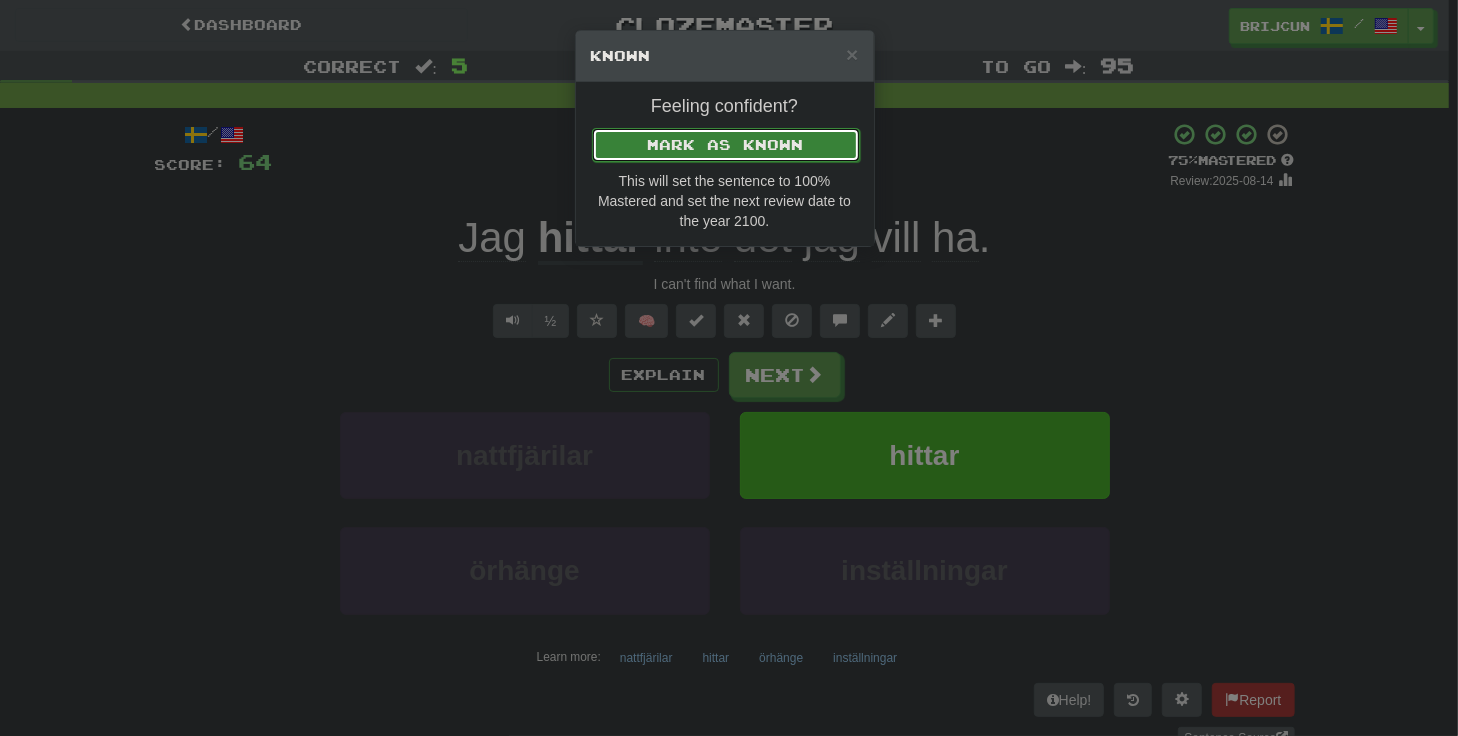 click on "Mark as Known" at bounding box center (726, 145) 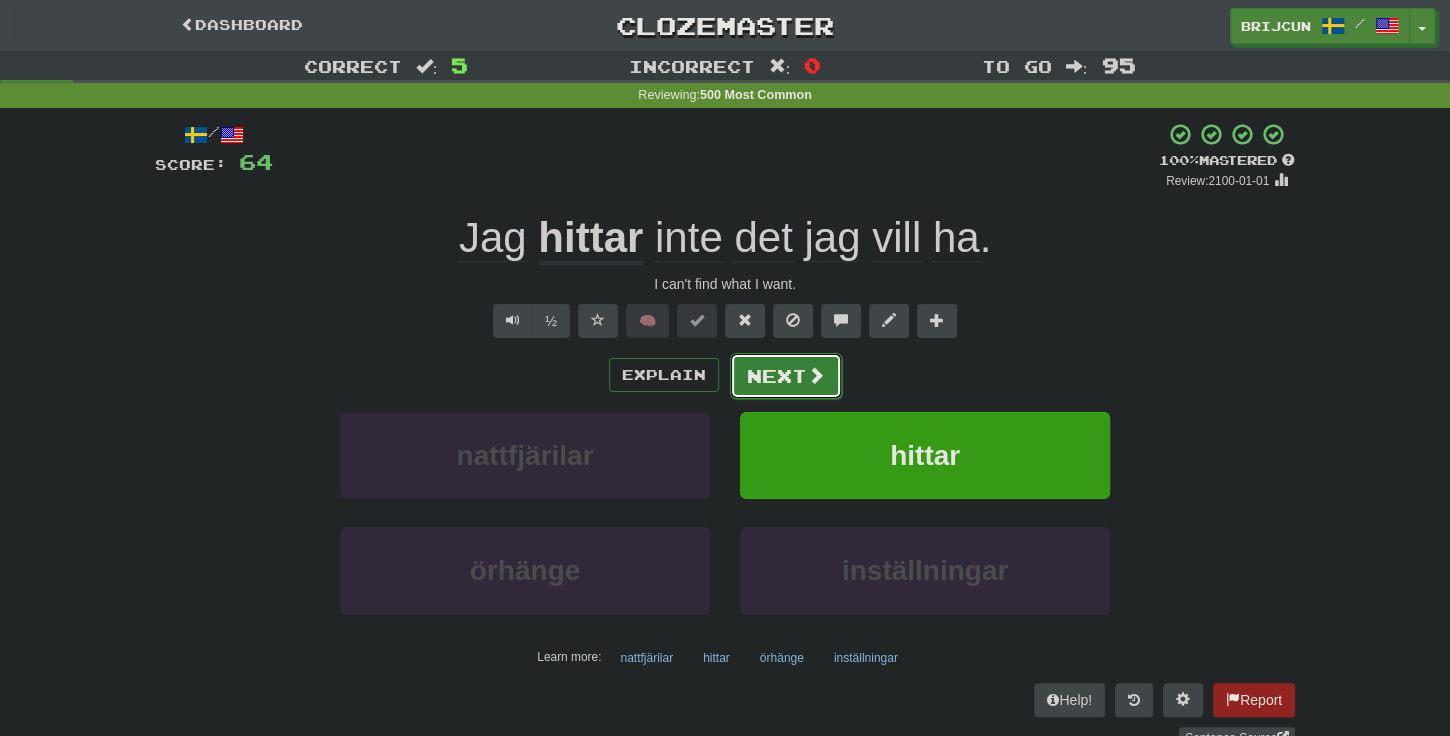 click on "Next" at bounding box center (786, 376) 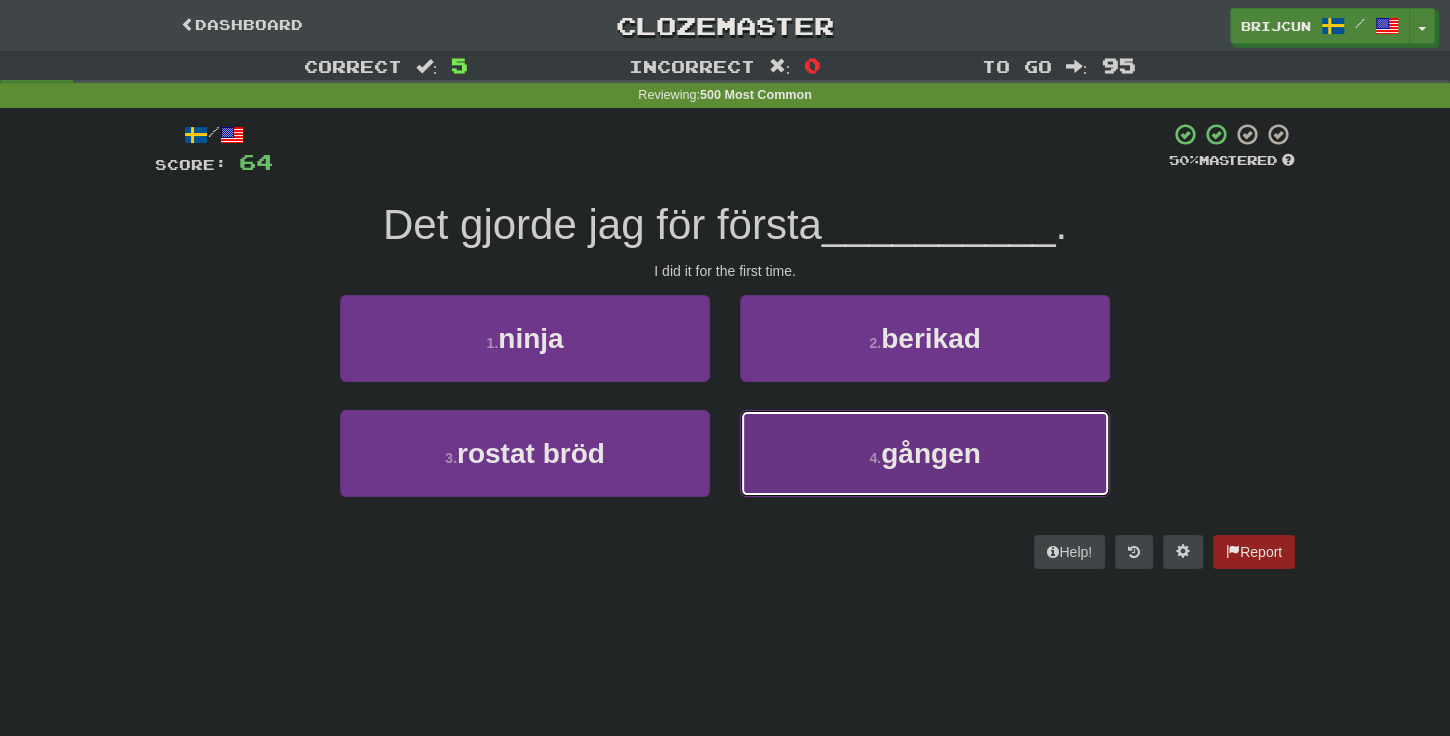 click on "4 .  gången" at bounding box center [925, 453] 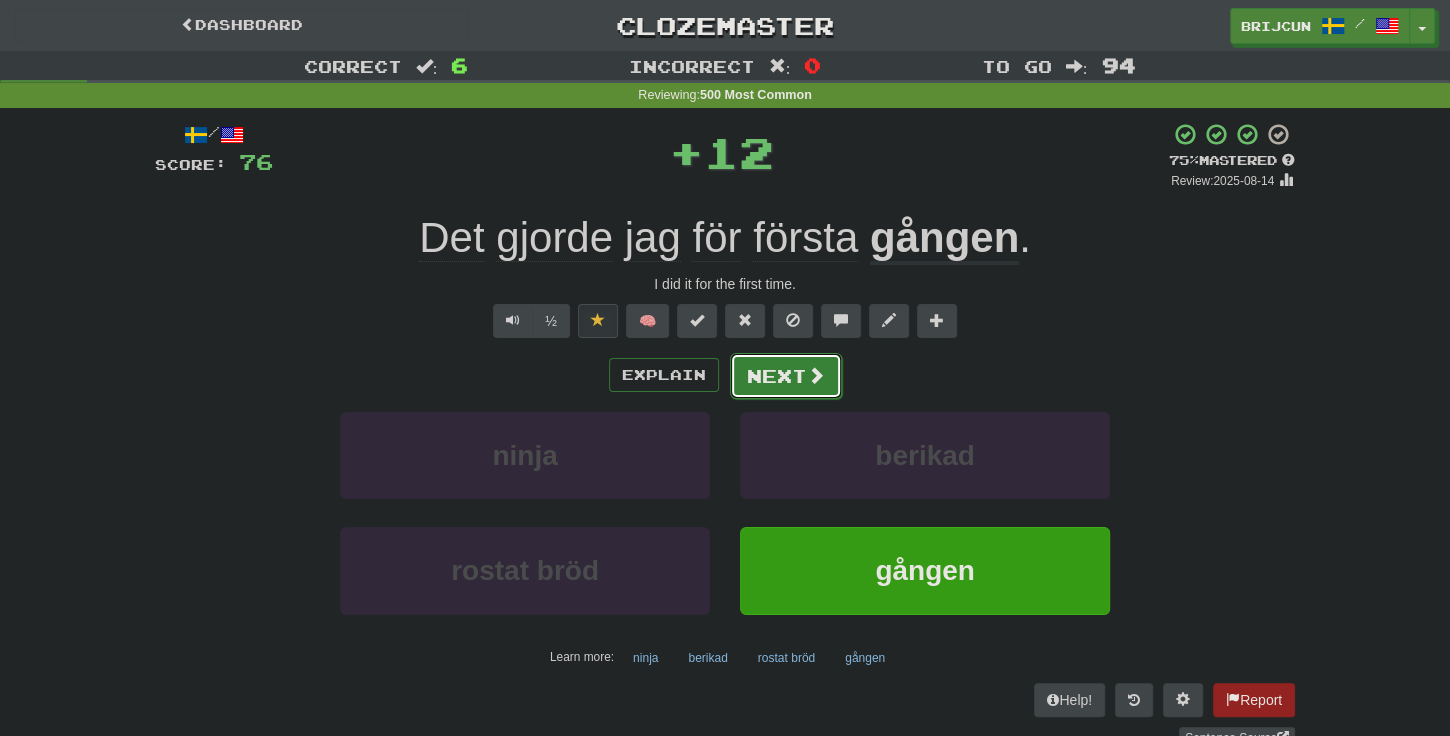 click on "Next" at bounding box center [786, 376] 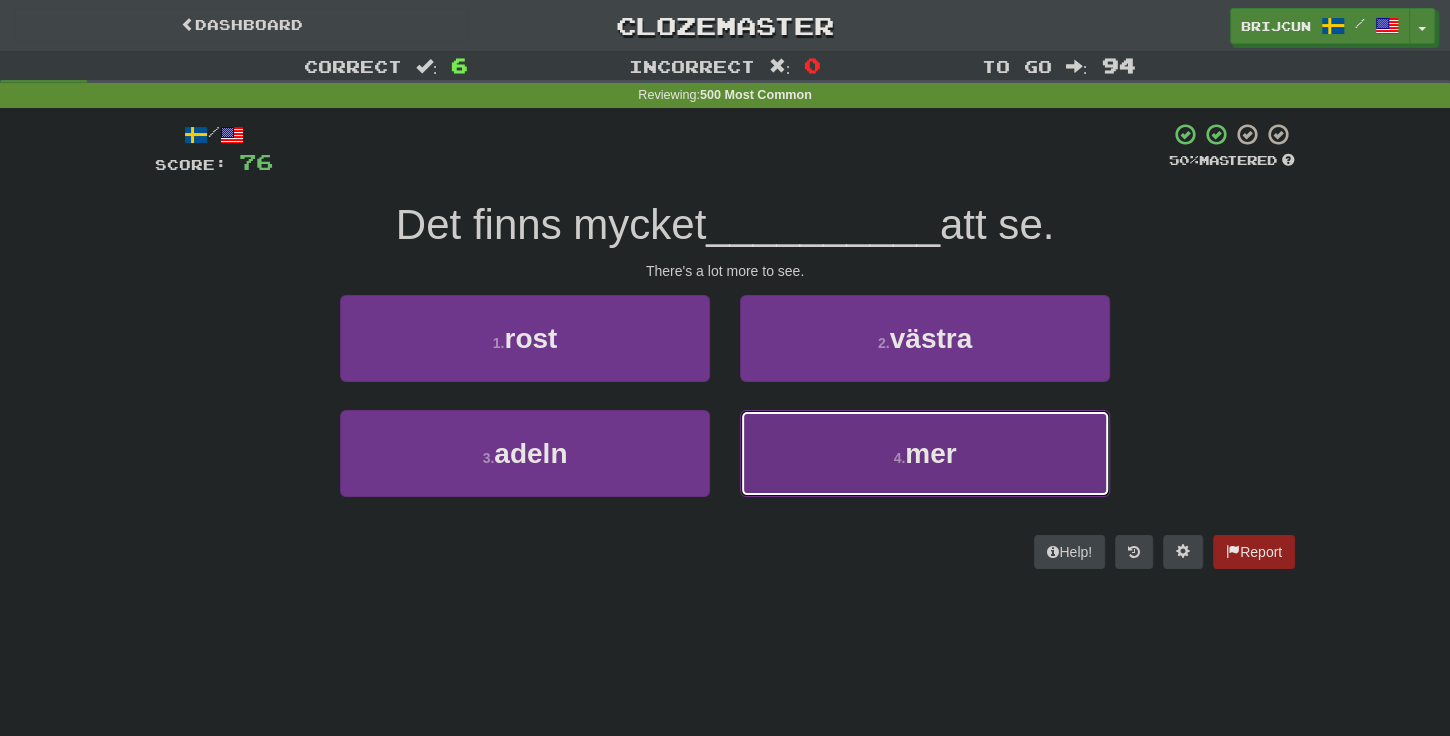 click on "4 .  mer" at bounding box center [925, 453] 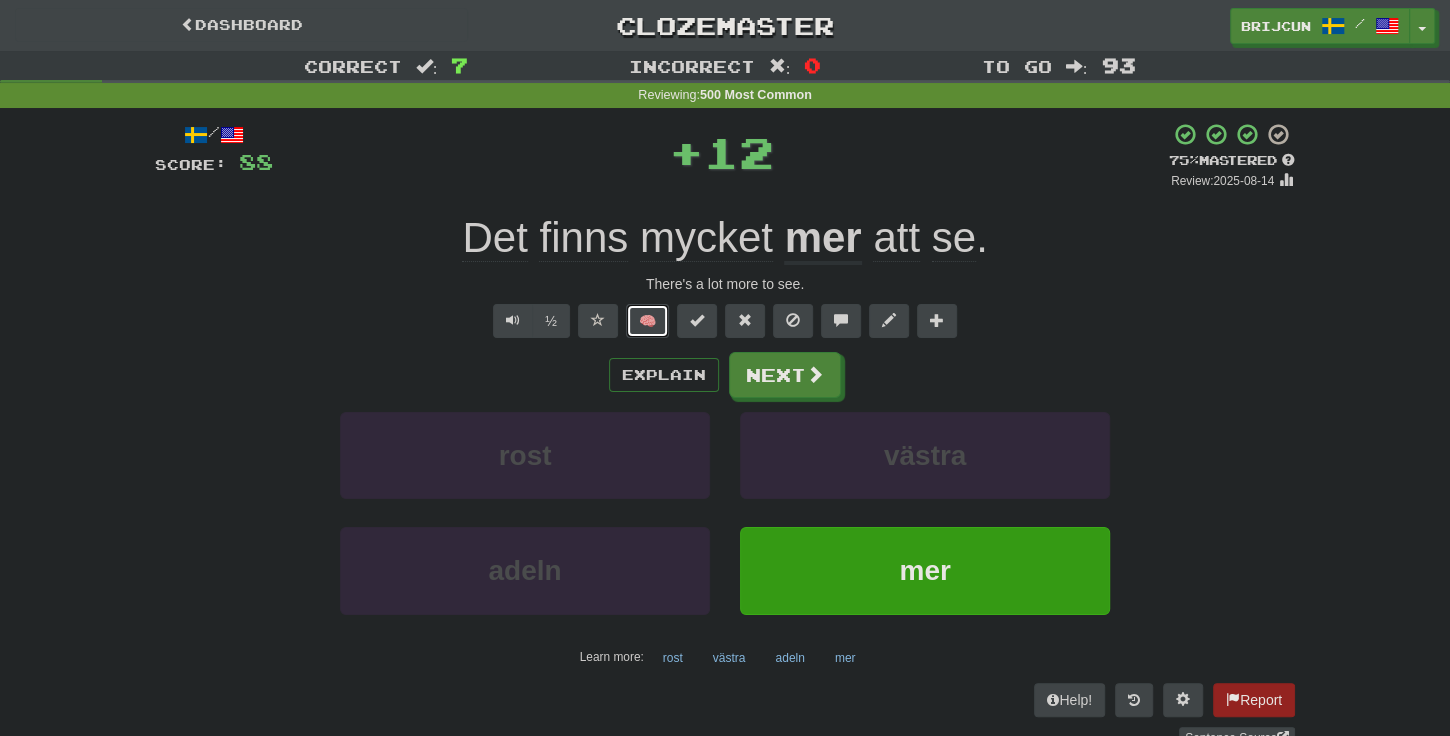 click on "🧠" at bounding box center (647, 321) 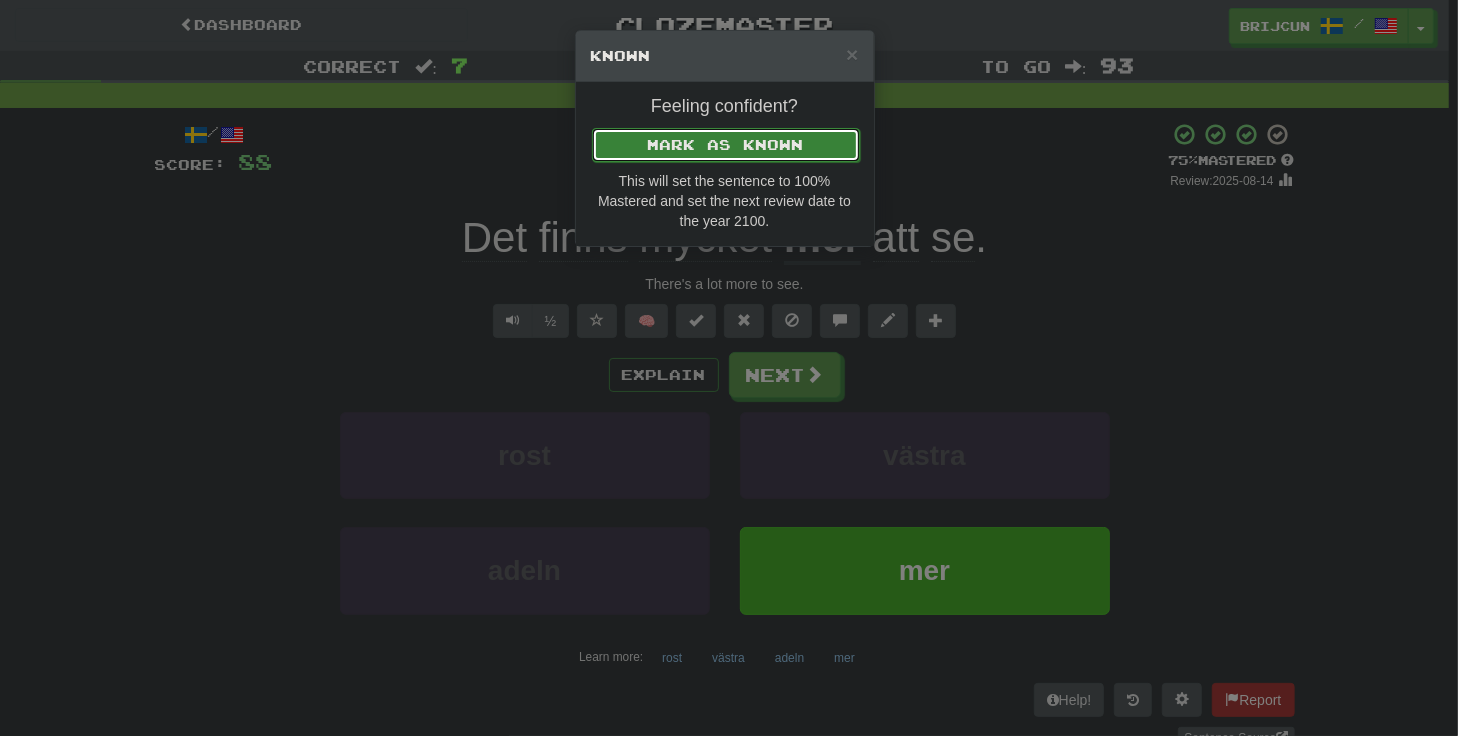 click on "Mark as Known" at bounding box center (726, 145) 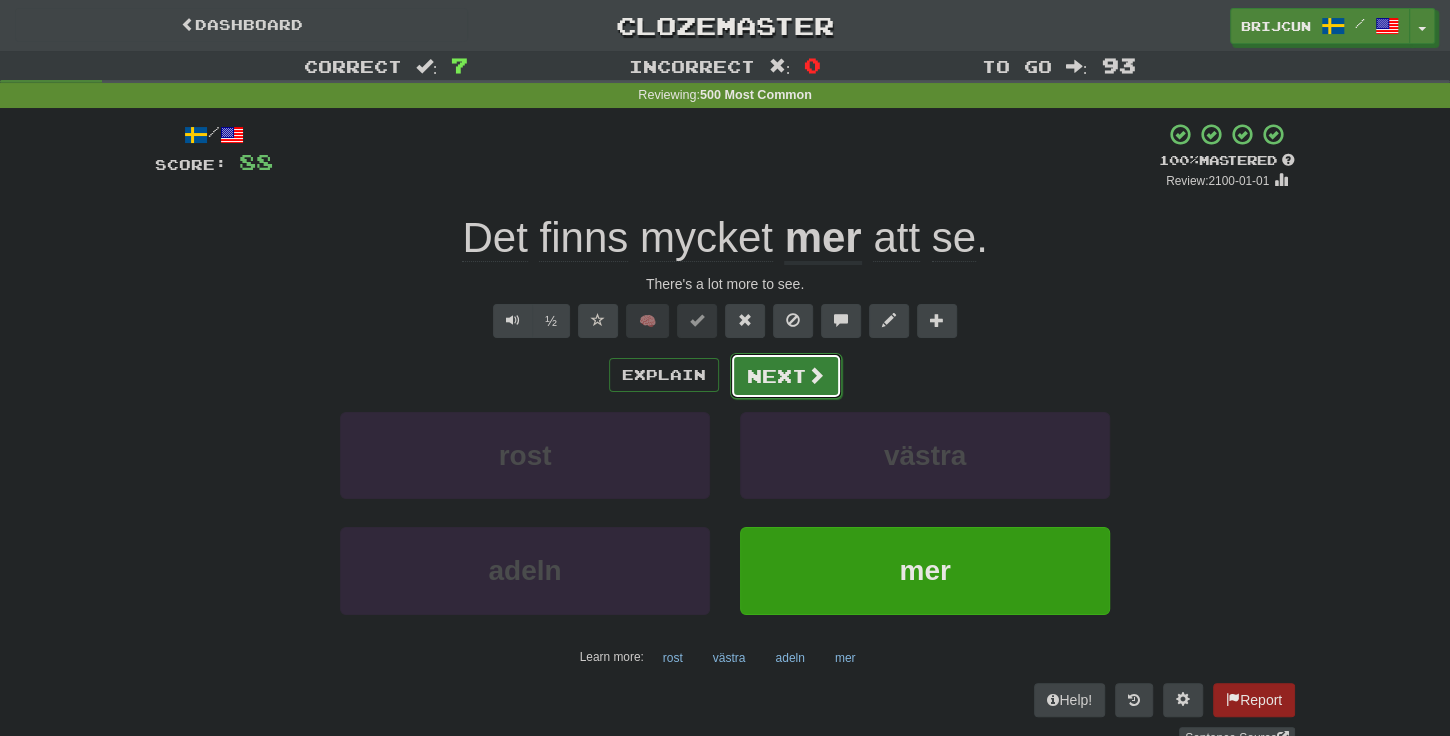 click at bounding box center (816, 375) 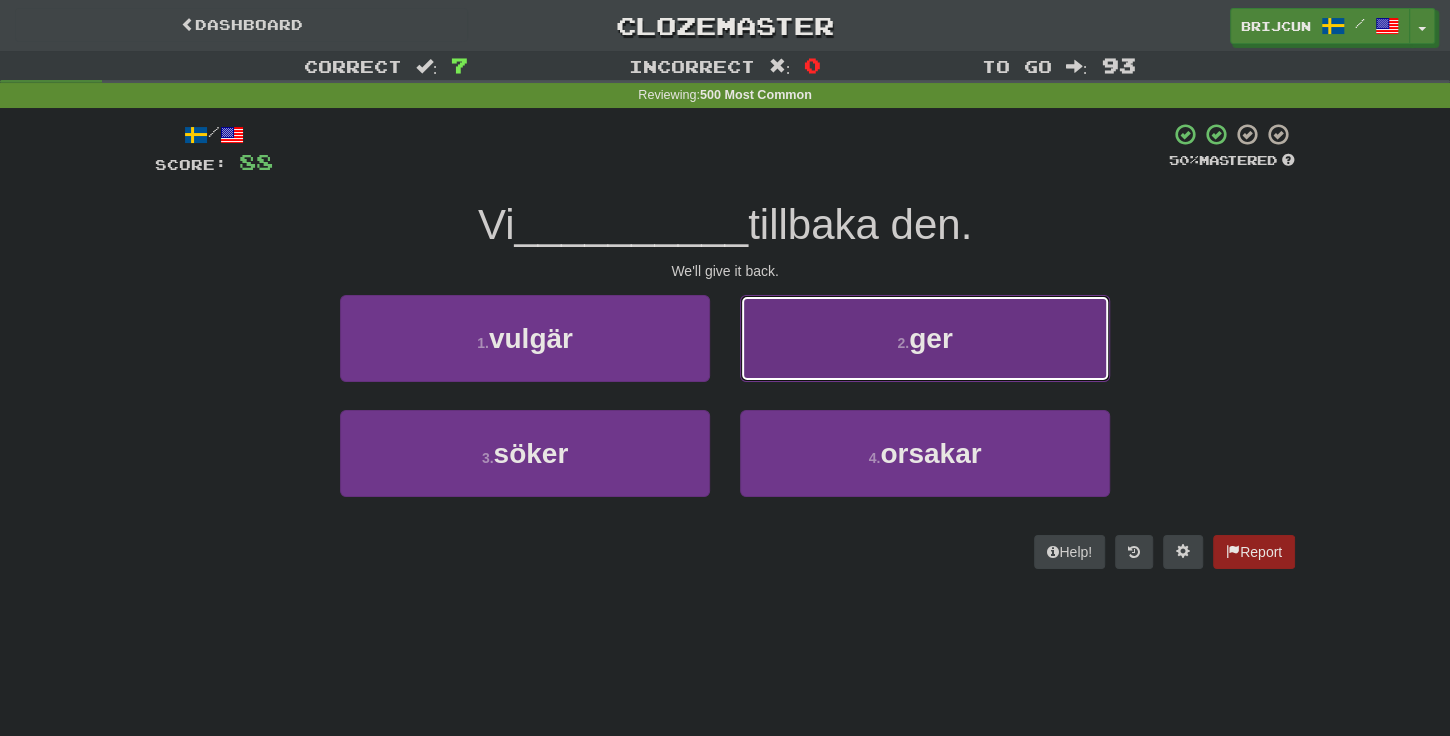 click on "2 .  ger" at bounding box center [925, 338] 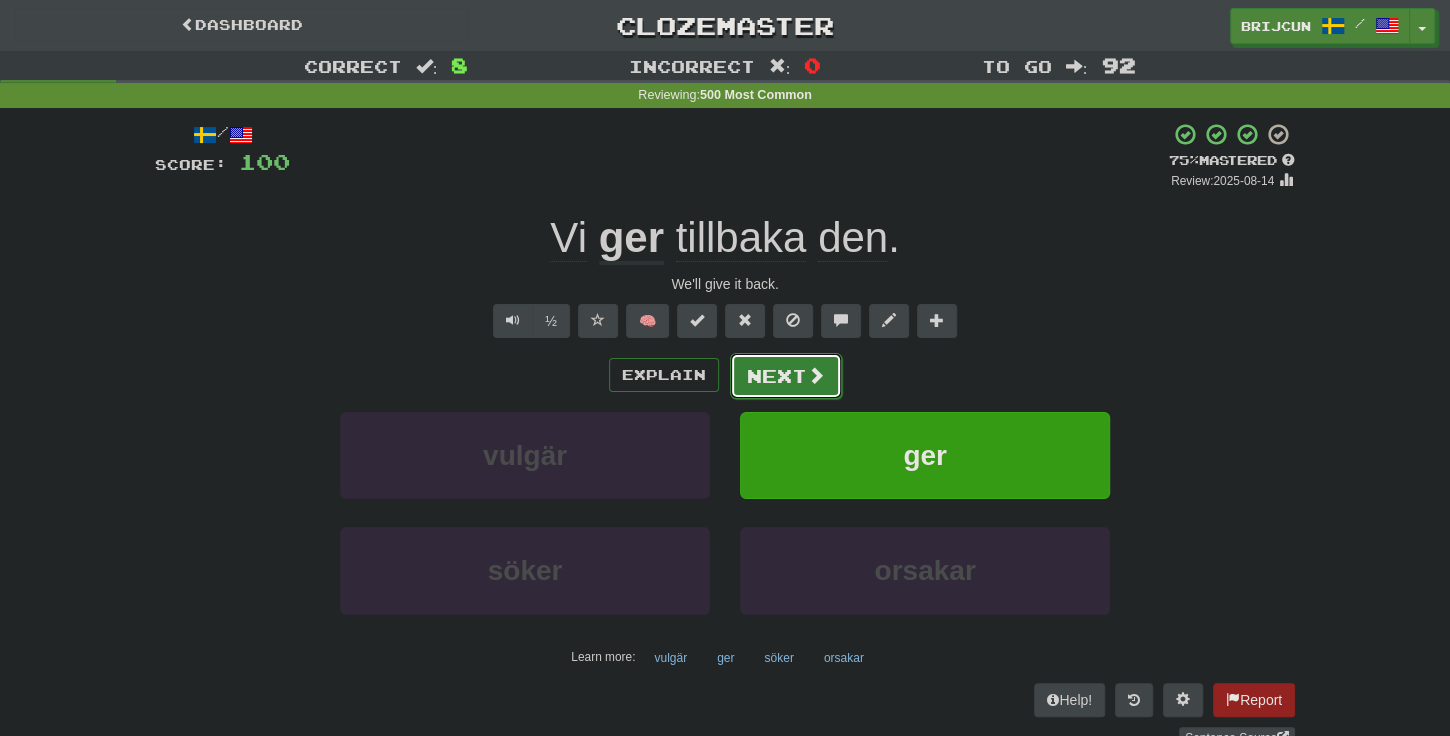 click at bounding box center [816, 375] 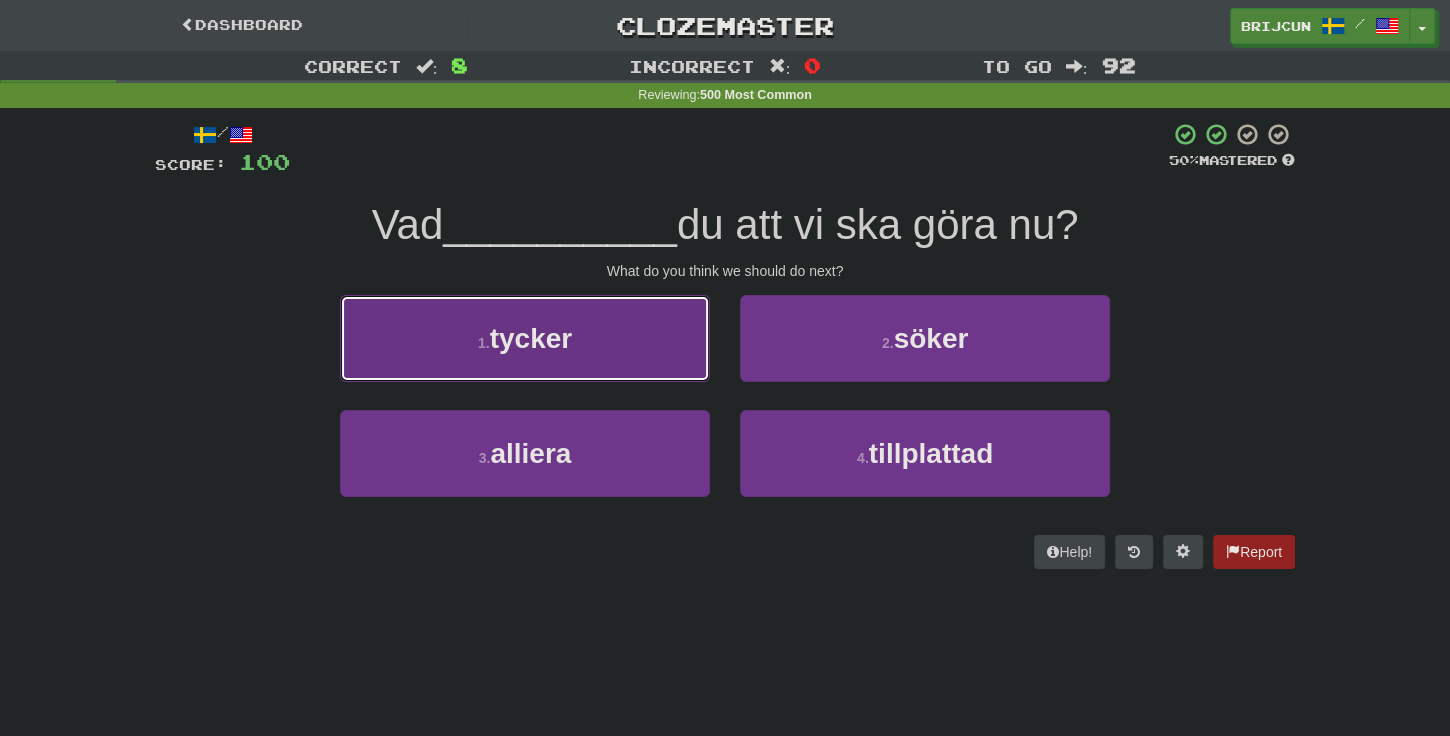 click on "1 .  tycker" at bounding box center [525, 338] 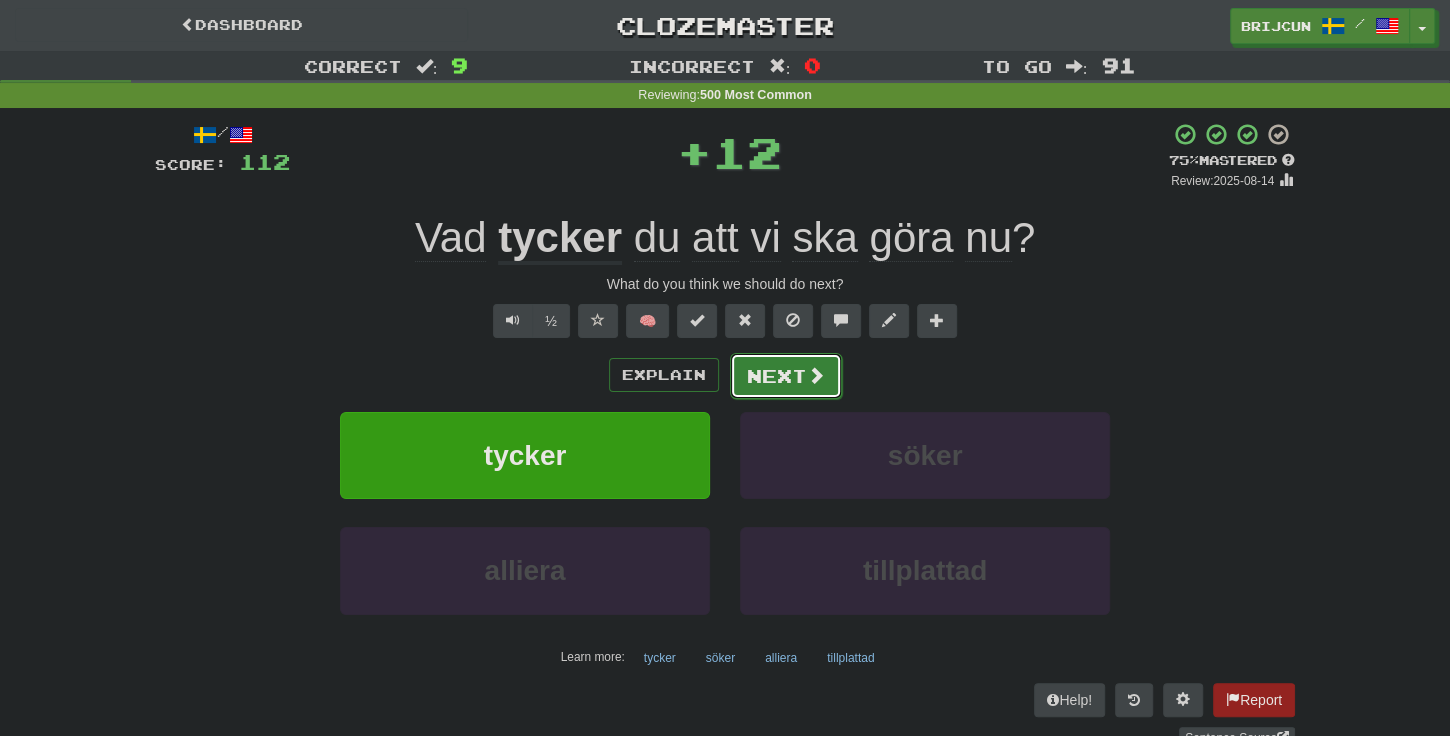 click on "Next" at bounding box center (786, 376) 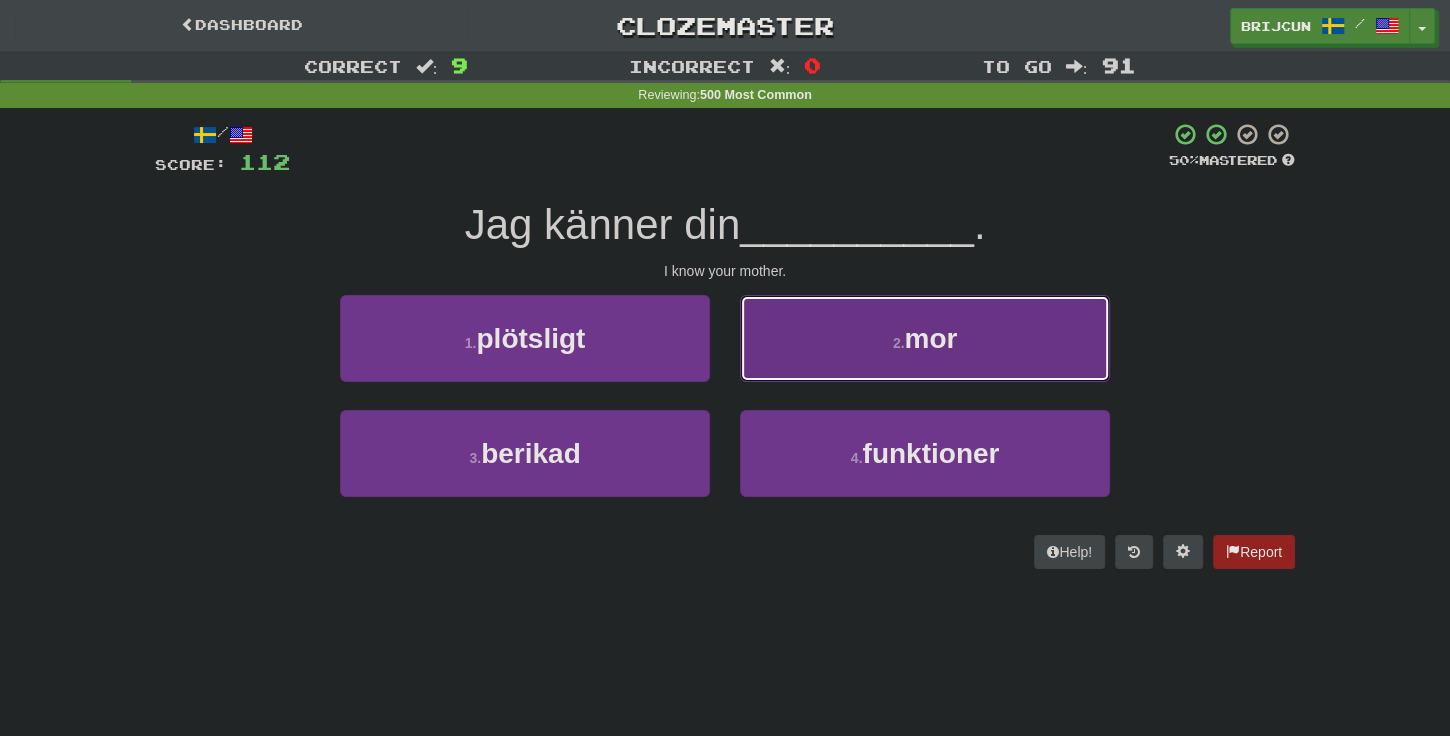 click on "2 .  mor" at bounding box center [925, 338] 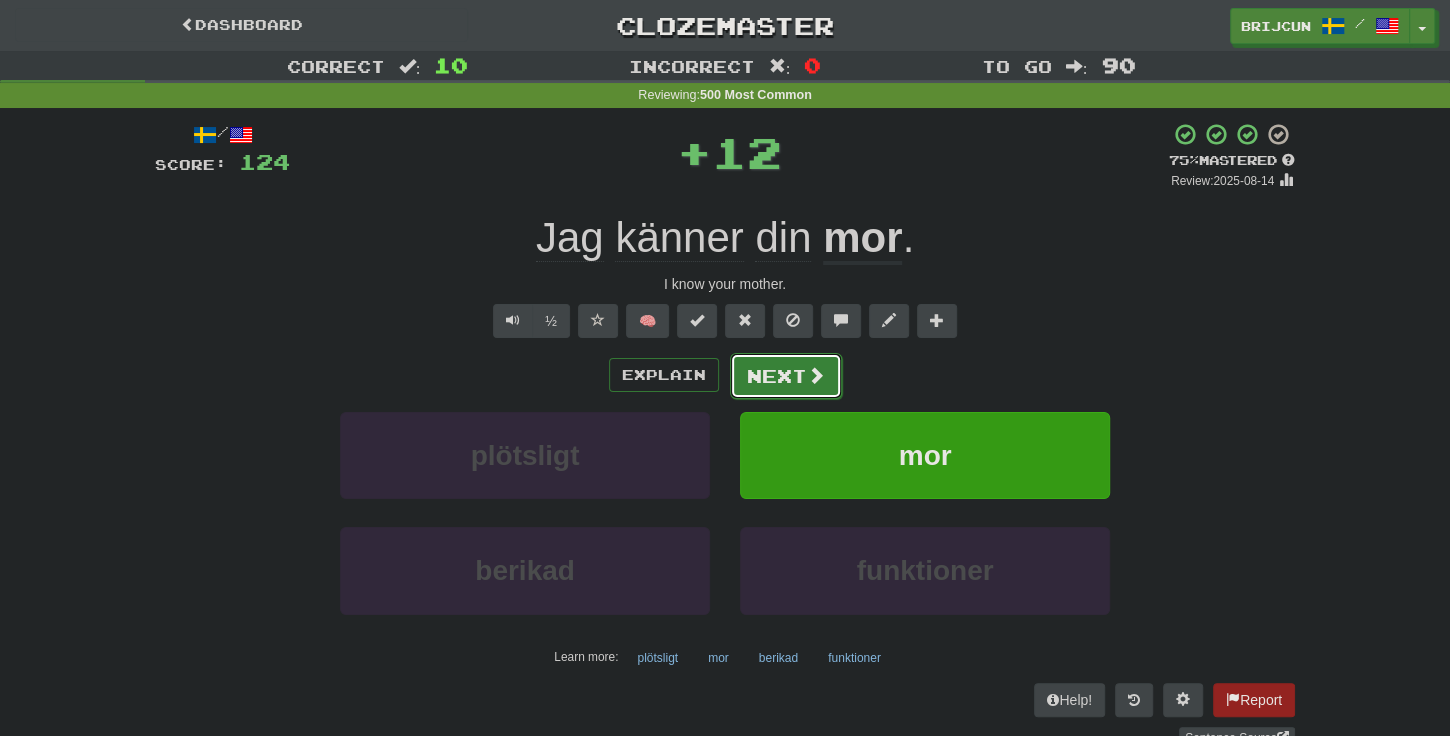 click on "Next" at bounding box center [786, 376] 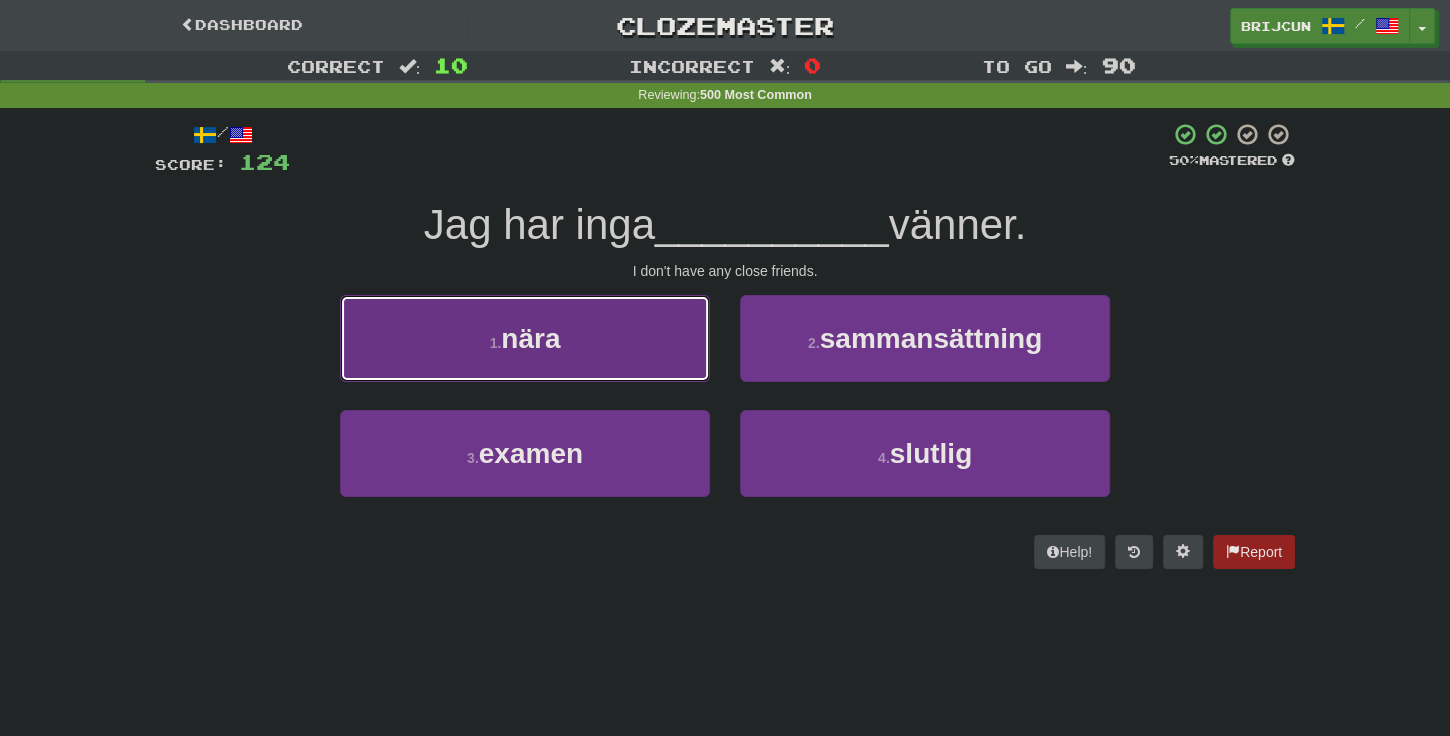 click on "1 .  nära" at bounding box center [525, 338] 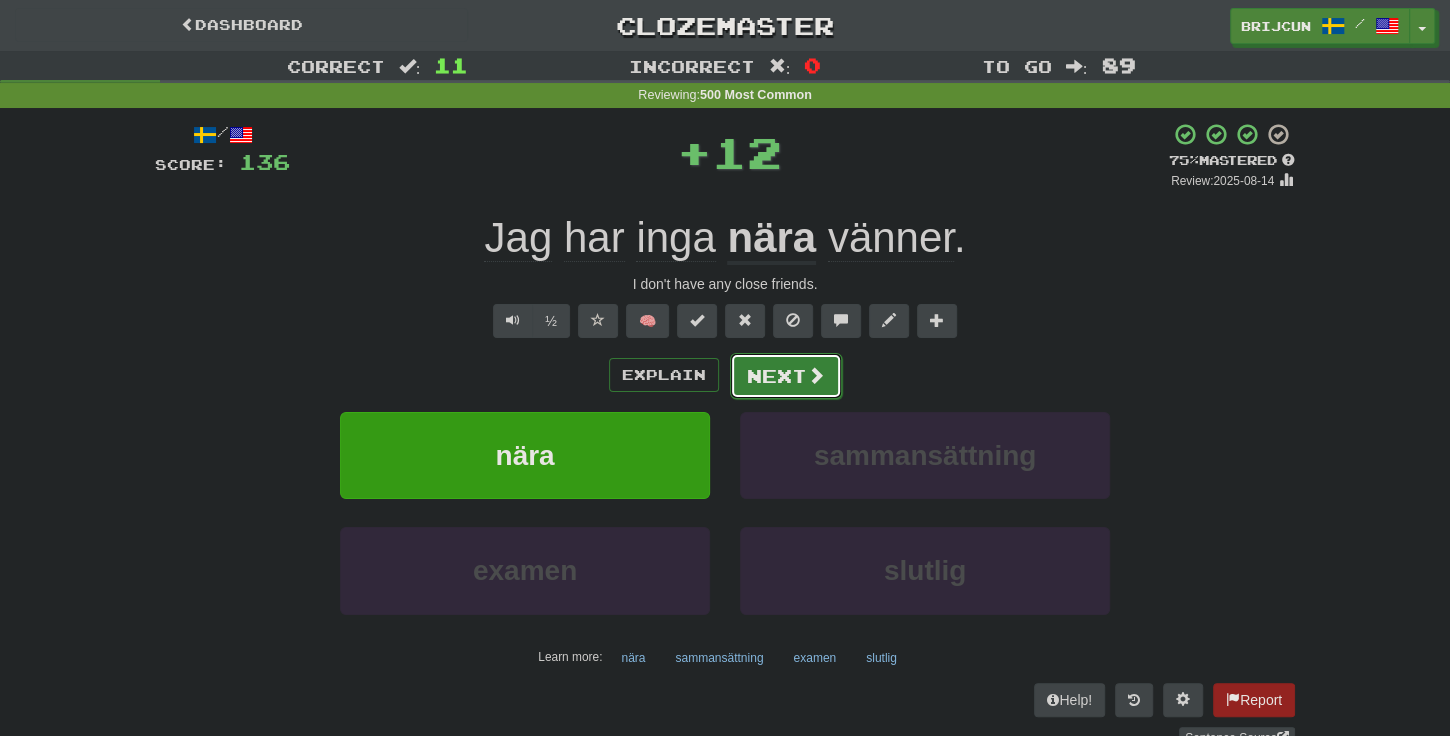 click on "Next" at bounding box center [786, 376] 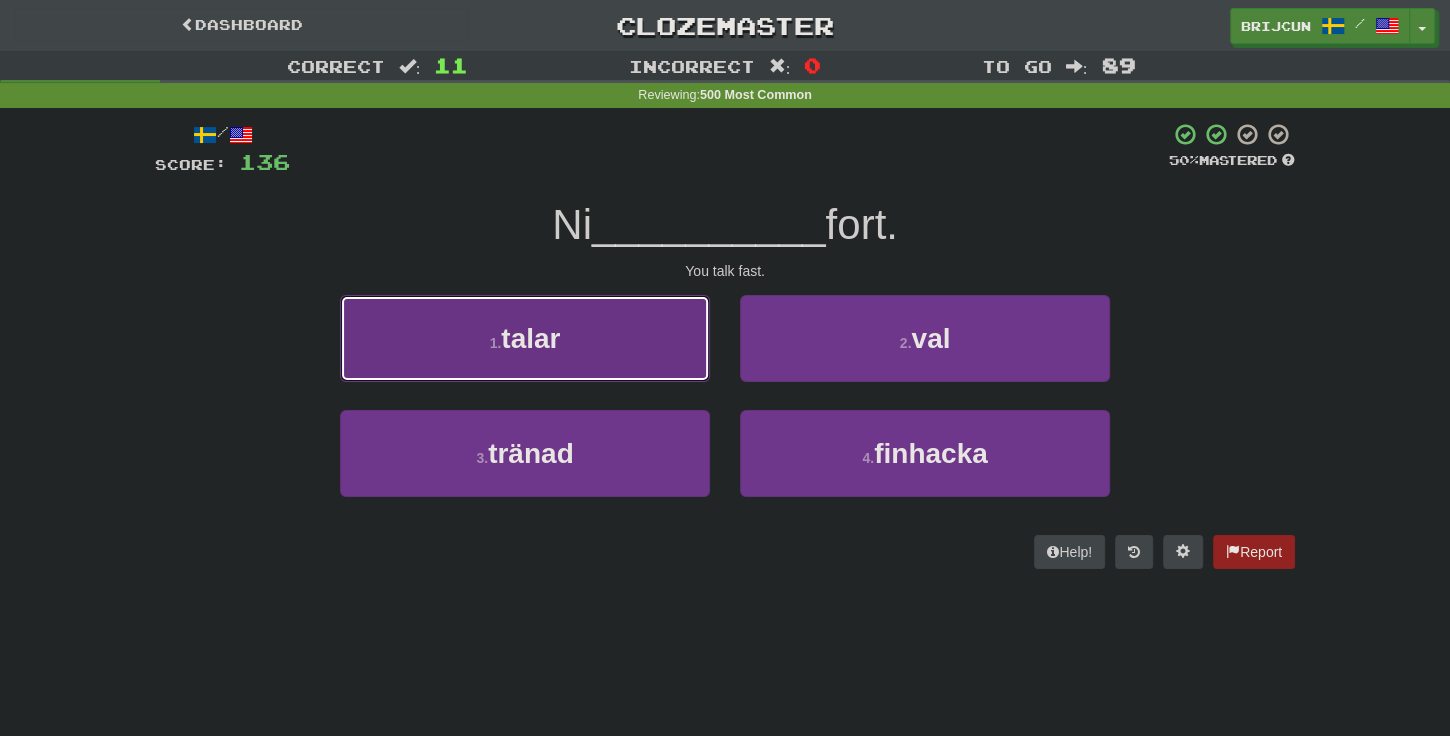 click on "1 .  talar" at bounding box center [525, 338] 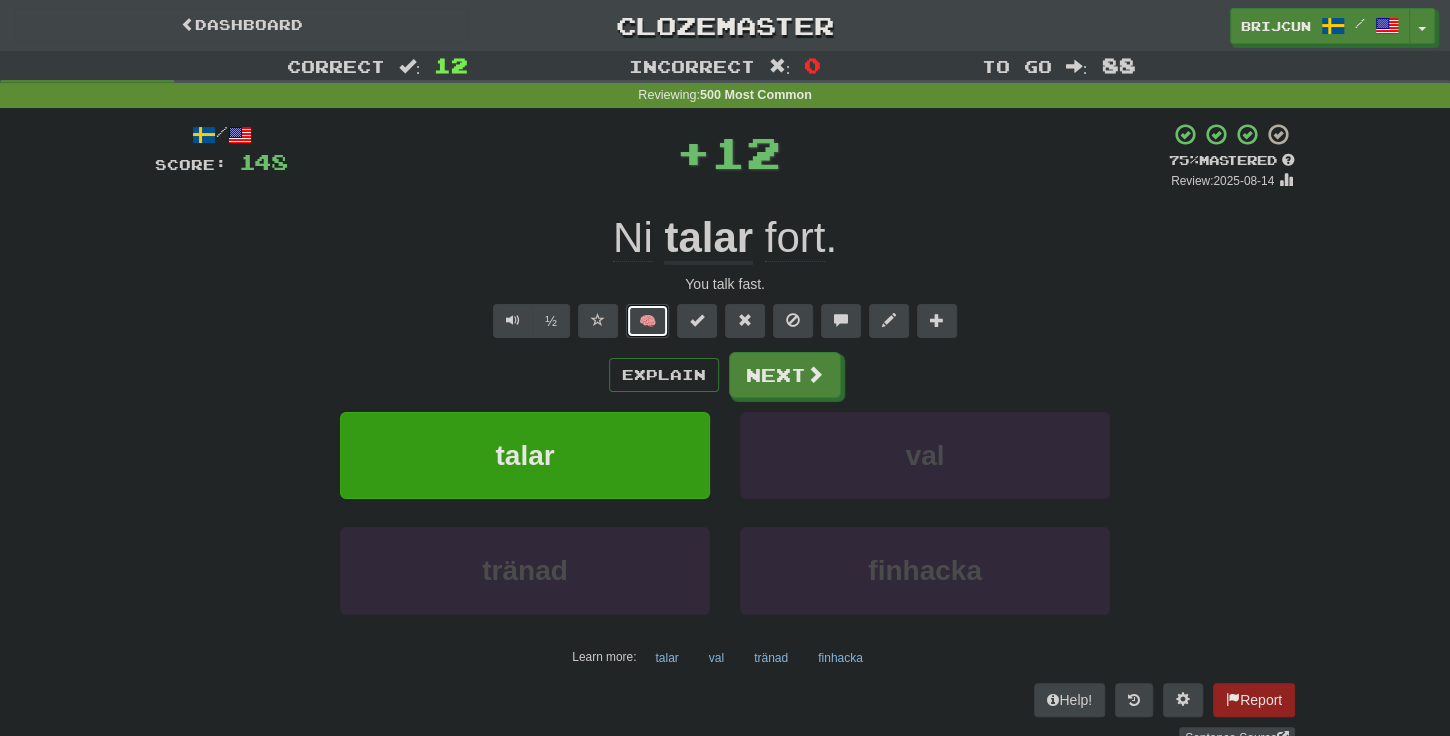 click on "🧠" at bounding box center [647, 321] 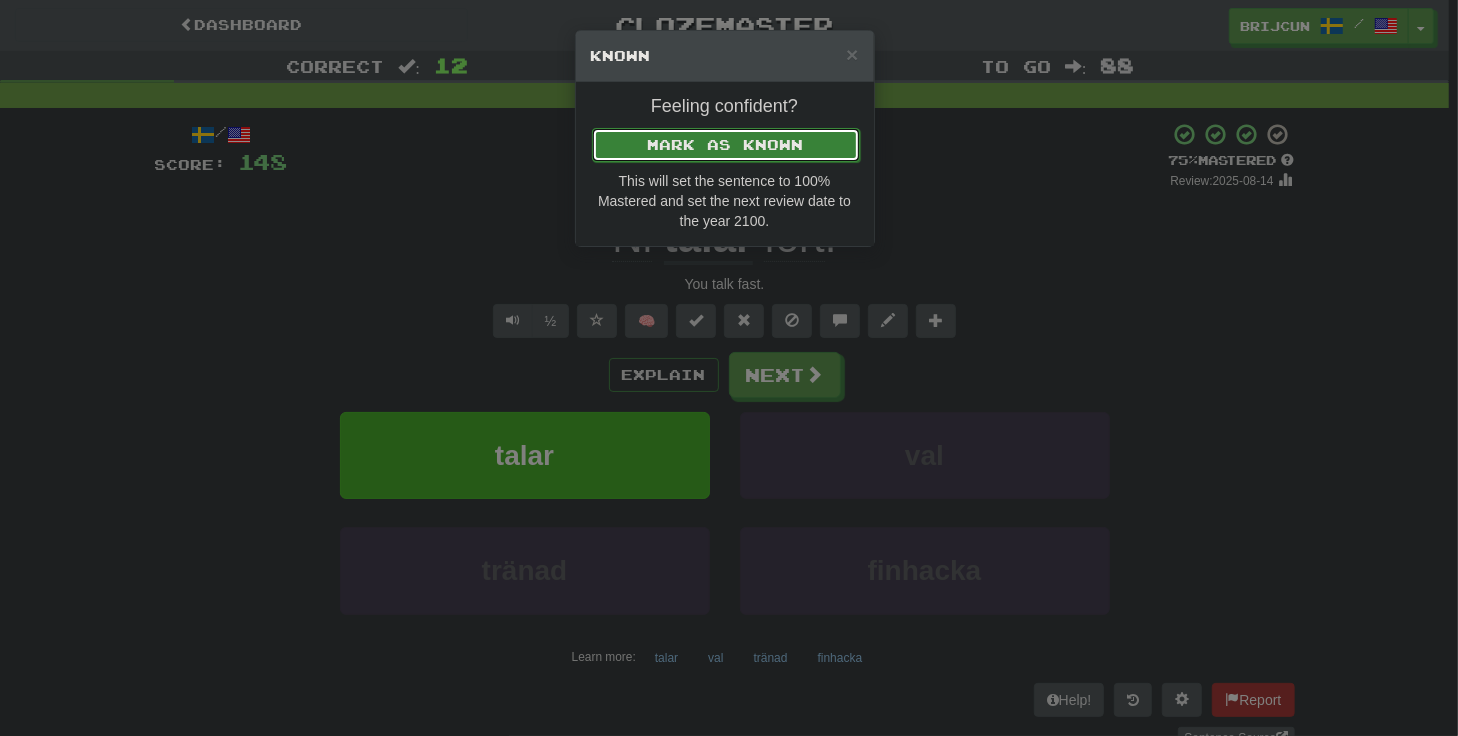 click on "Mark as Known" at bounding box center [726, 145] 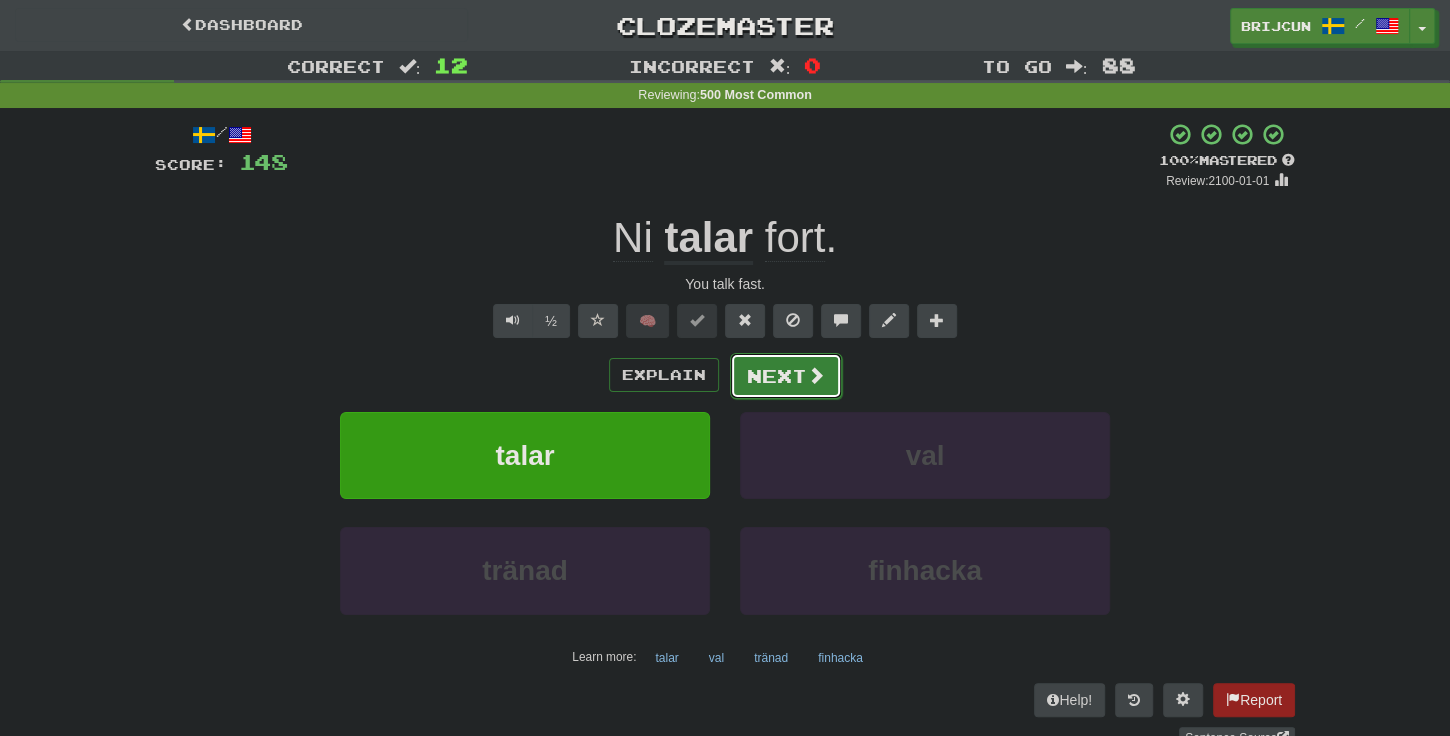 click on "Next" at bounding box center [786, 376] 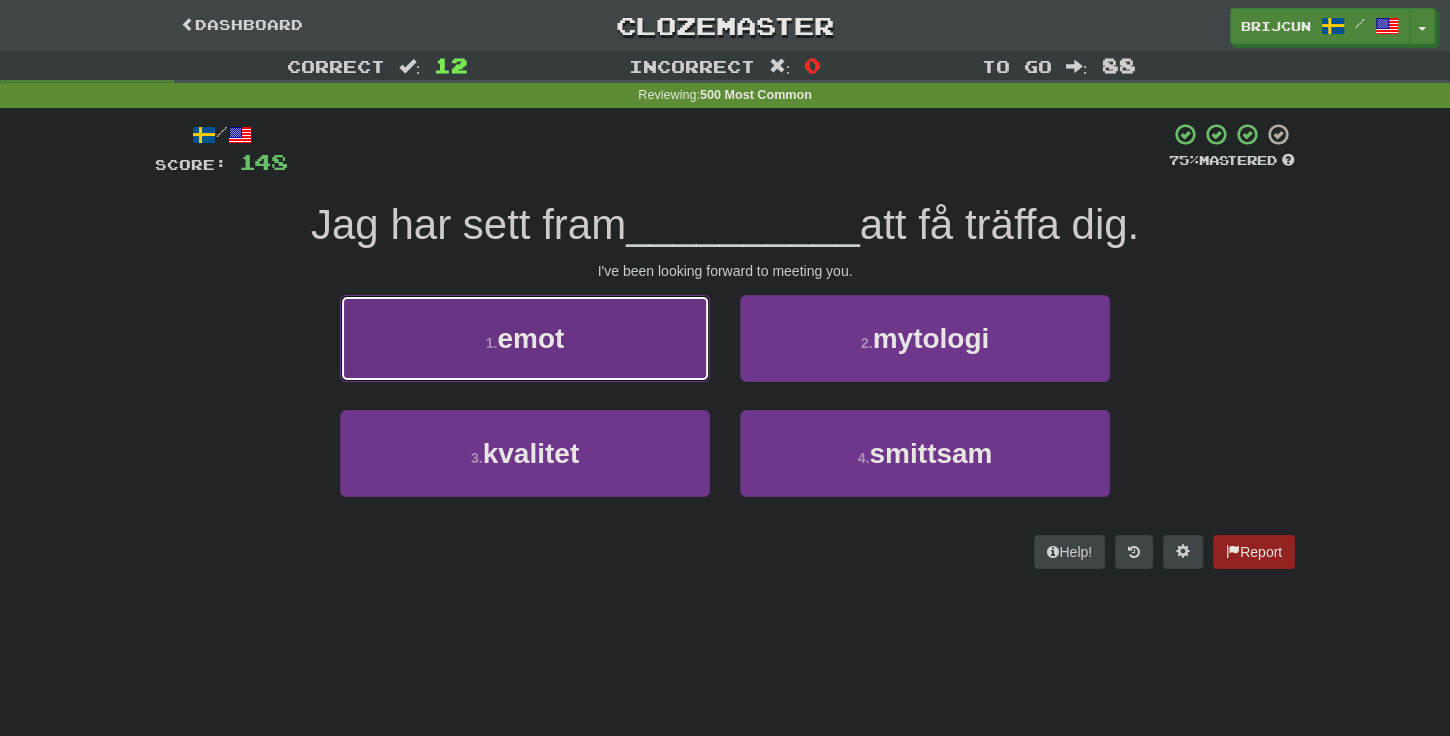 click on "1 .  emot" at bounding box center [525, 338] 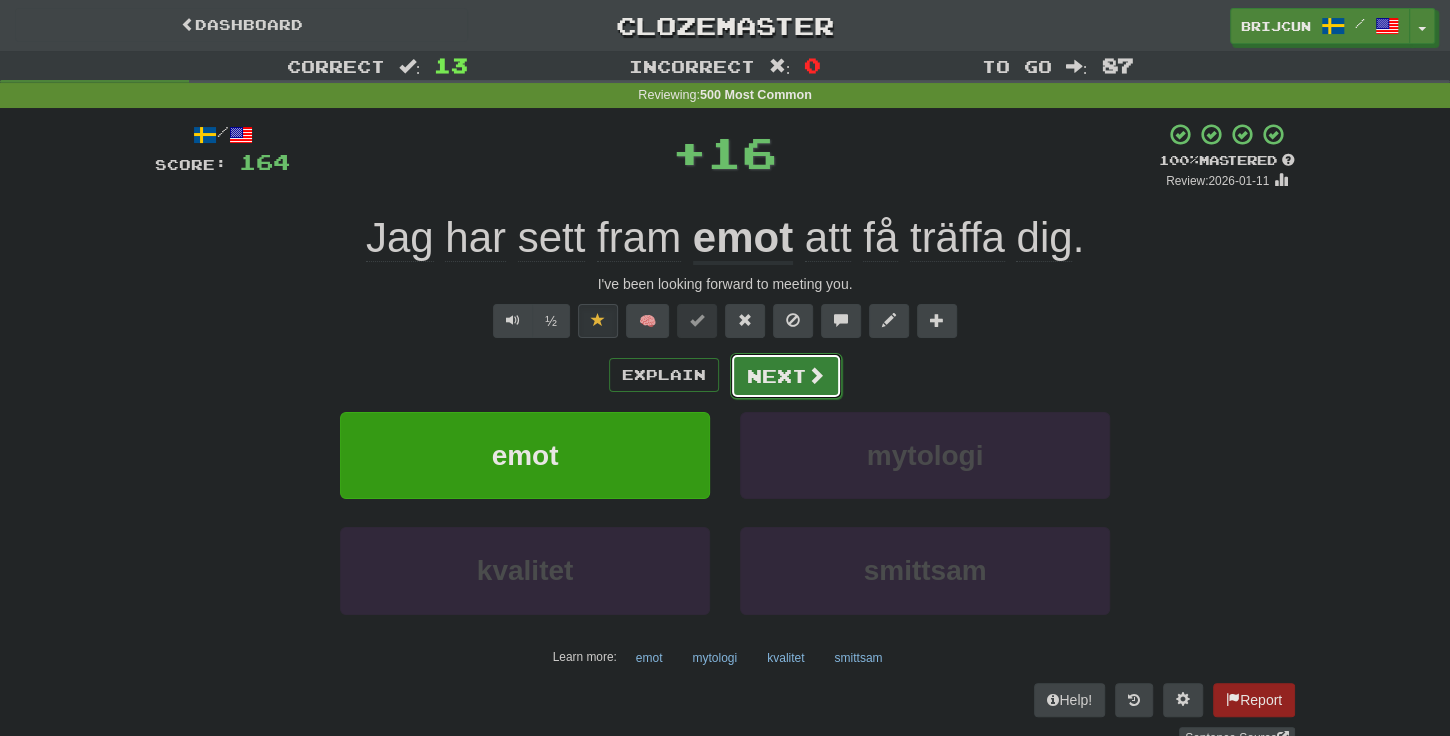 click on "Next" at bounding box center (786, 376) 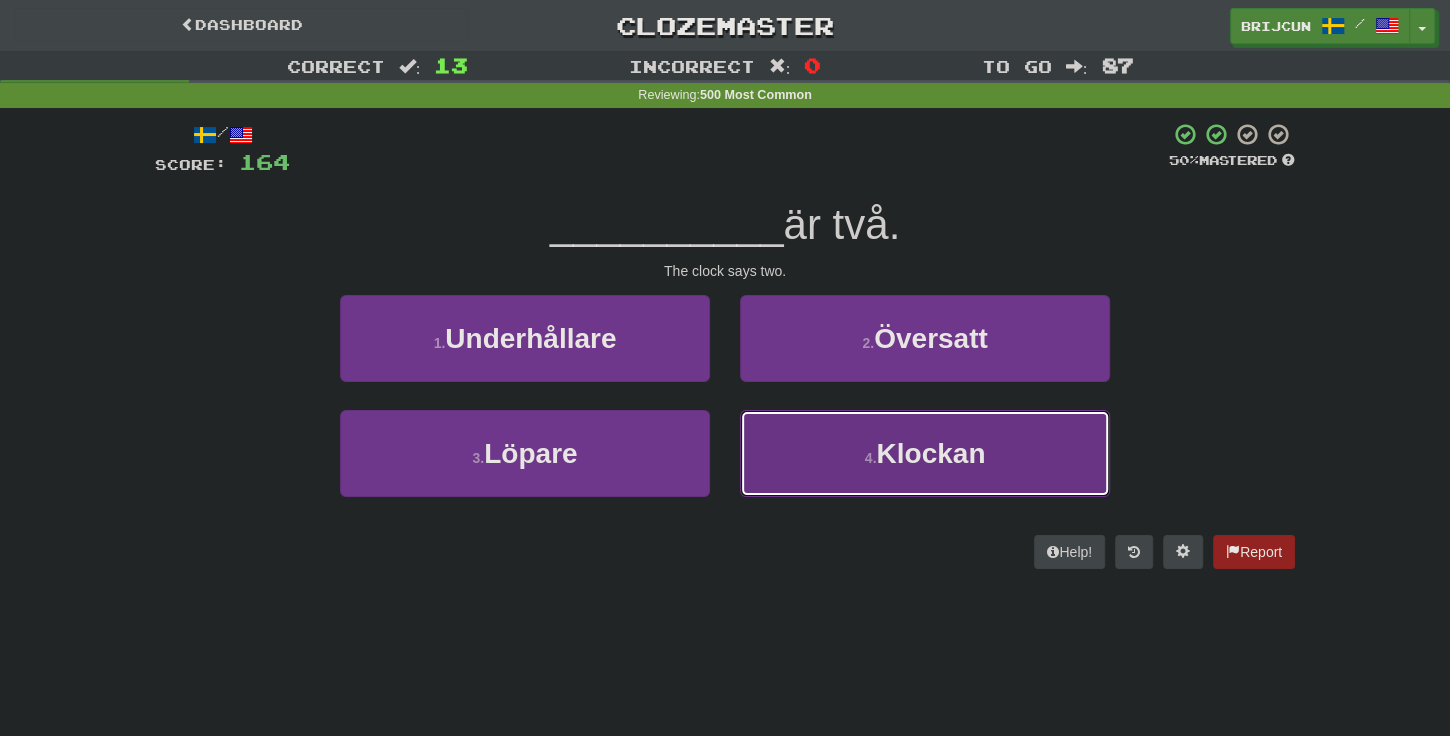 click on "4 .  Klockan" at bounding box center [925, 453] 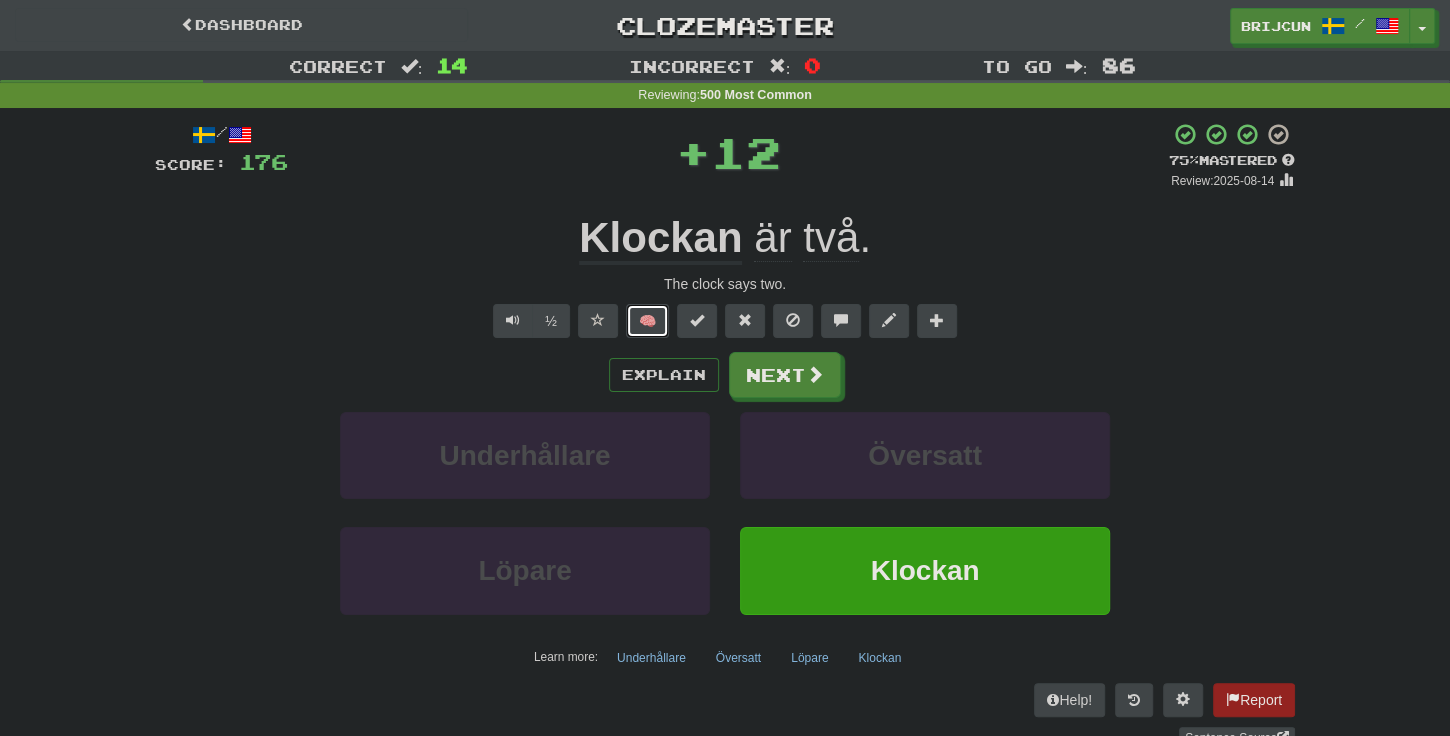 click on "🧠" at bounding box center [647, 321] 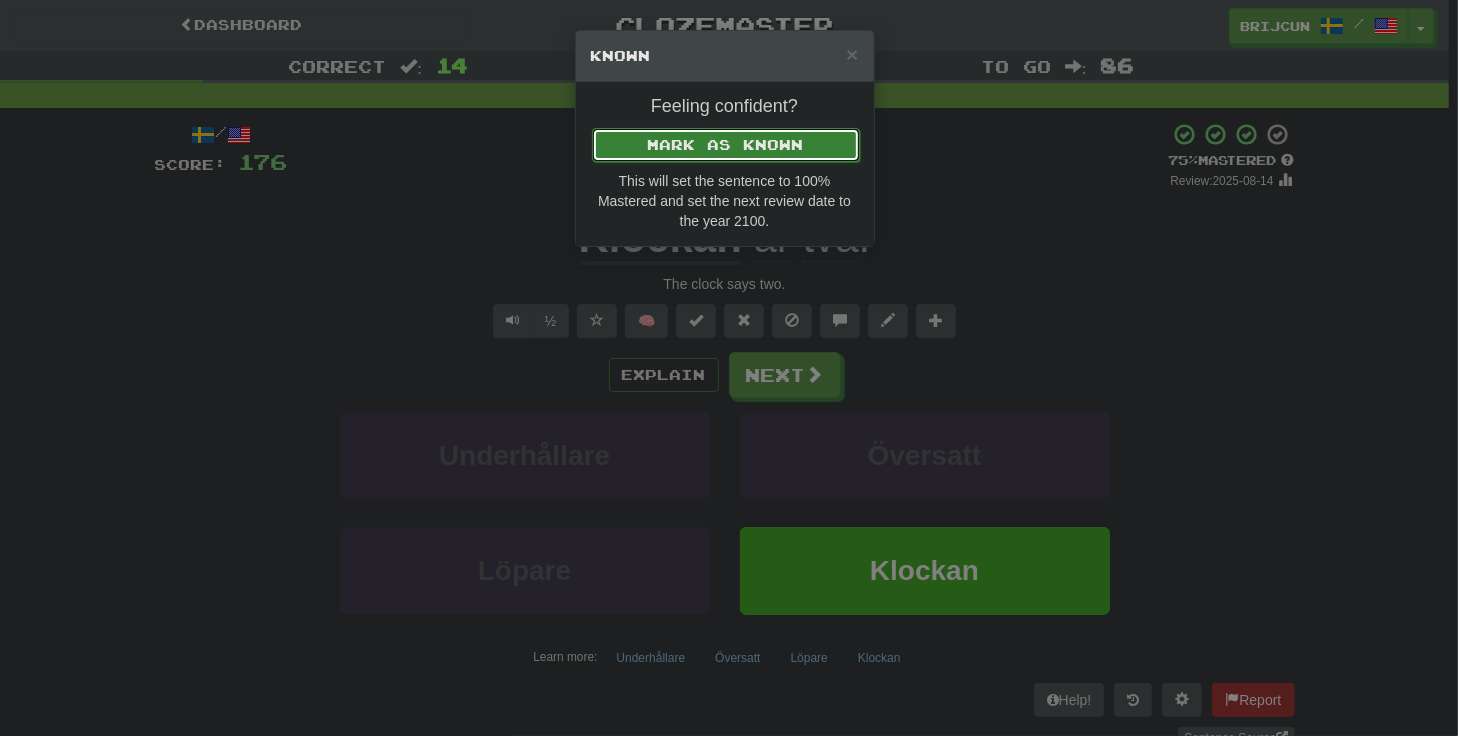 click on "Mark as Known" at bounding box center [726, 145] 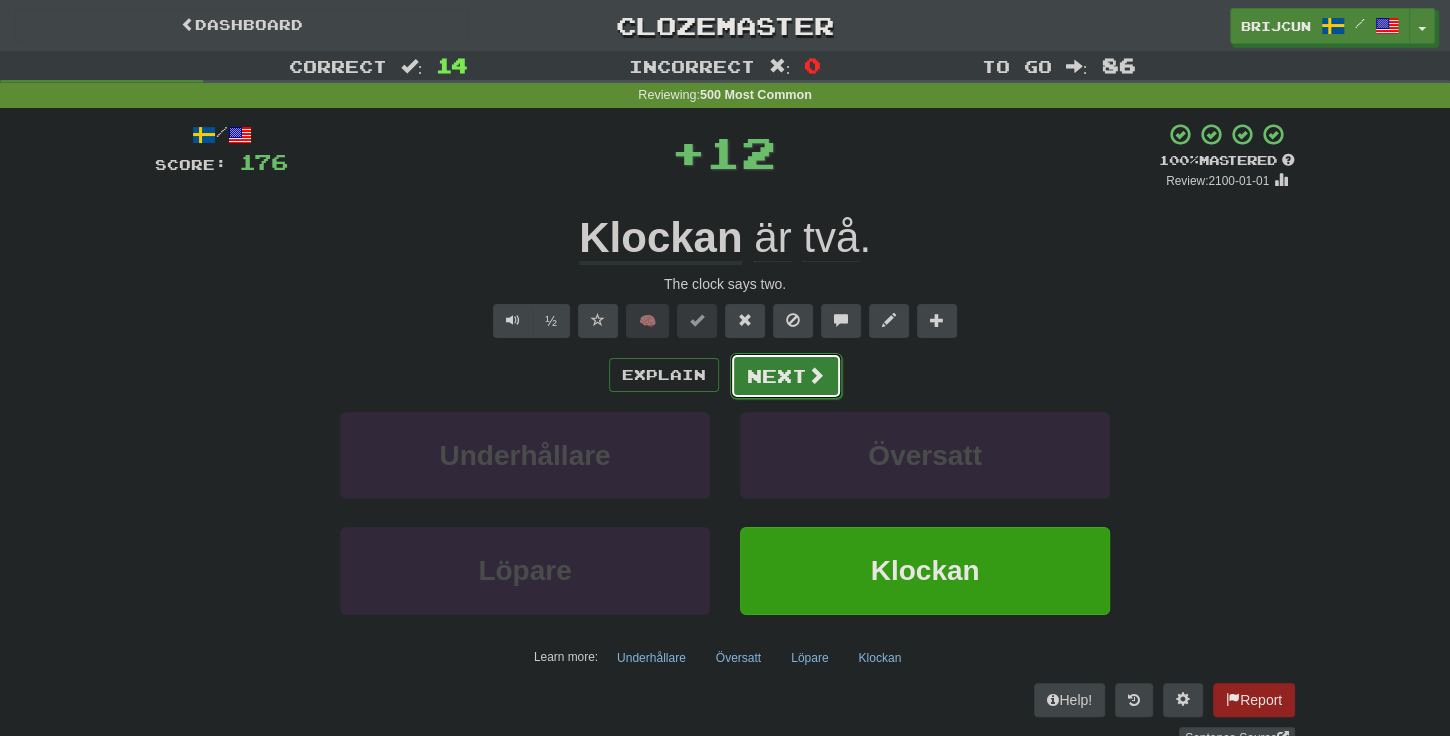 click on "Next" at bounding box center (786, 376) 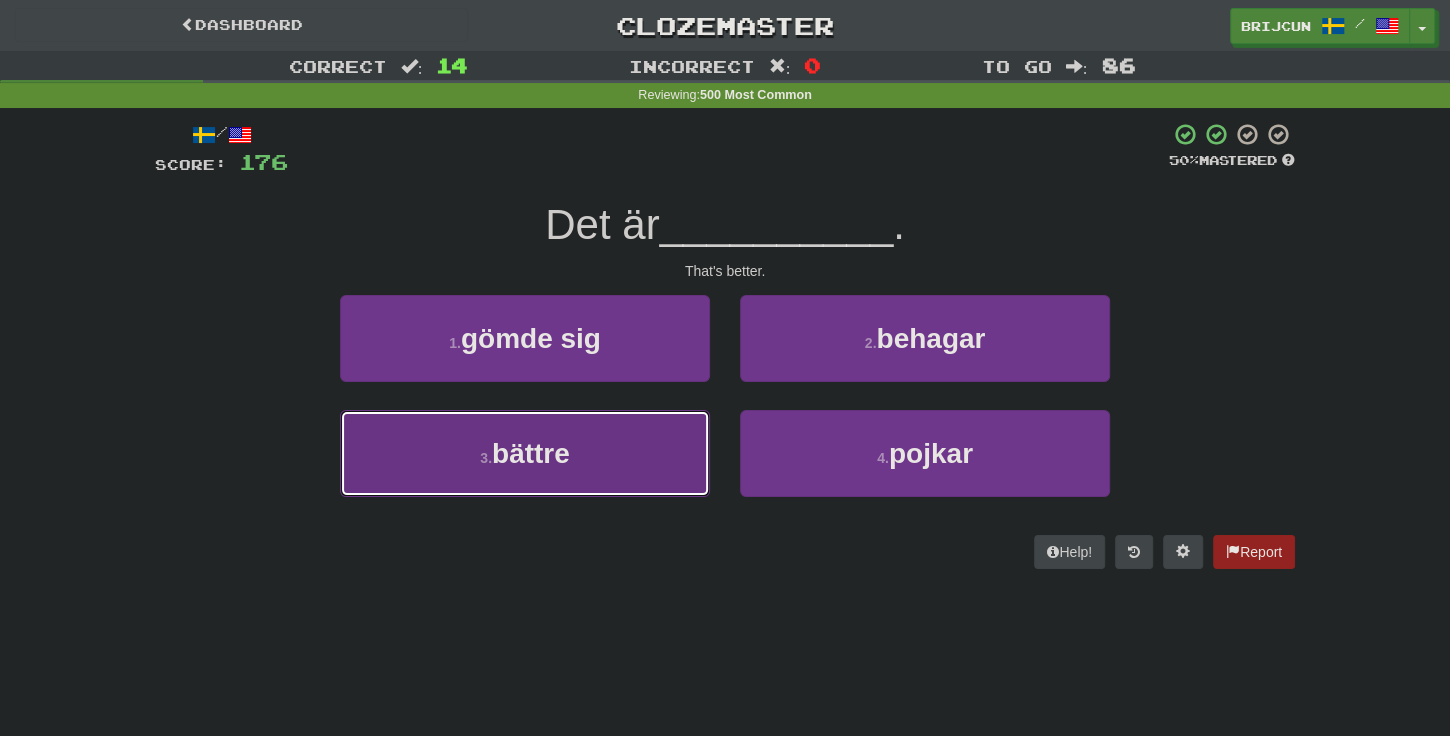 click on "3 .  bättre" at bounding box center (525, 453) 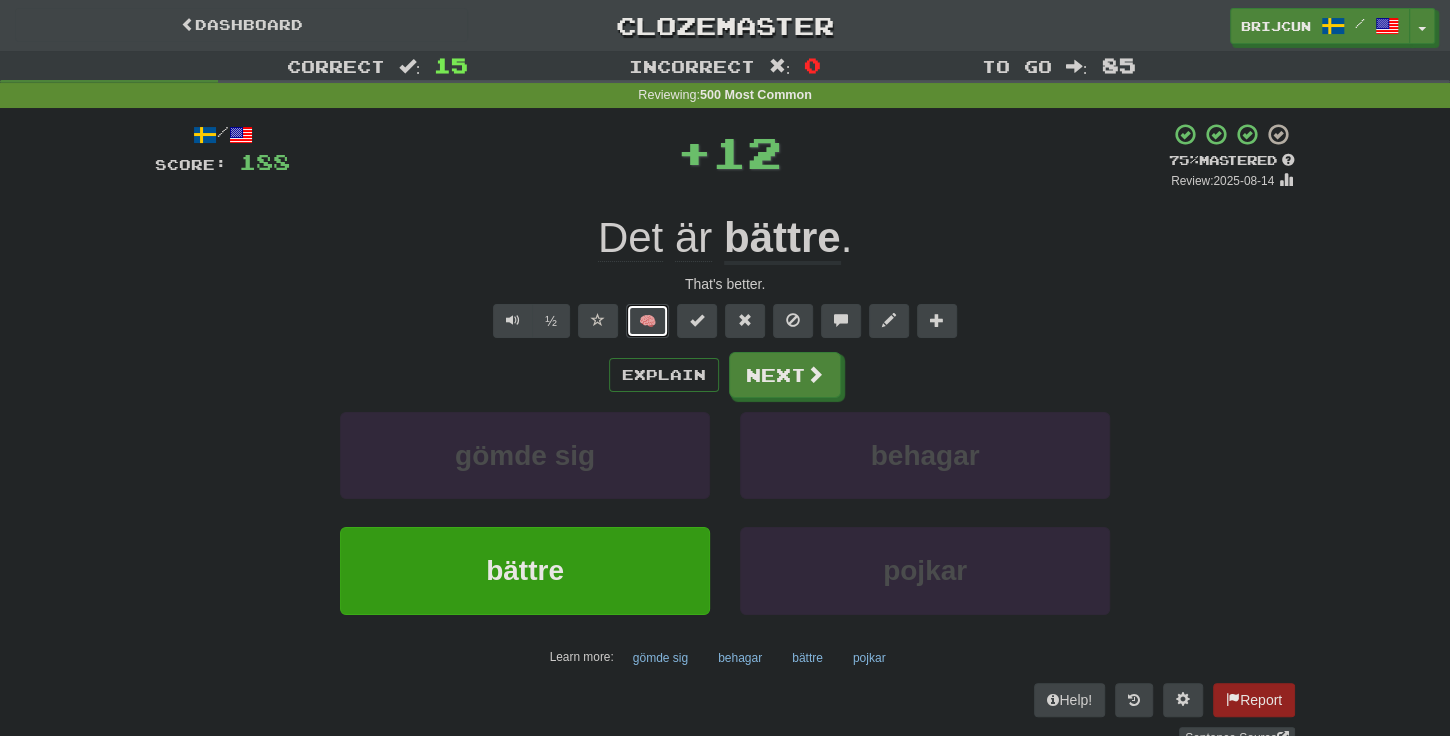 click on "🧠" at bounding box center [647, 321] 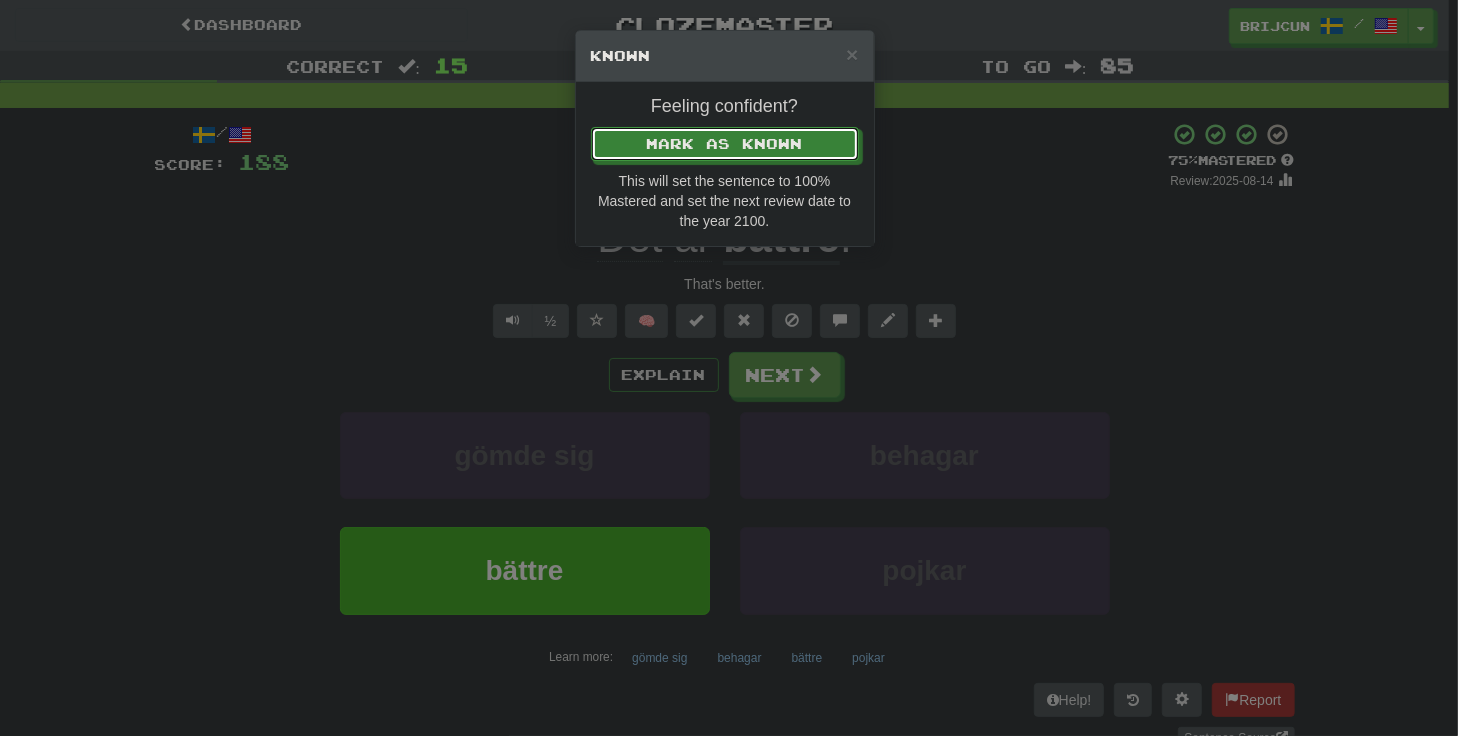 click on "Mark as Known" at bounding box center (725, 144) 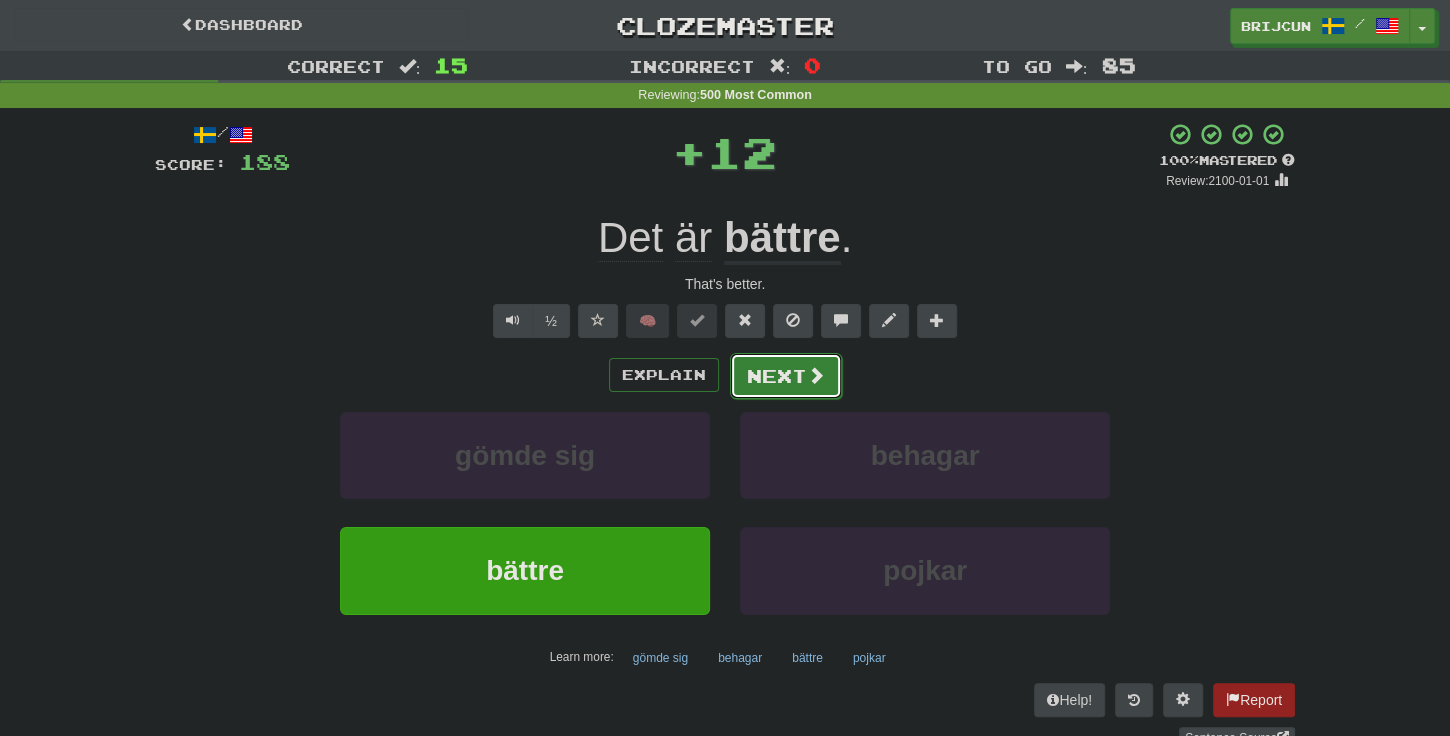 click at bounding box center [816, 375] 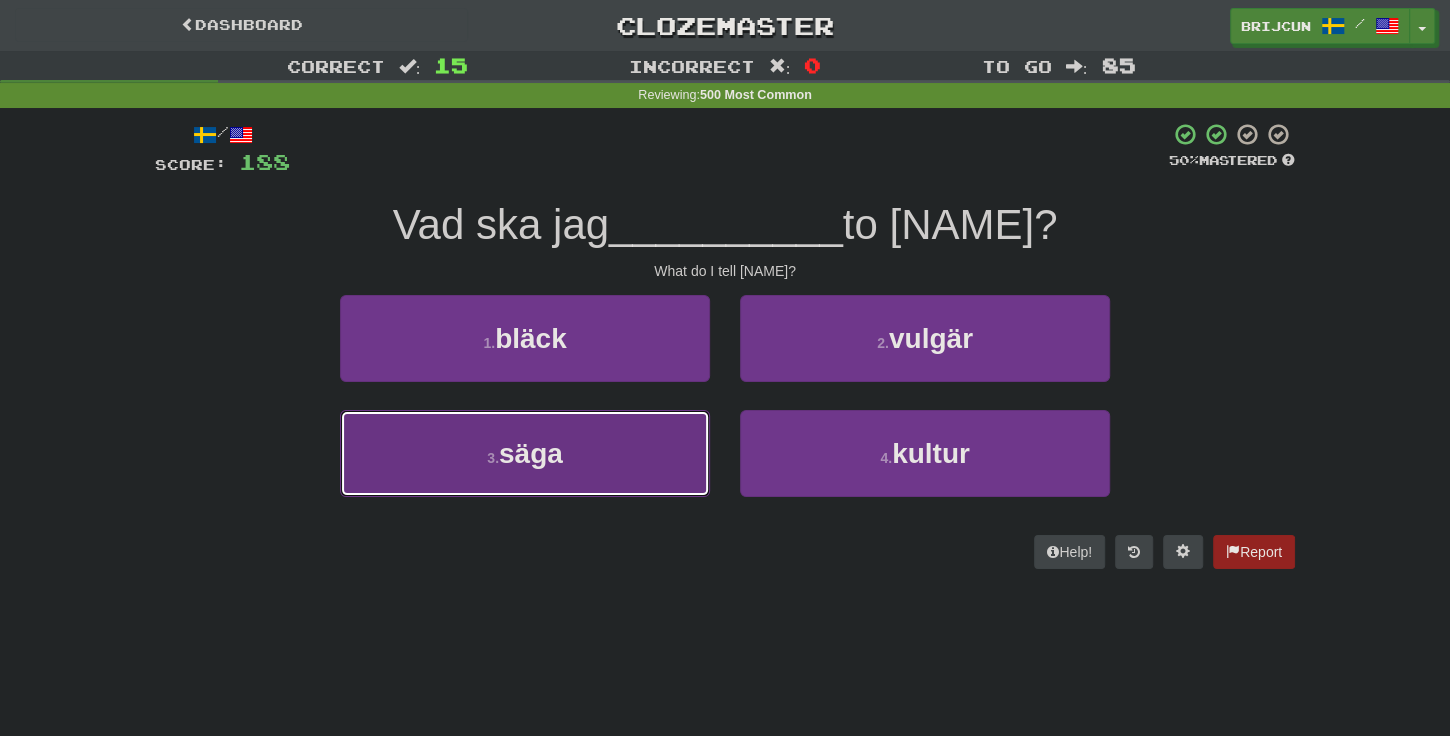 click on "3 .  säga" at bounding box center [525, 453] 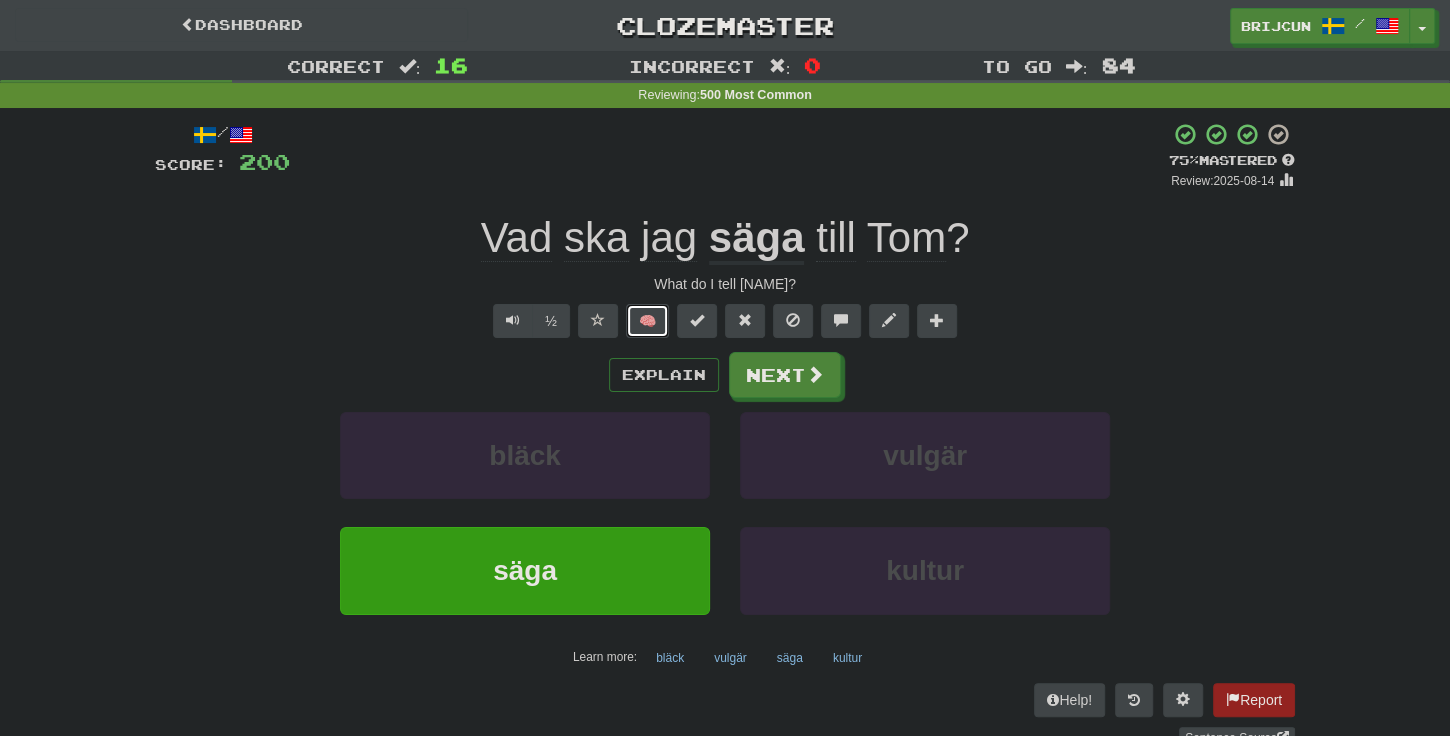 click on "🧠" at bounding box center (647, 321) 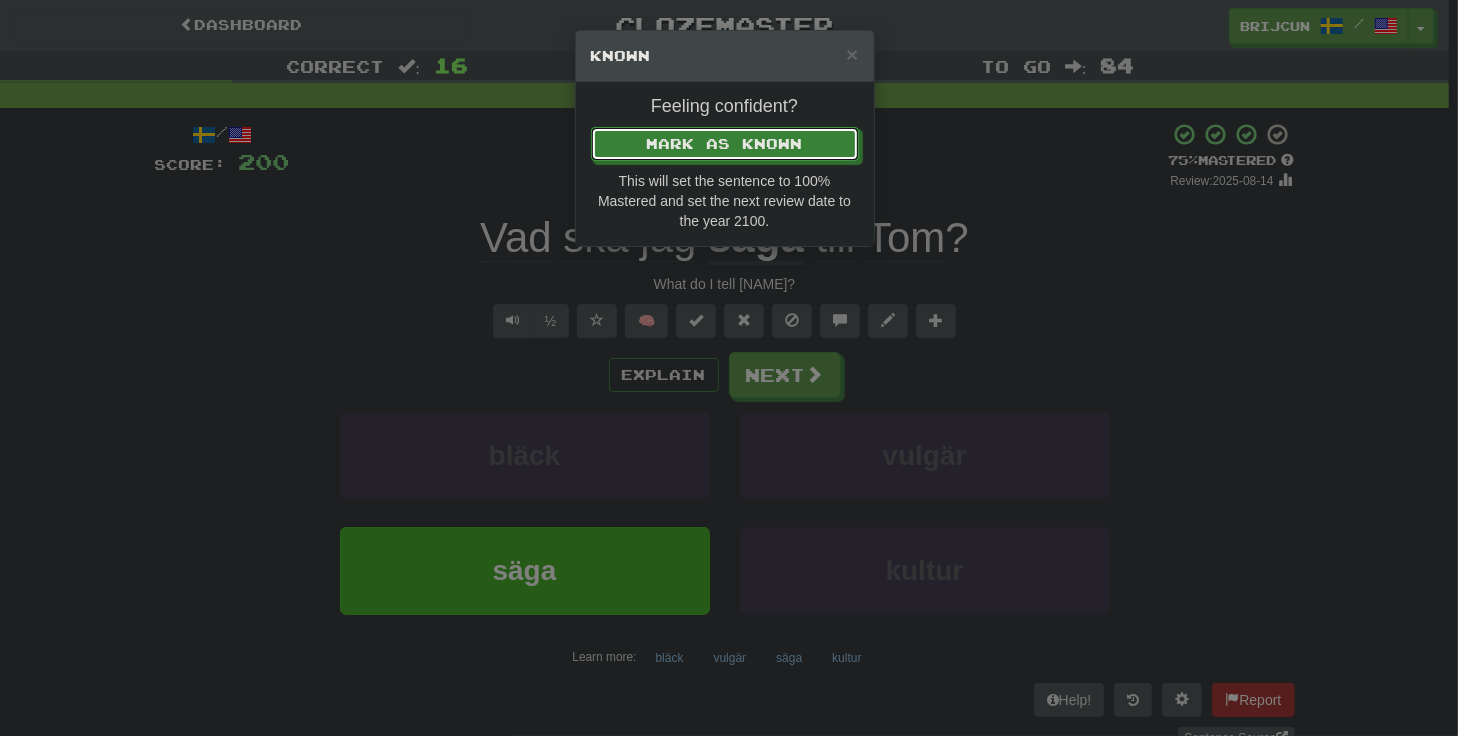 click on "Mark as Known" at bounding box center [725, 144] 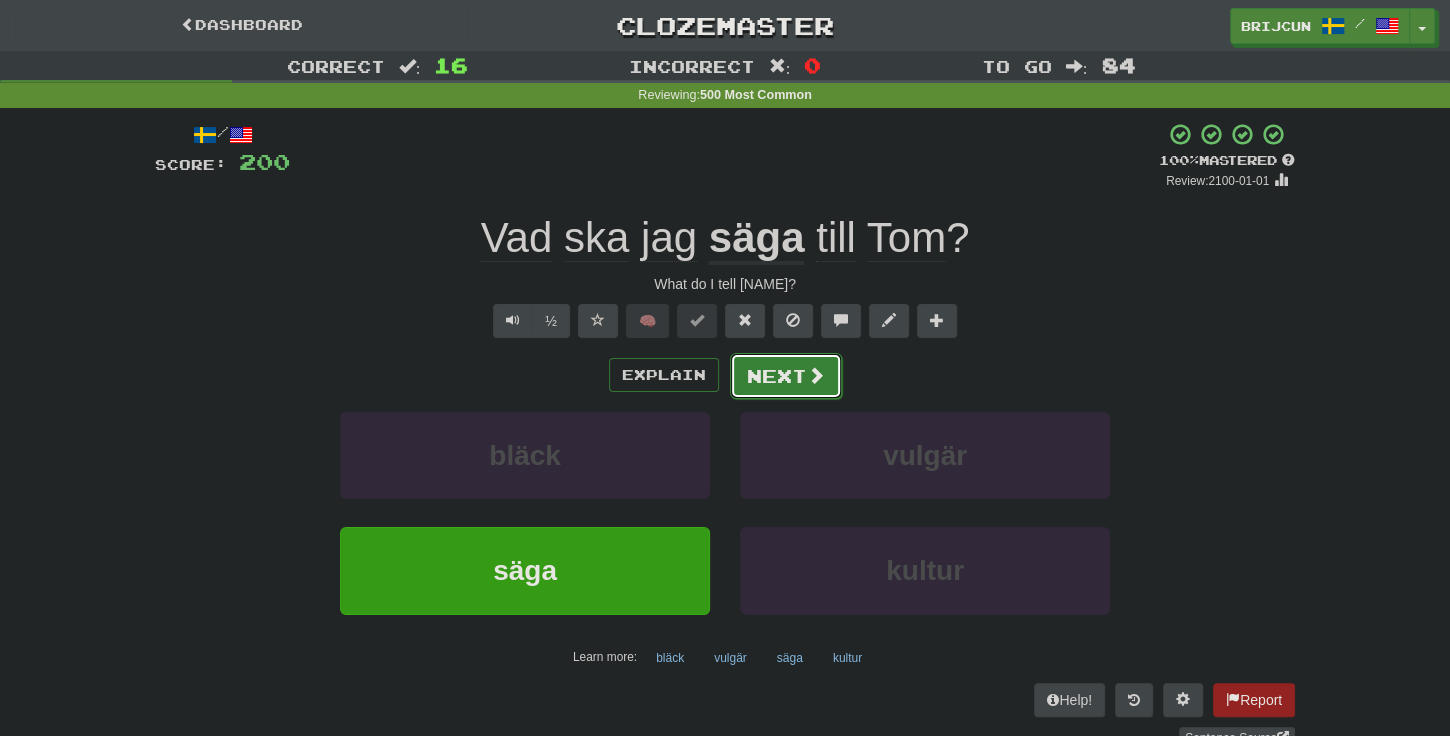 click on "Next" at bounding box center (786, 376) 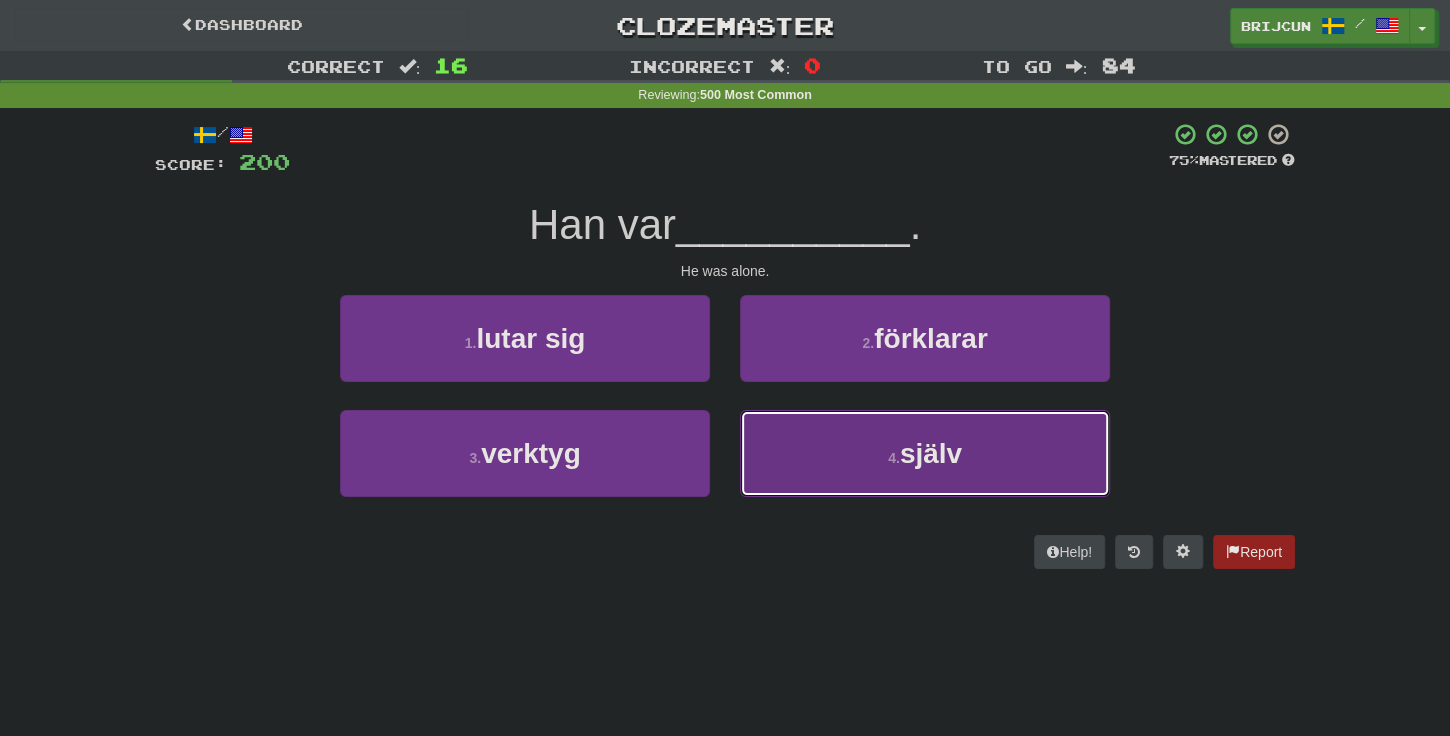 click on "själv" at bounding box center [931, 453] 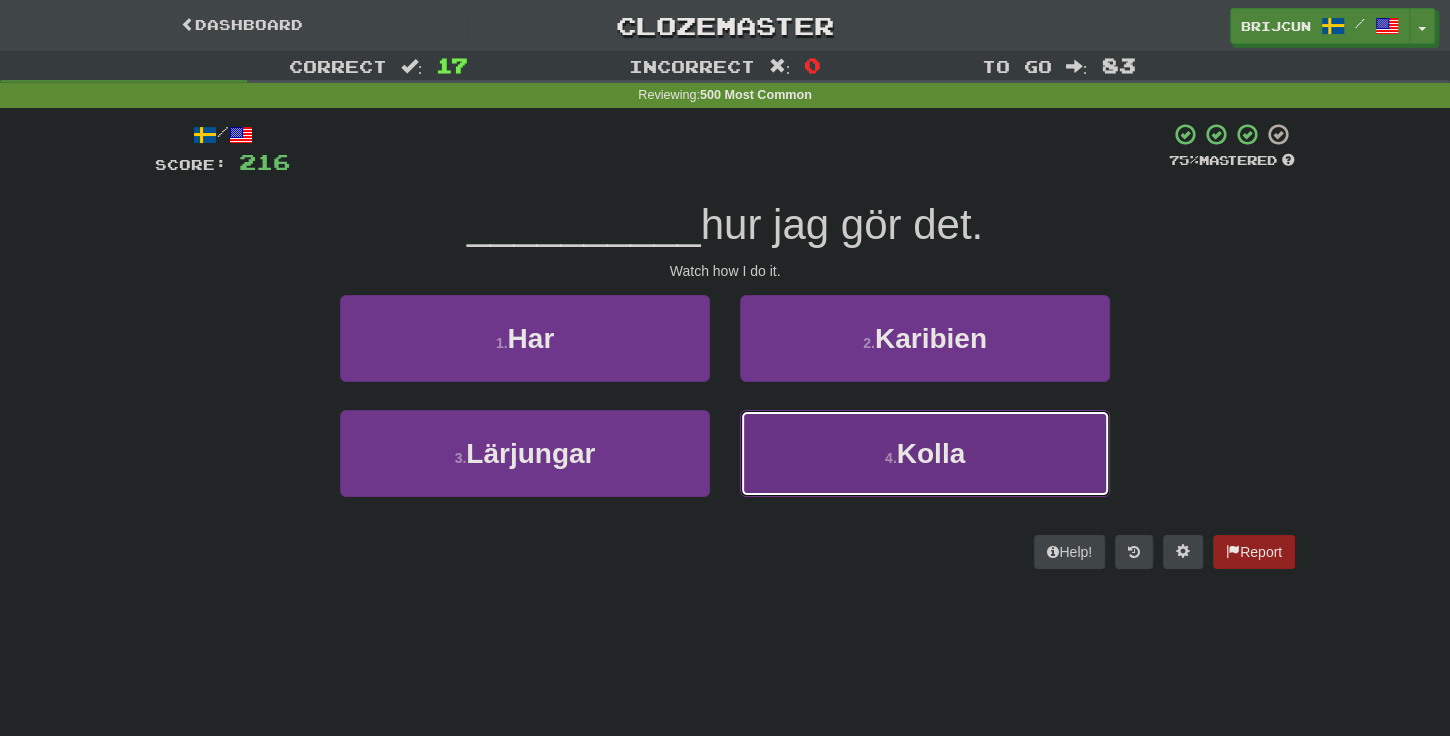 click on "4 .  Kolla" at bounding box center (925, 453) 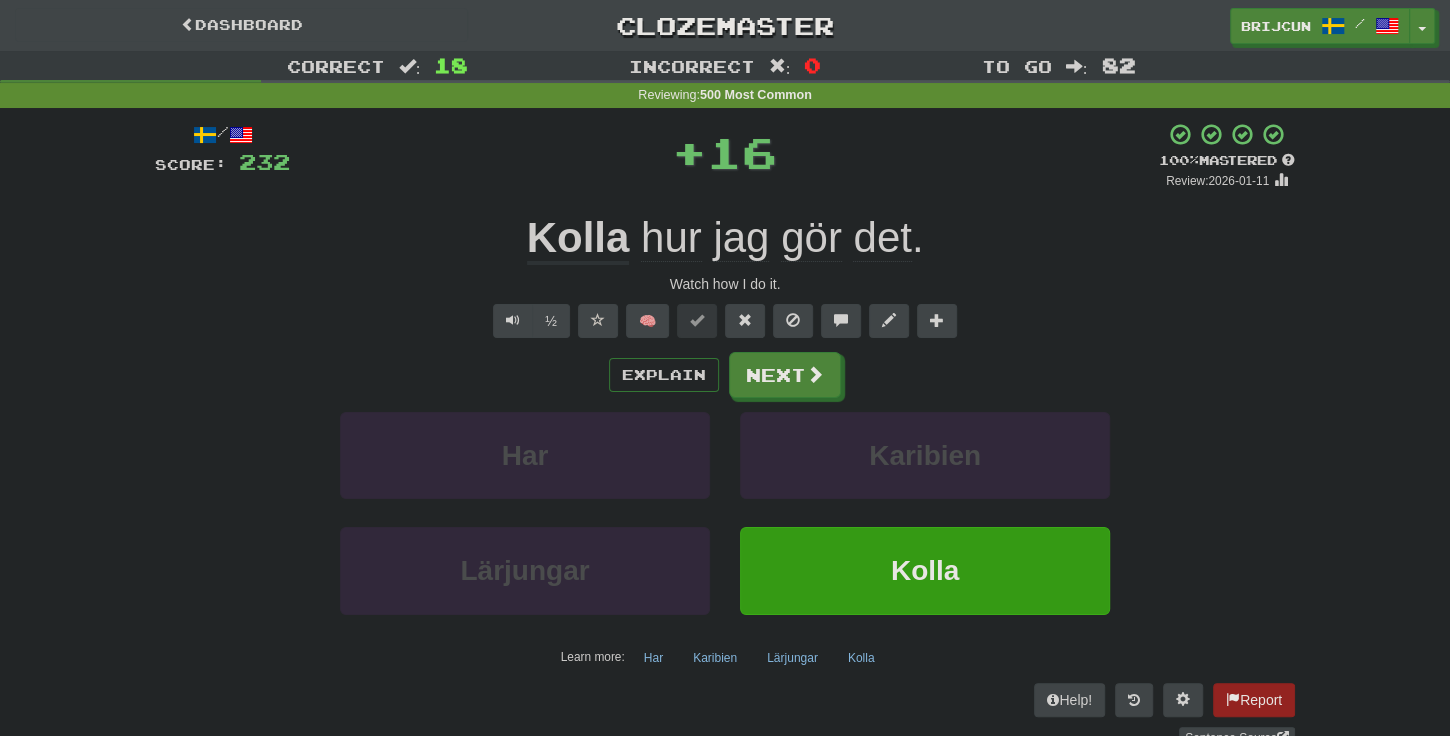 click on "Kolla" at bounding box center (578, 239) 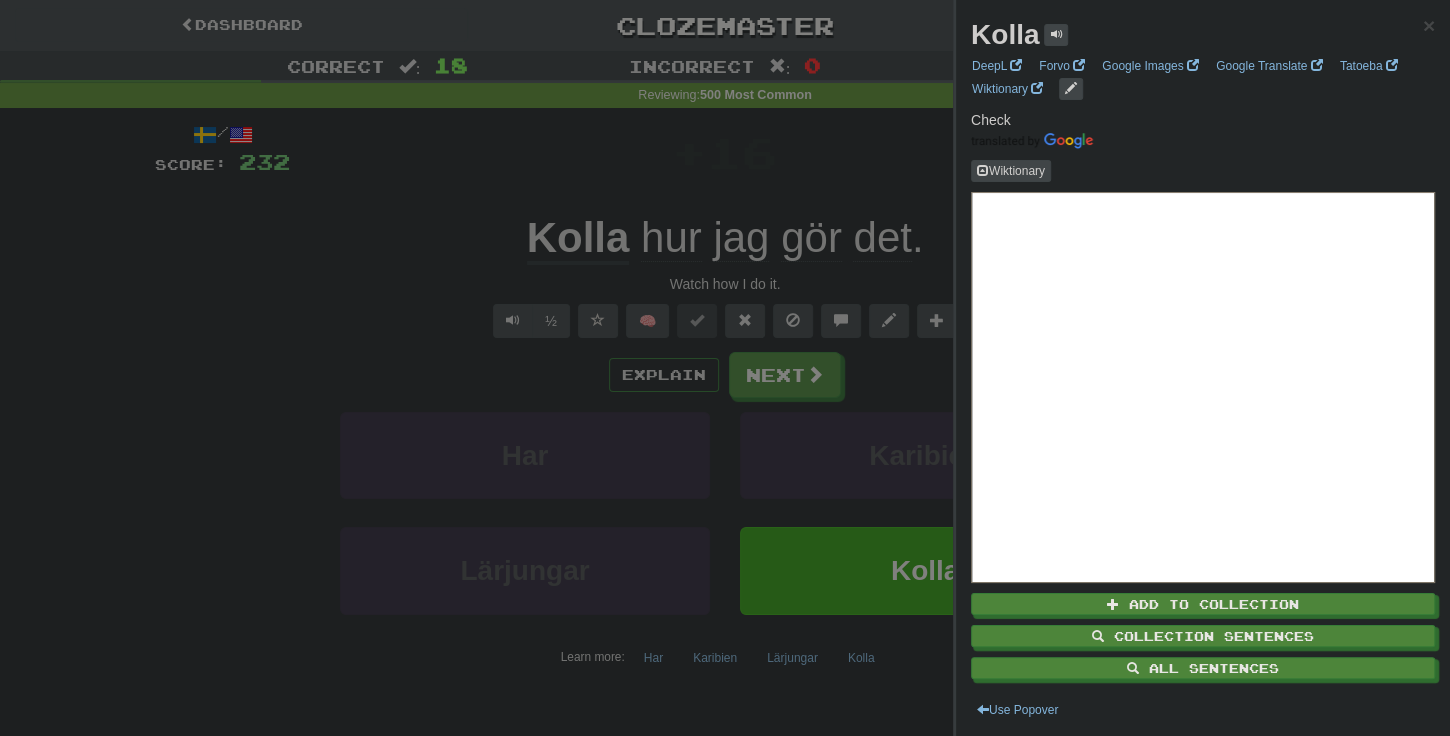 click at bounding box center (725, 368) 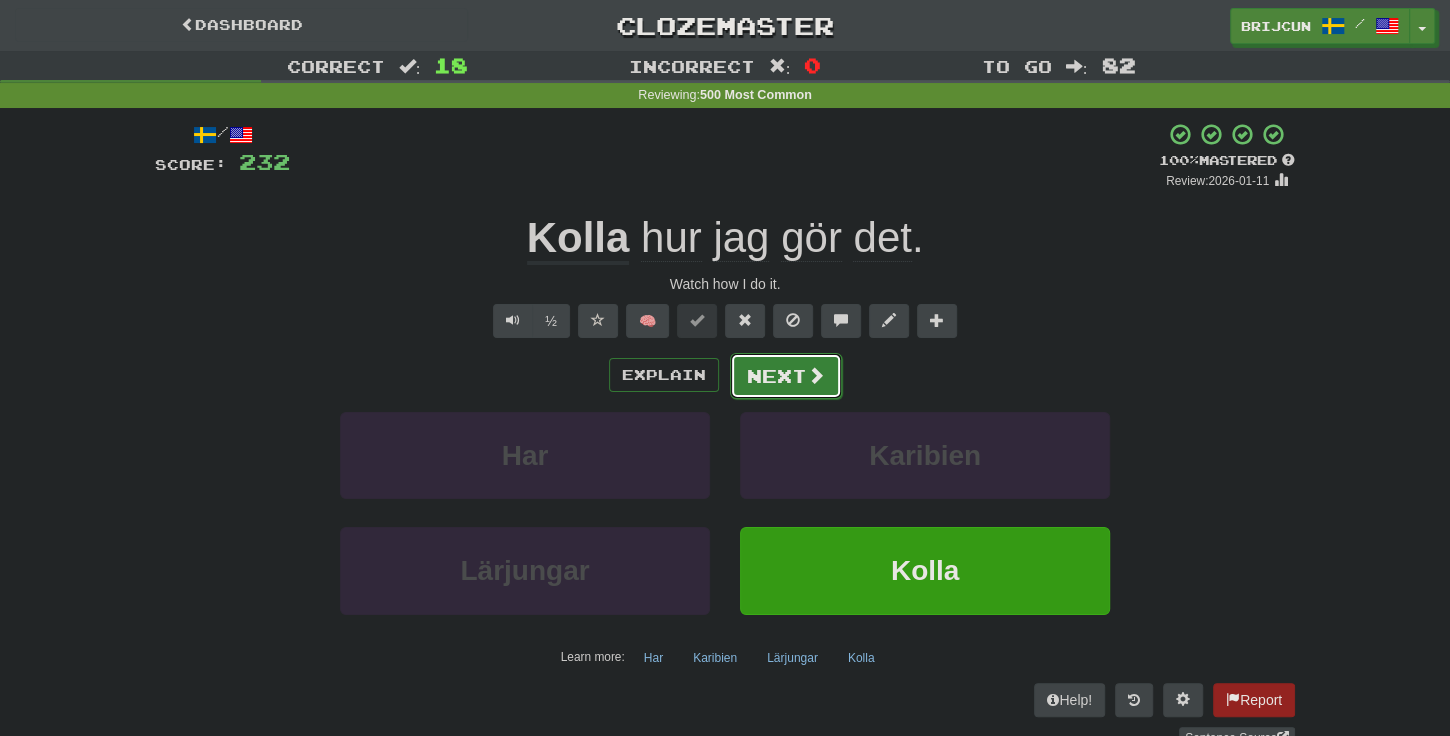click on "Next" at bounding box center (786, 376) 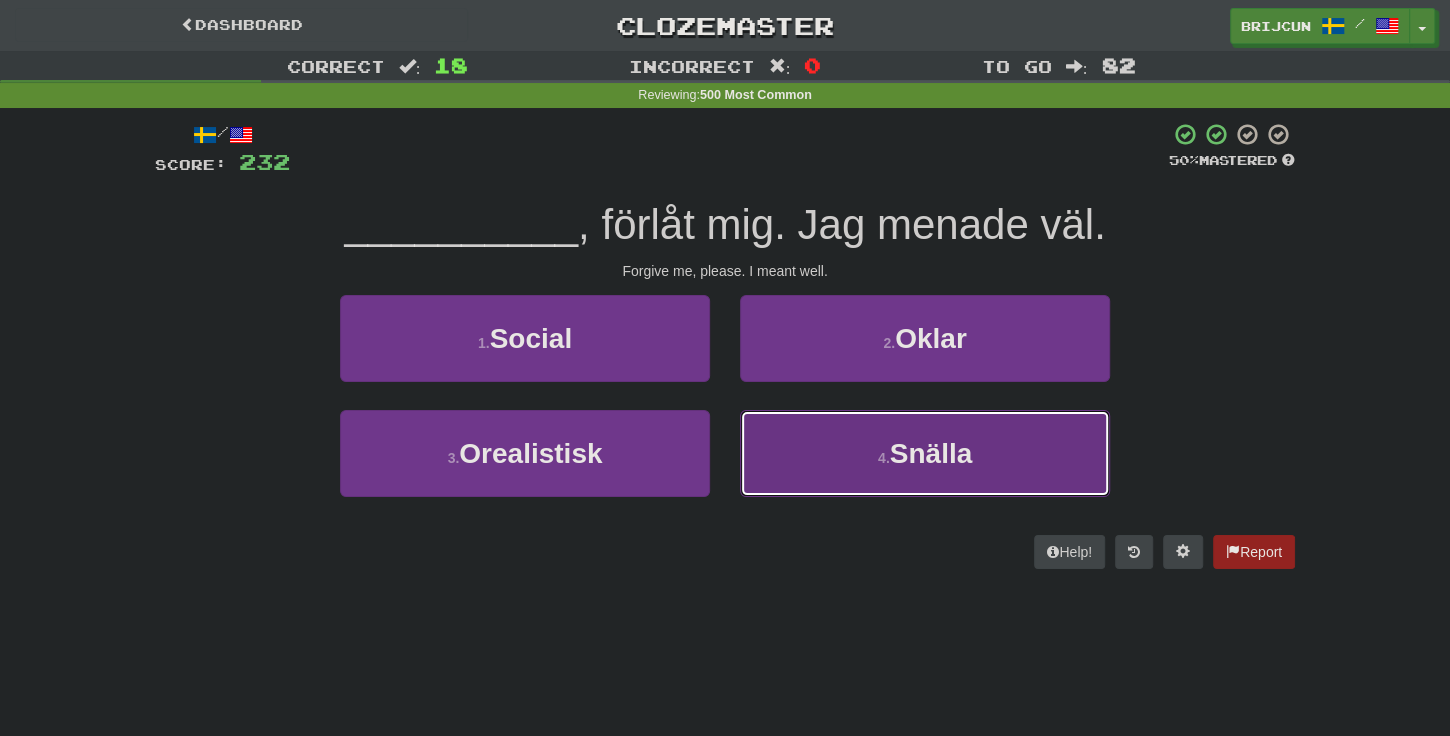 click on "4 .  Snälla" at bounding box center [925, 453] 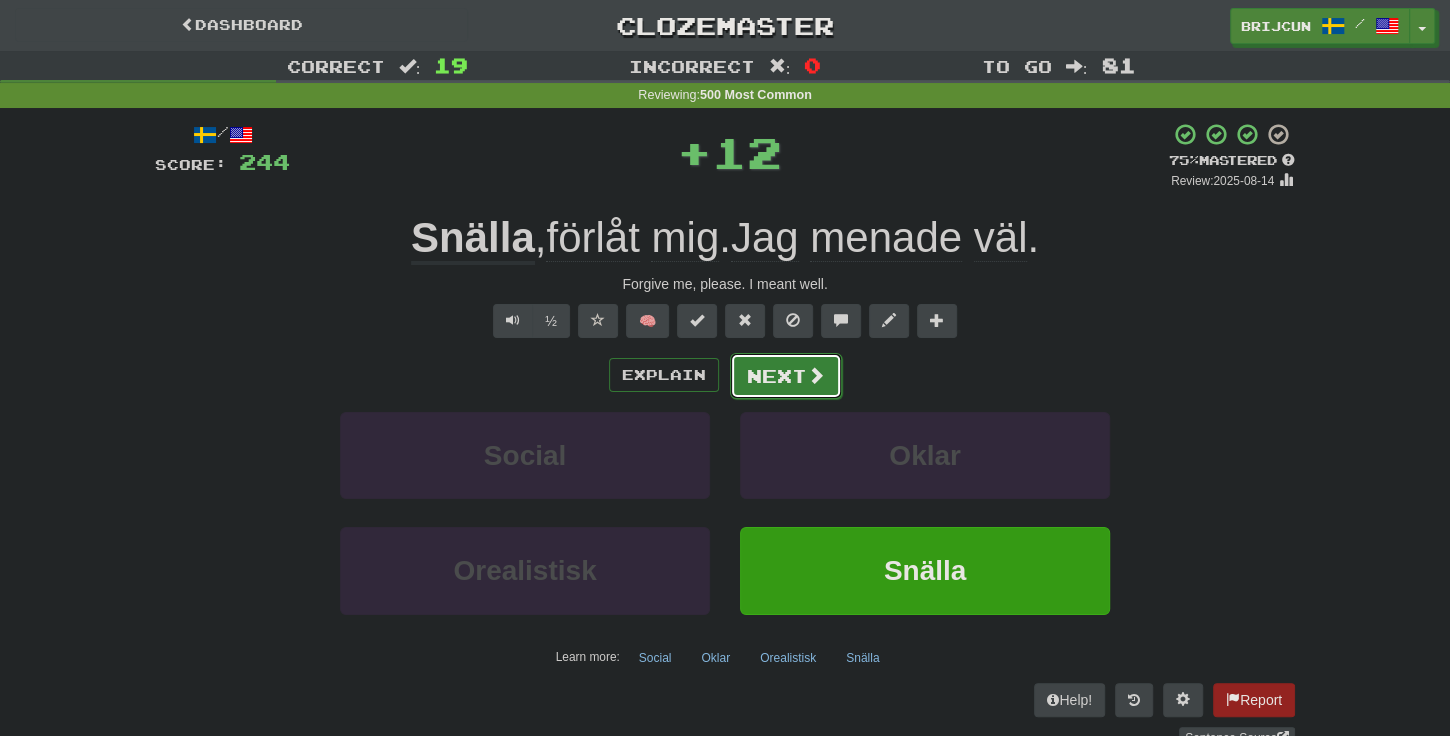 click on "Next" at bounding box center (786, 376) 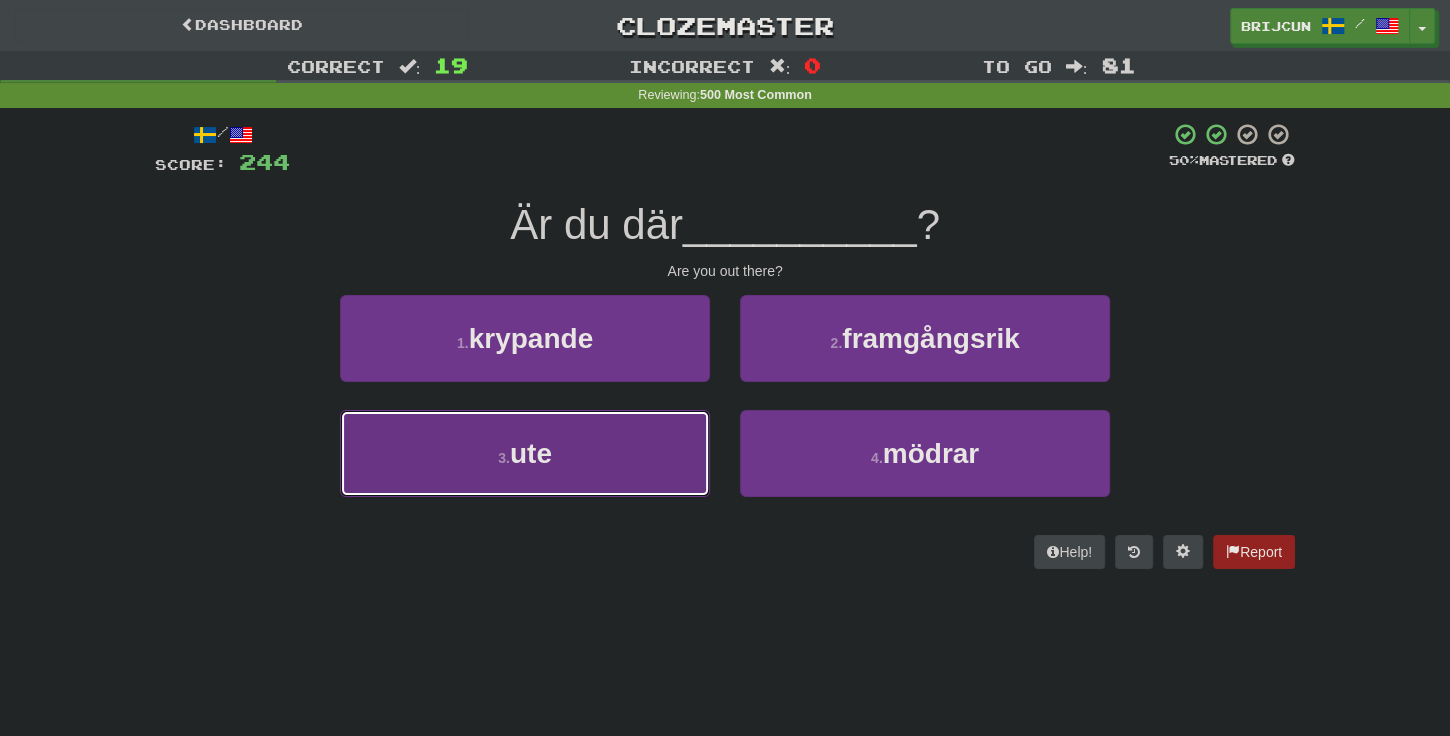 click on "3 .  ute" at bounding box center [525, 453] 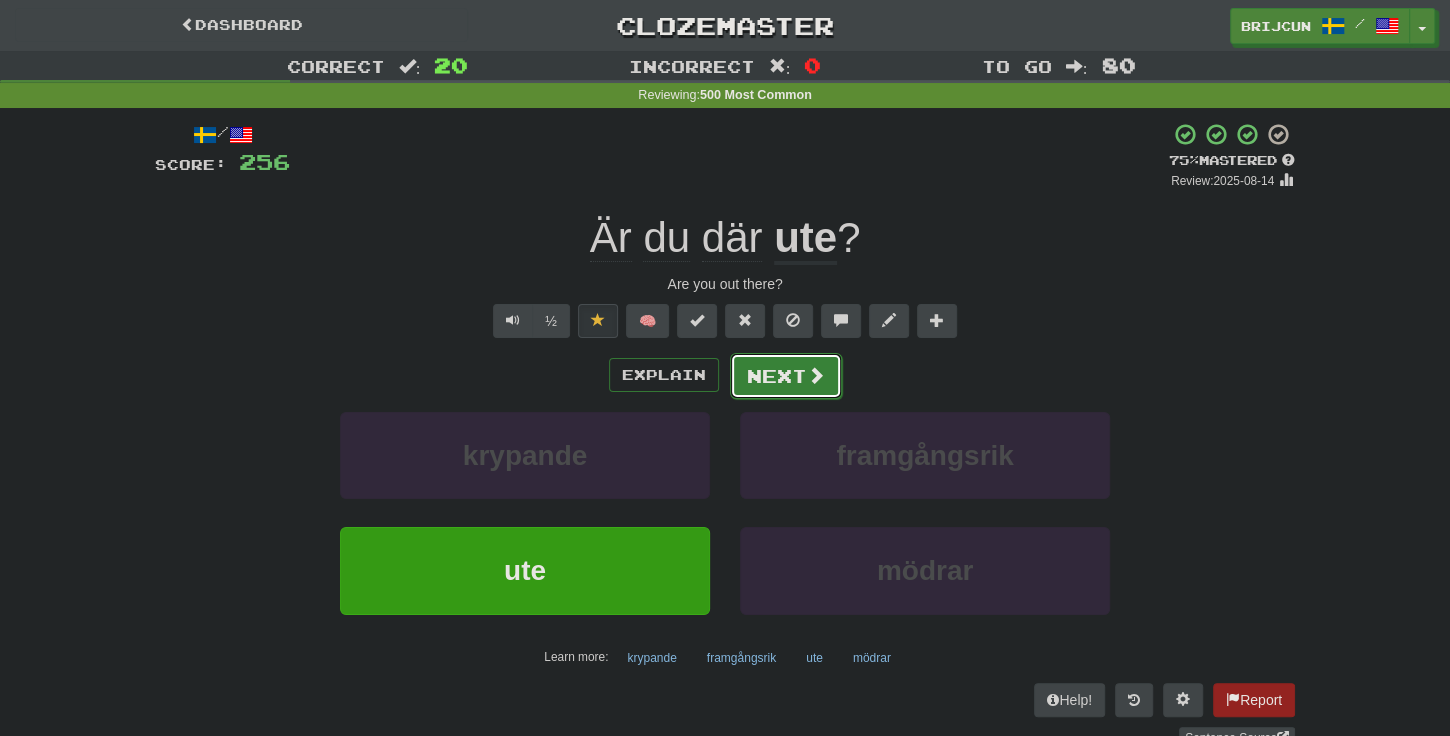 click on "Next" at bounding box center [786, 376] 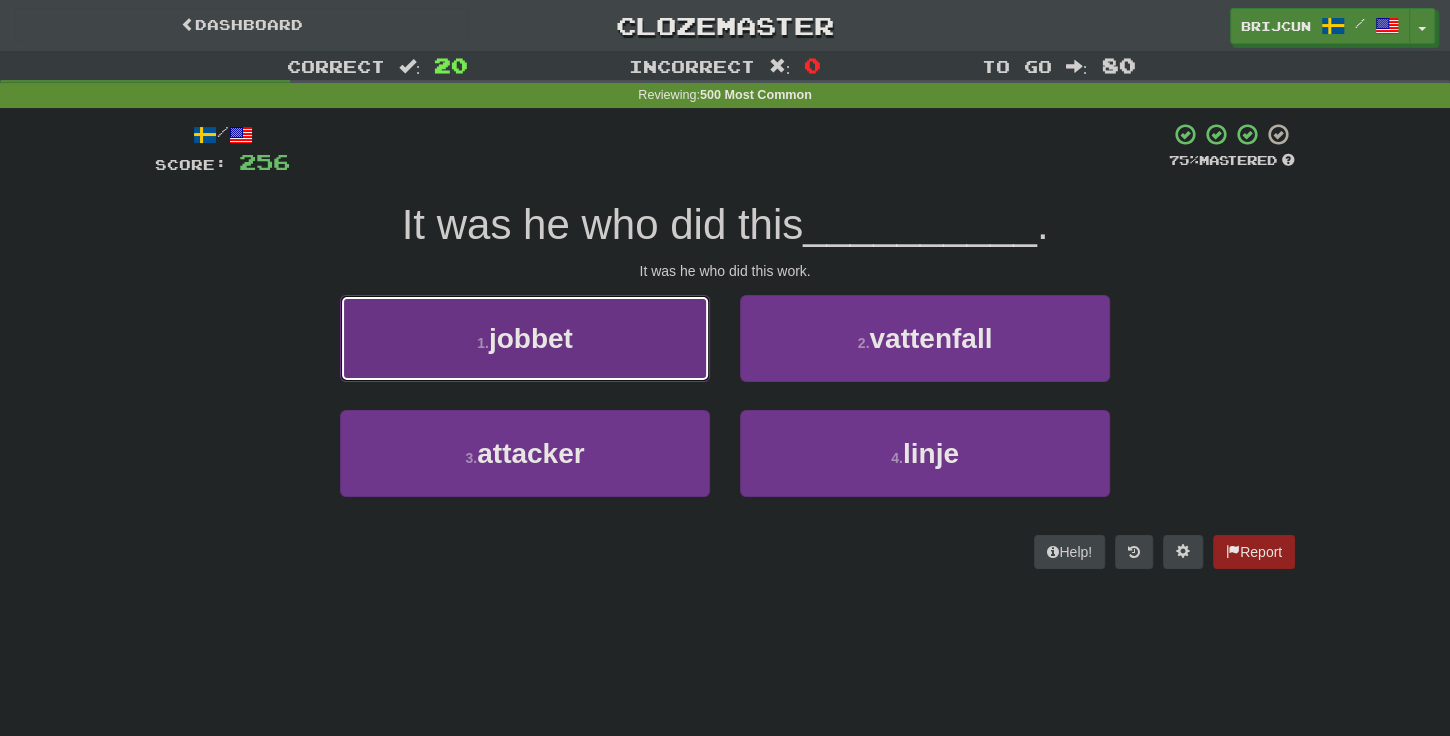 click on "1 .  jobbet" at bounding box center [525, 338] 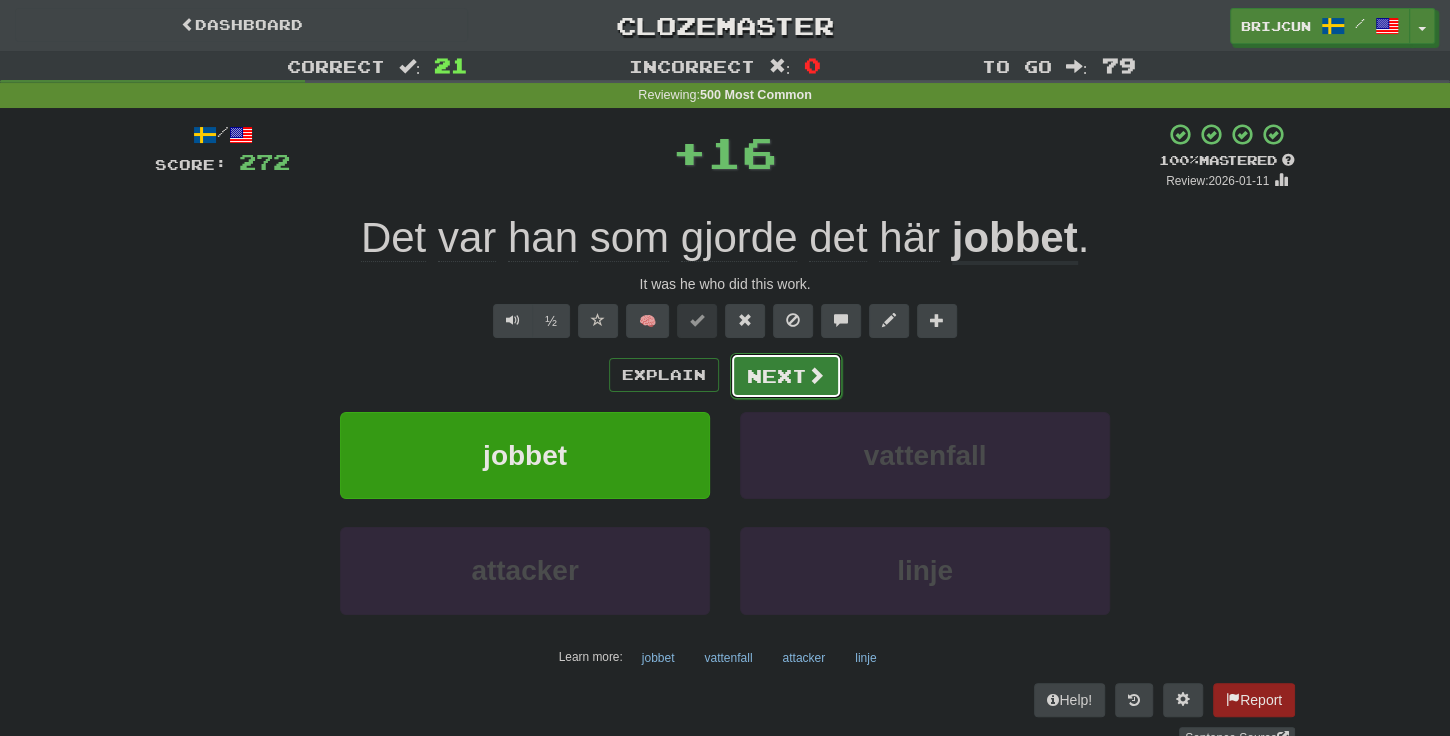 click on "Next" at bounding box center (786, 376) 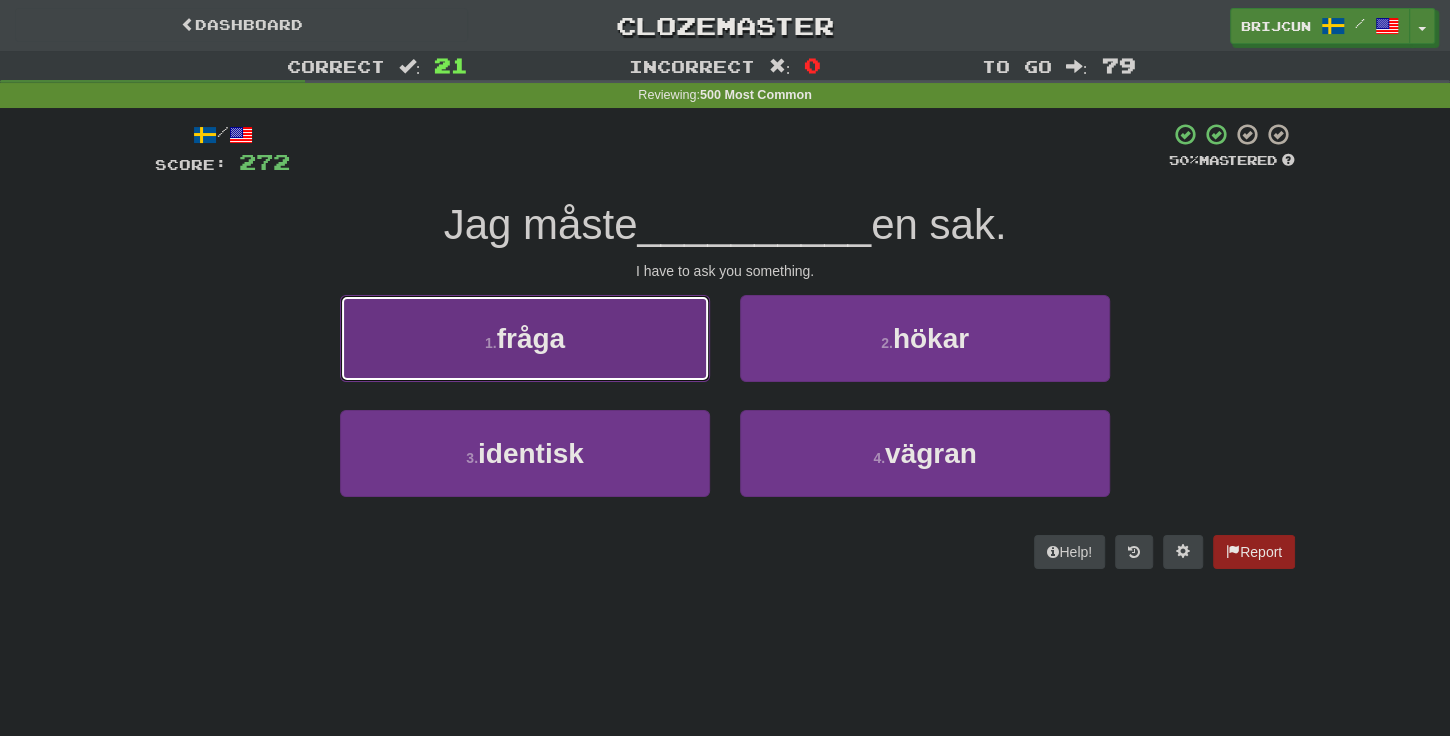 click on "1 .  fråga" at bounding box center [525, 338] 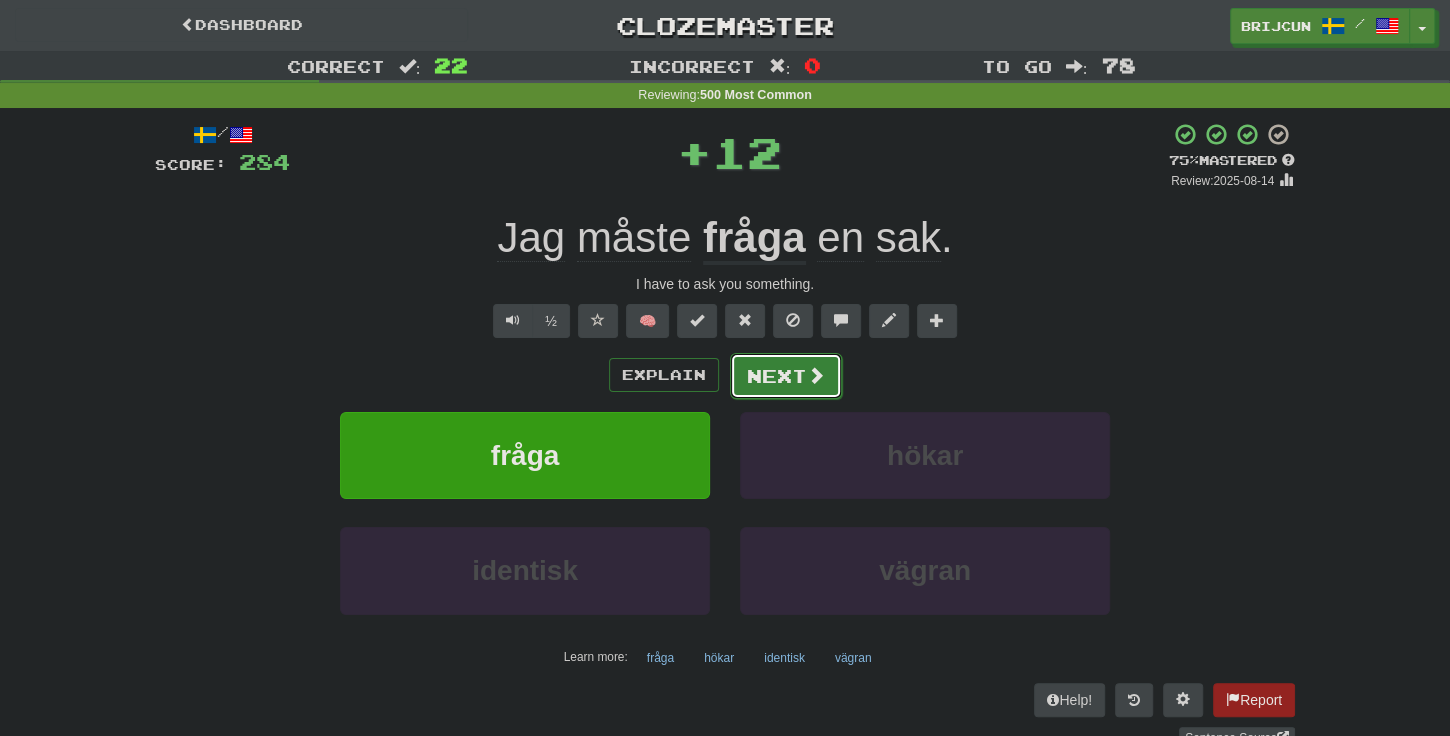click on "Next" at bounding box center (786, 376) 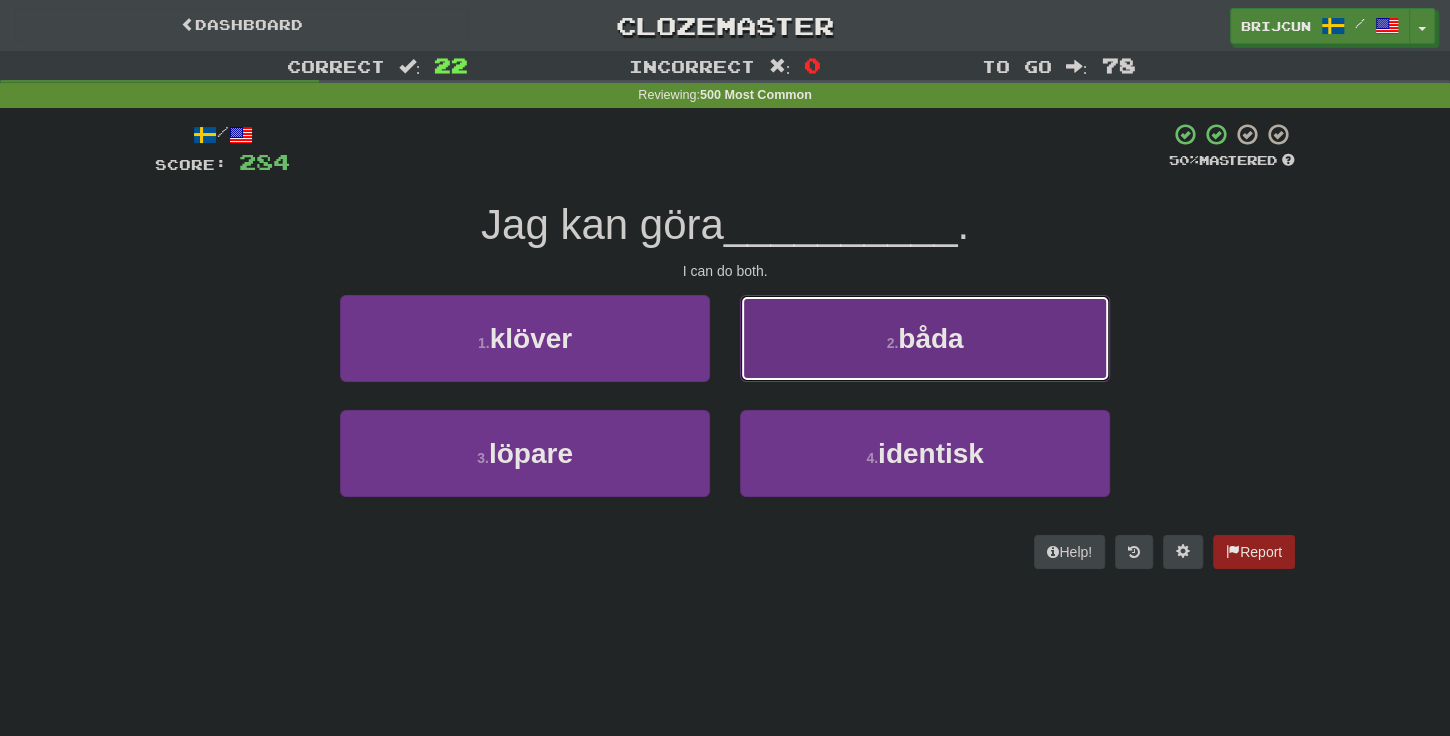 click on "2 .  båda" at bounding box center (925, 338) 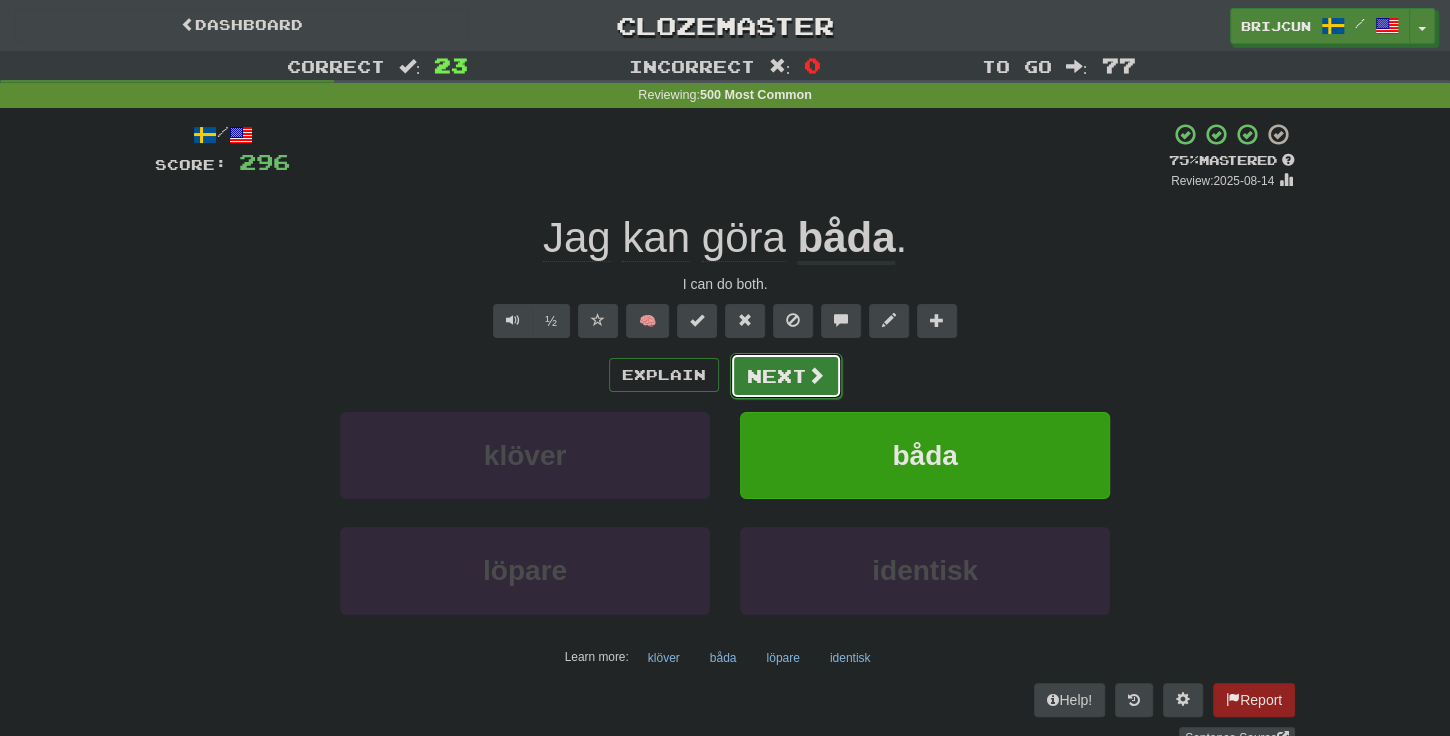 click on "Next" at bounding box center (786, 376) 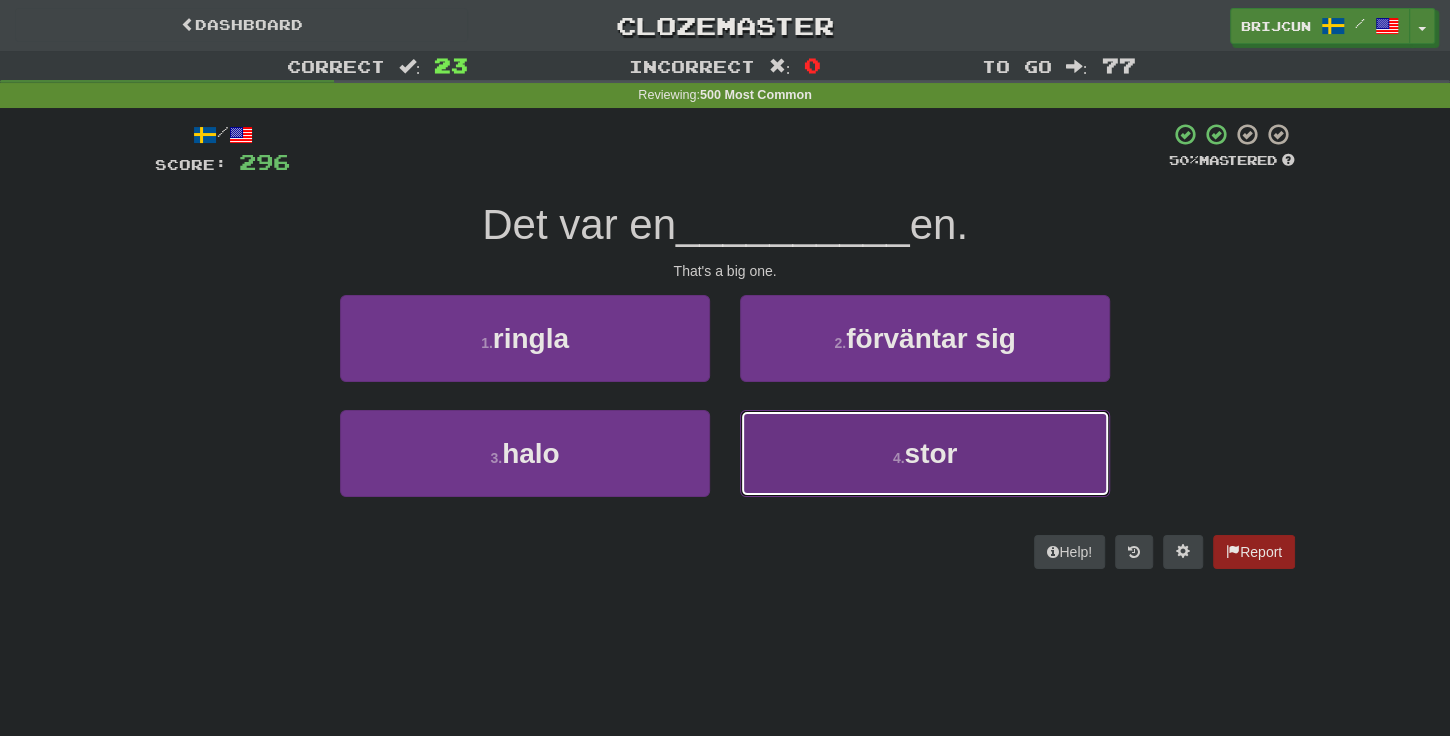 click on "4 .  stor" at bounding box center (925, 453) 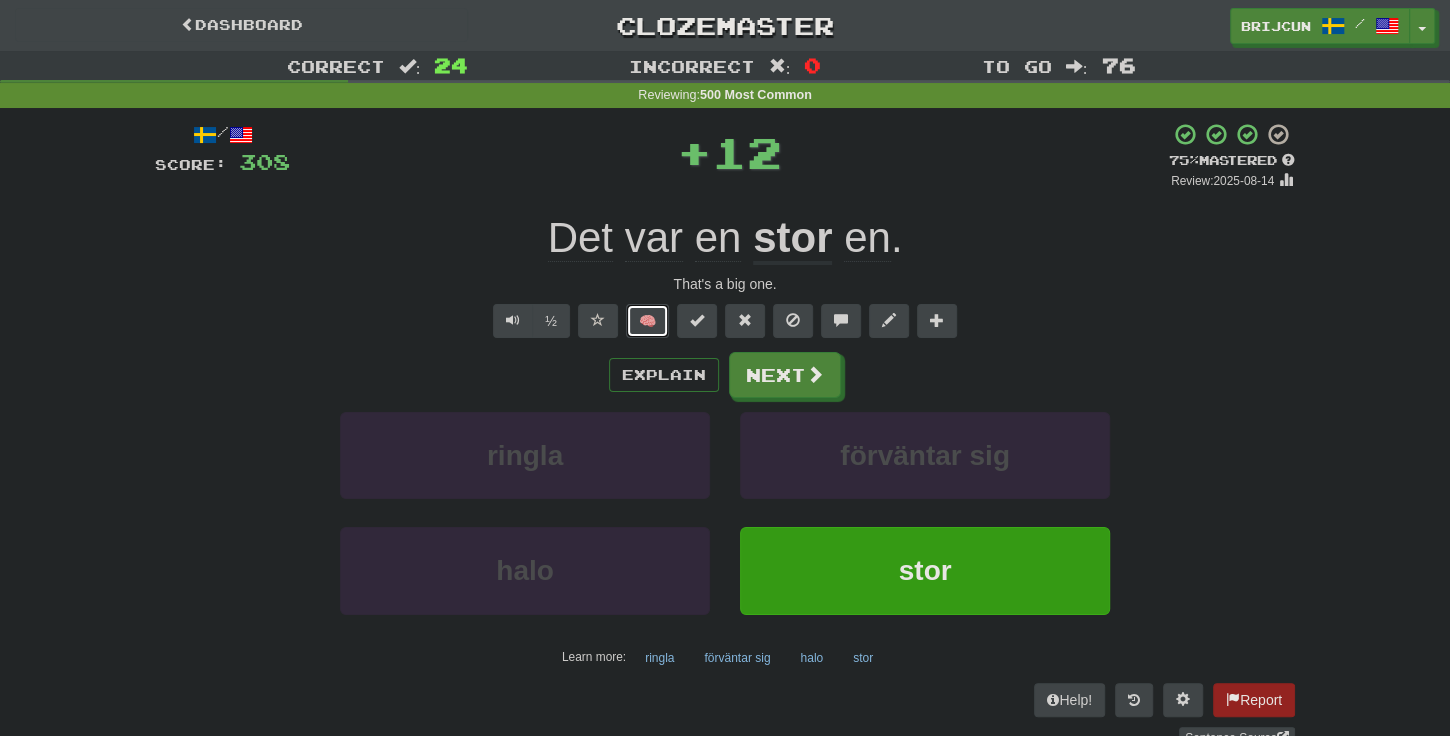 click on "🧠" at bounding box center [647, 321] 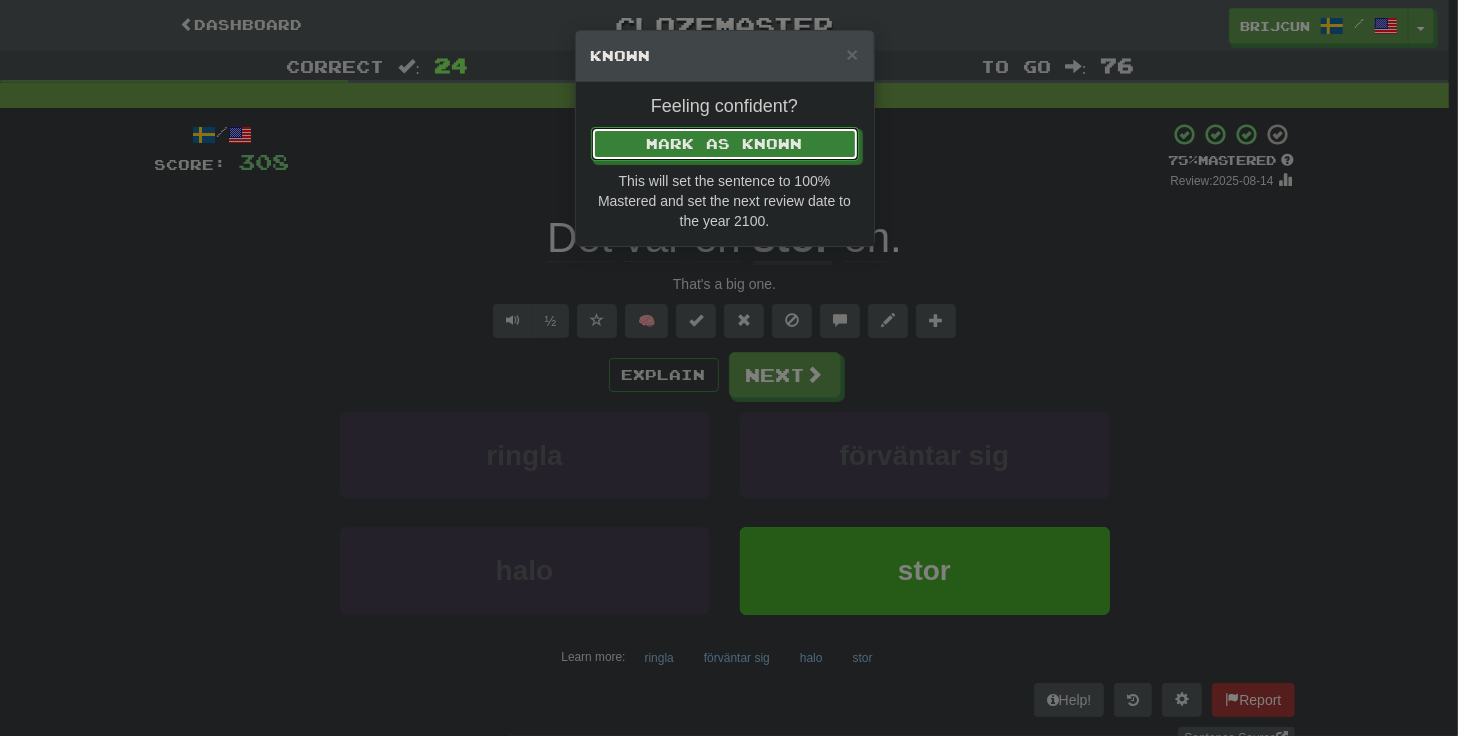click on "Mark as Known" at bounding box center (725, 144) 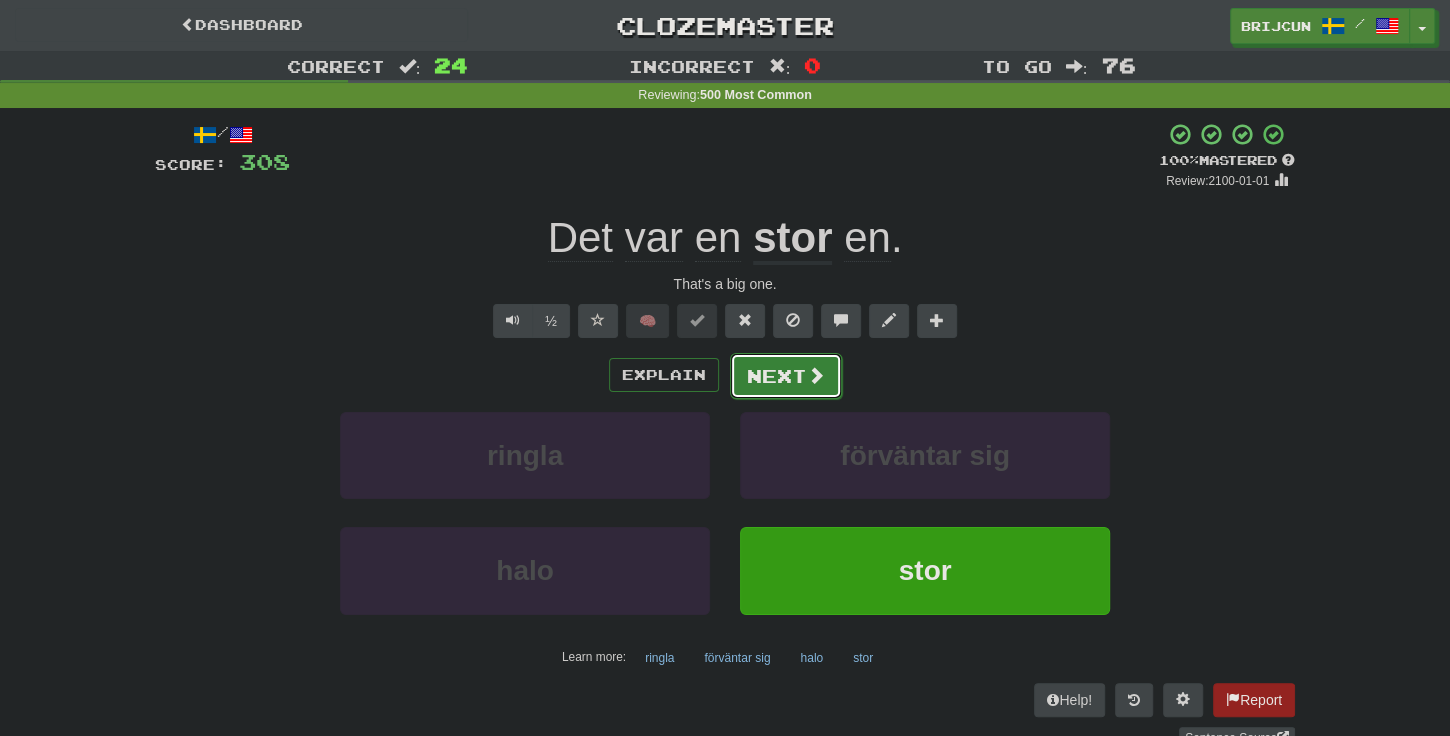 click at bounding box center [816, 375] 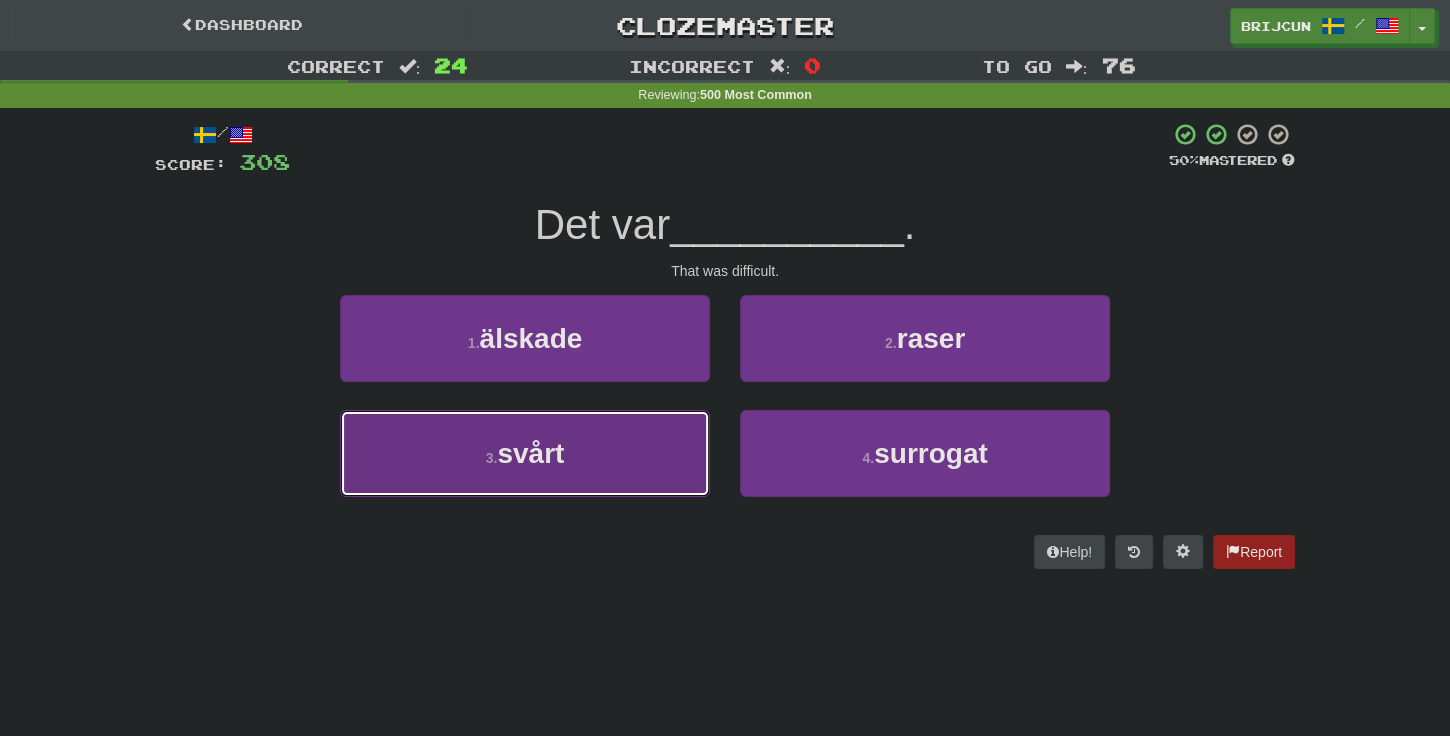 click on "3 .  svårt" at bounding box center (525, 453) 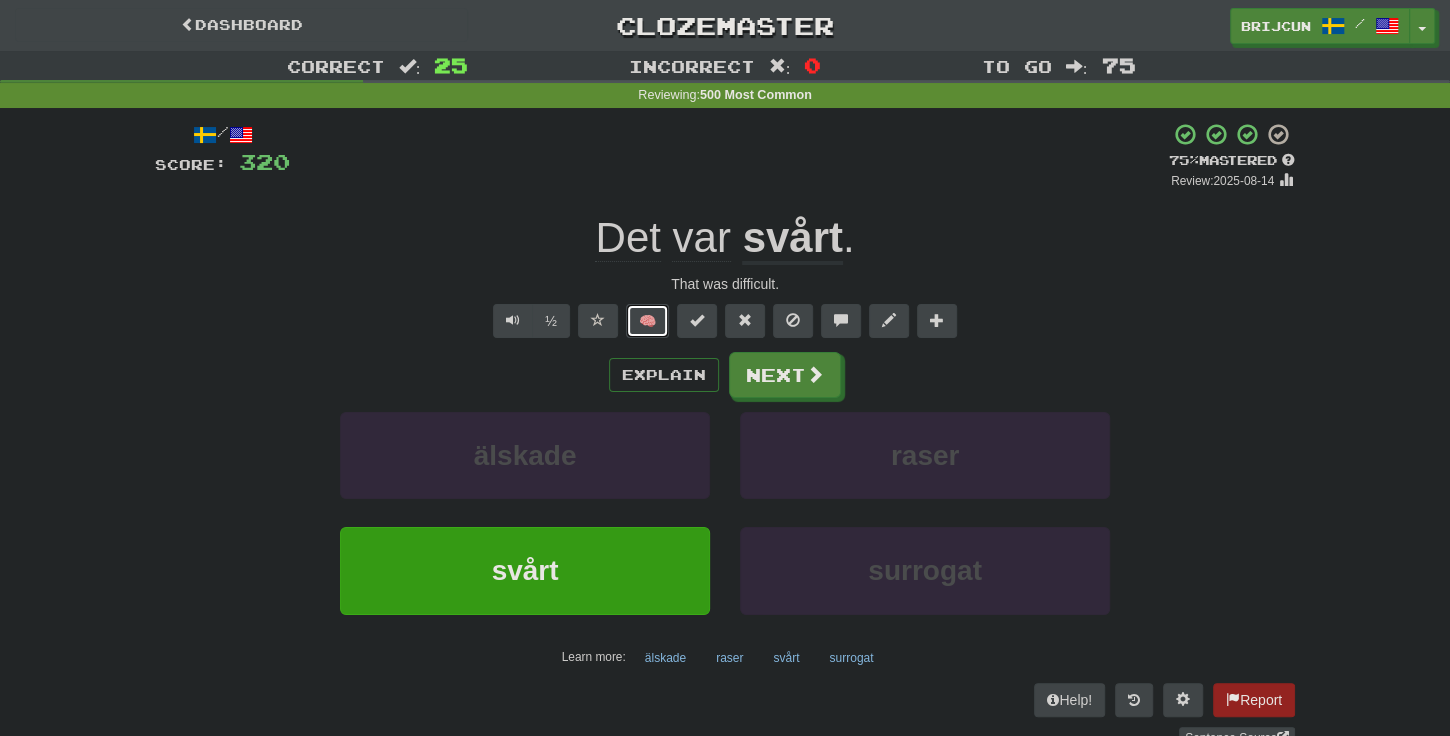 click on "🧠" at bounding box center (647, 321) 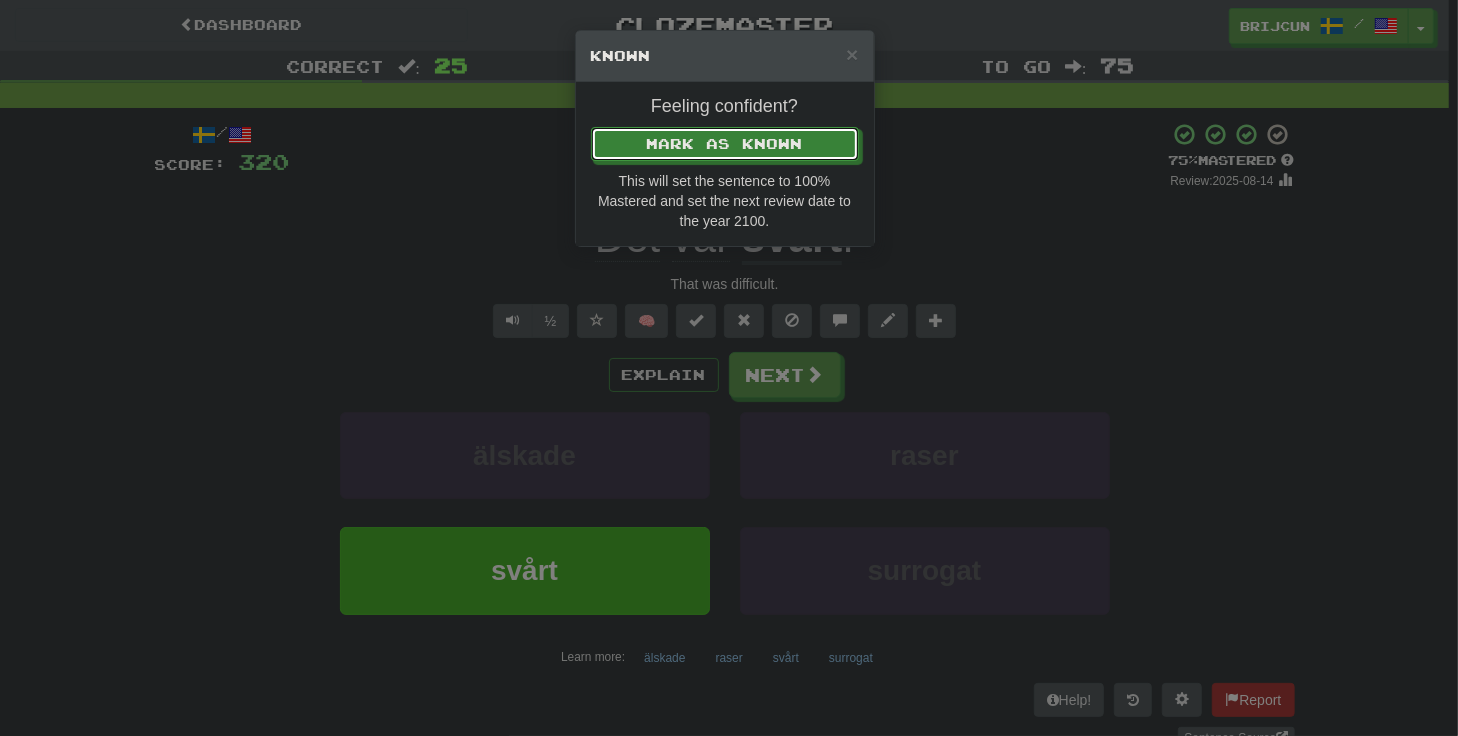 click on "Mark as Known" at bounding box center (725, 144) 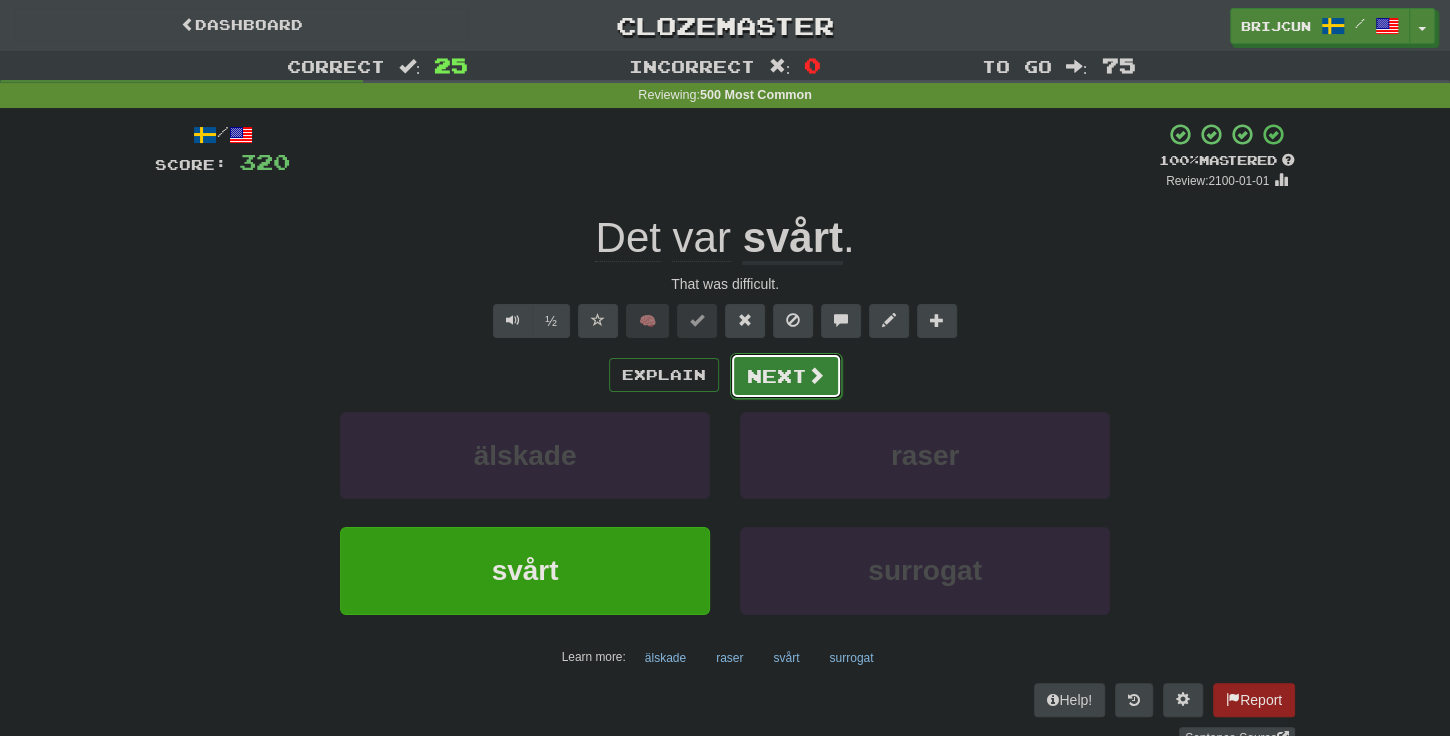 click at bounding box center [816, 375] 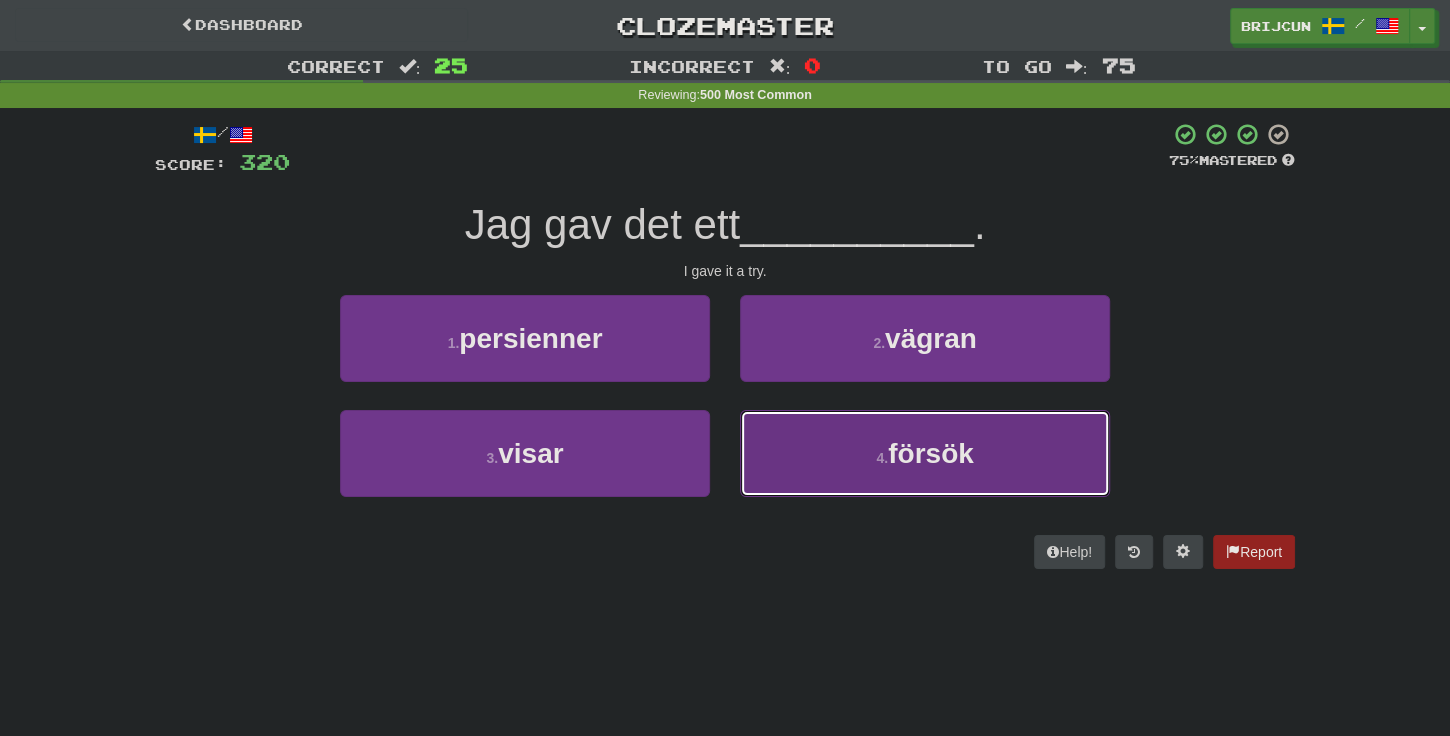 click on "4 .  försök" at bounding box center [925, 453] 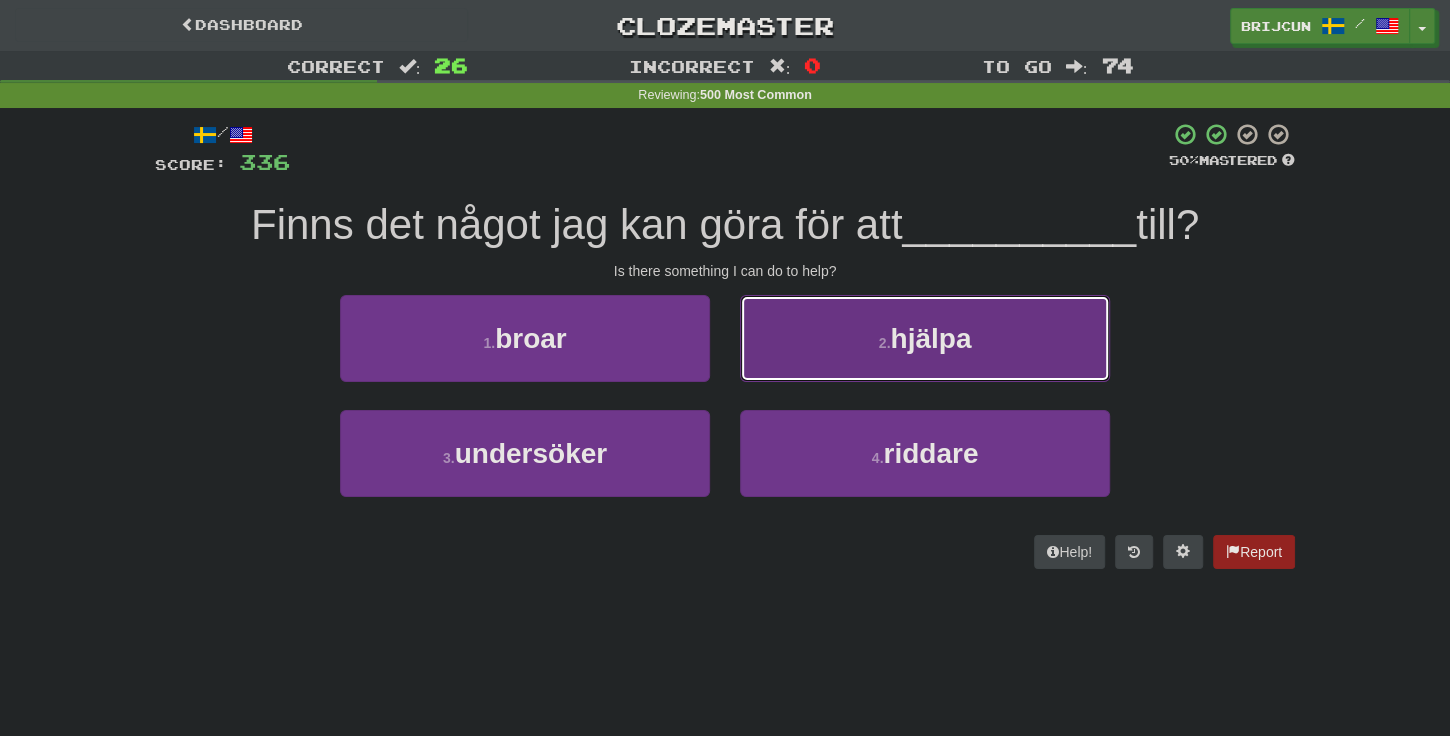 click on "2 .  hjälpa" at bounding box center (925, 338) 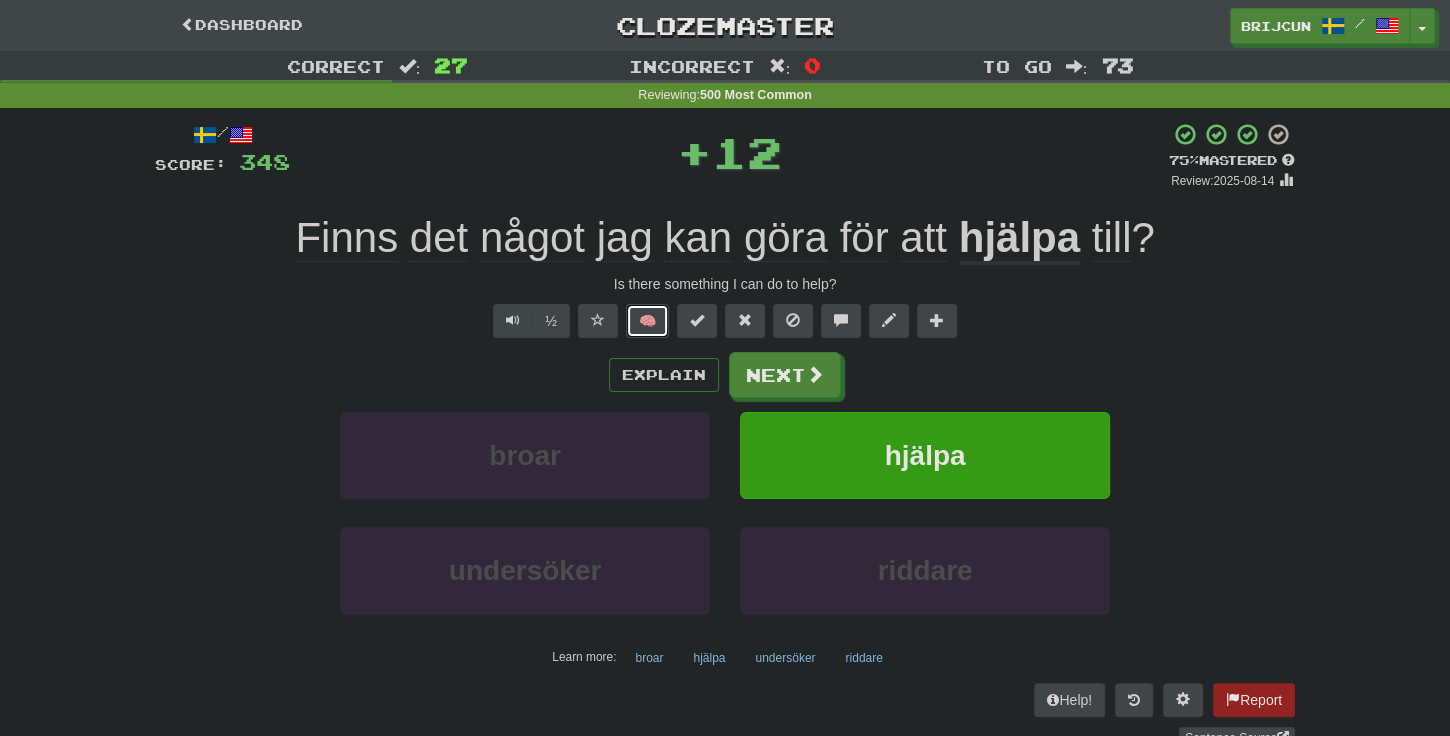 click on "🧠" at bounding box center [647, 321] 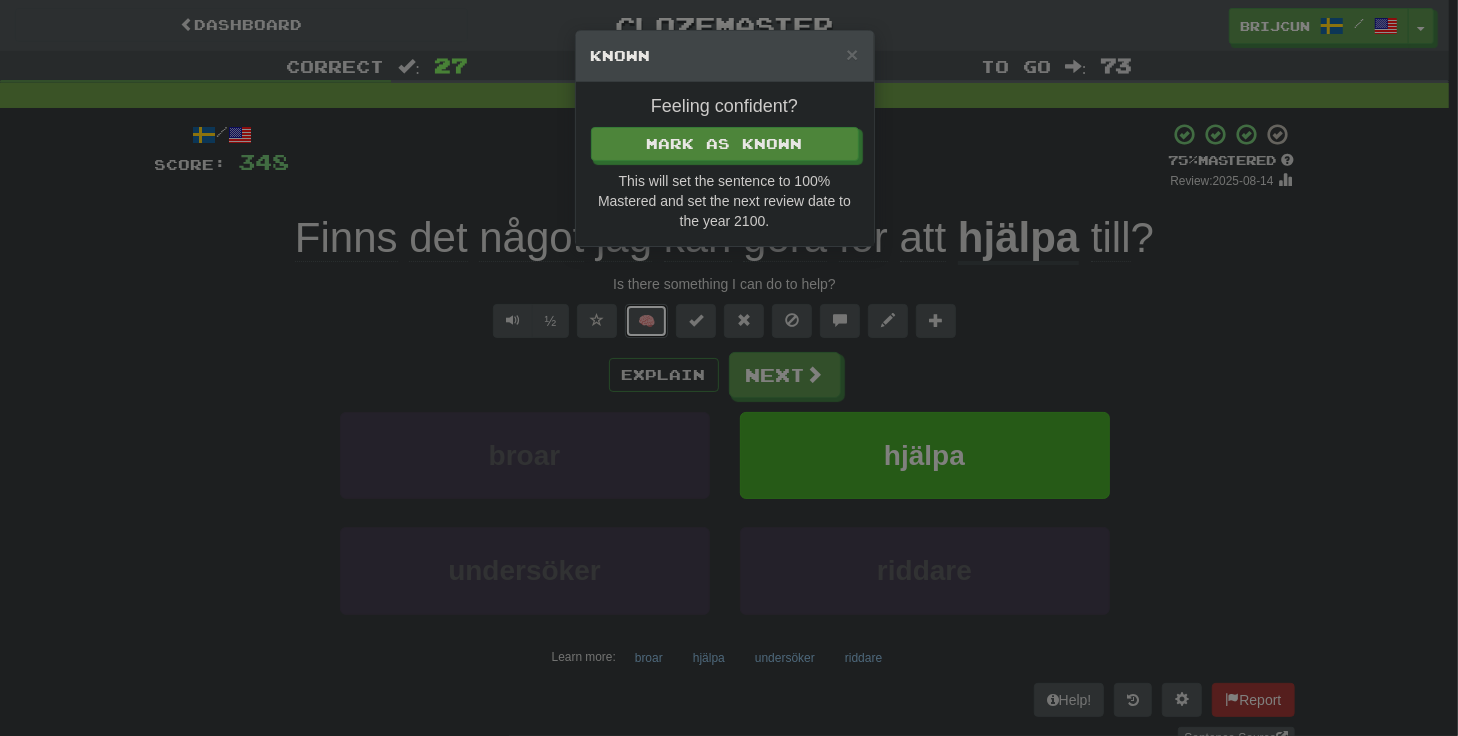 type 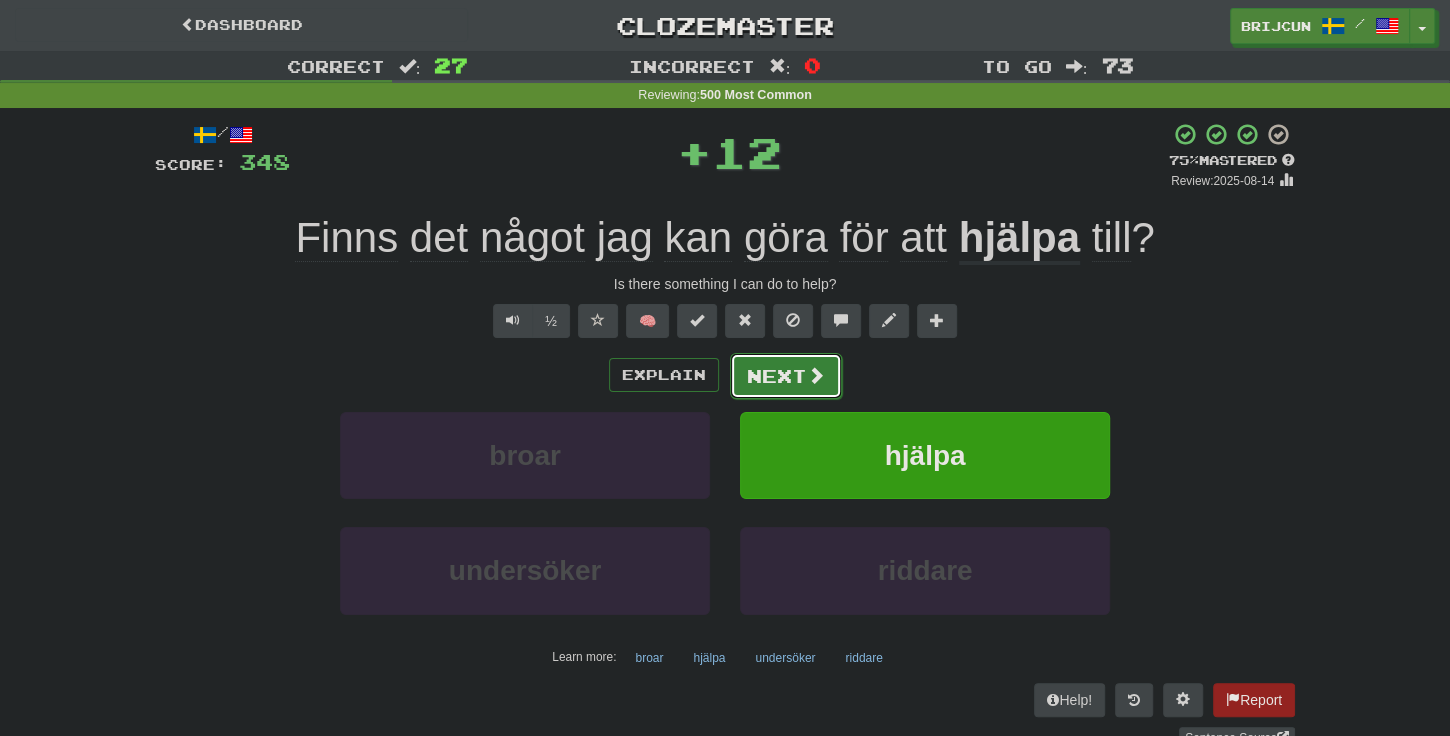 click on "Next" at bounding box center [786, 376] 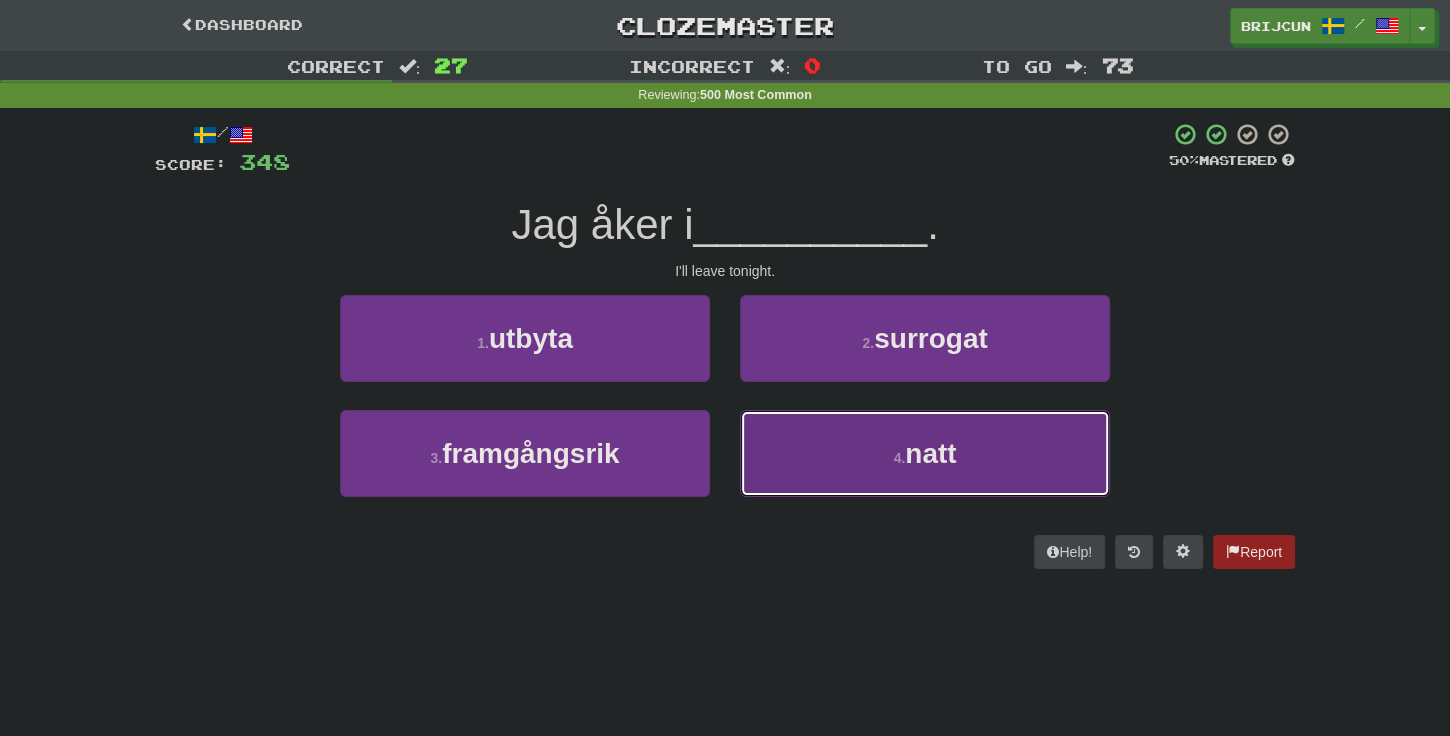 click on "4 .  natt" at bounding box center (925, 453) 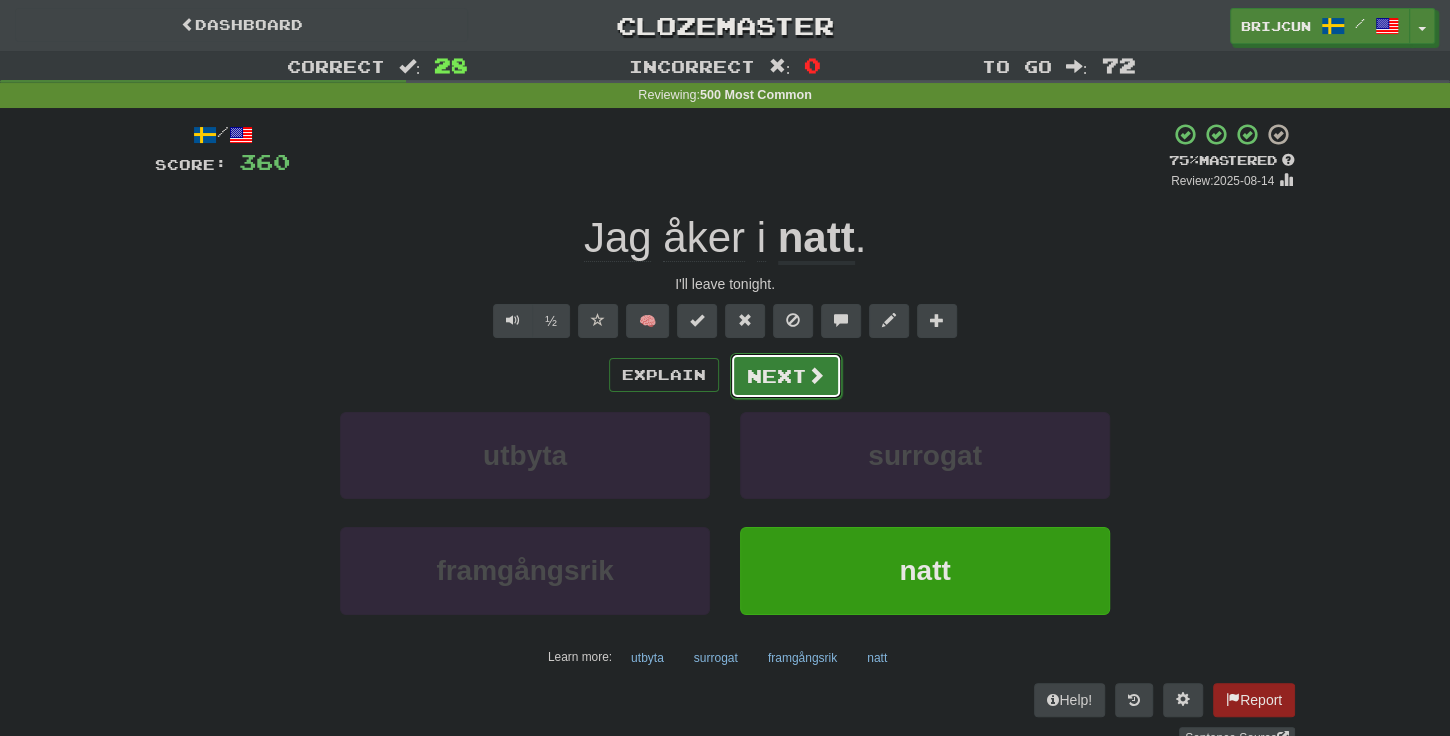 click on "Next" at bounding box center (786, 376) 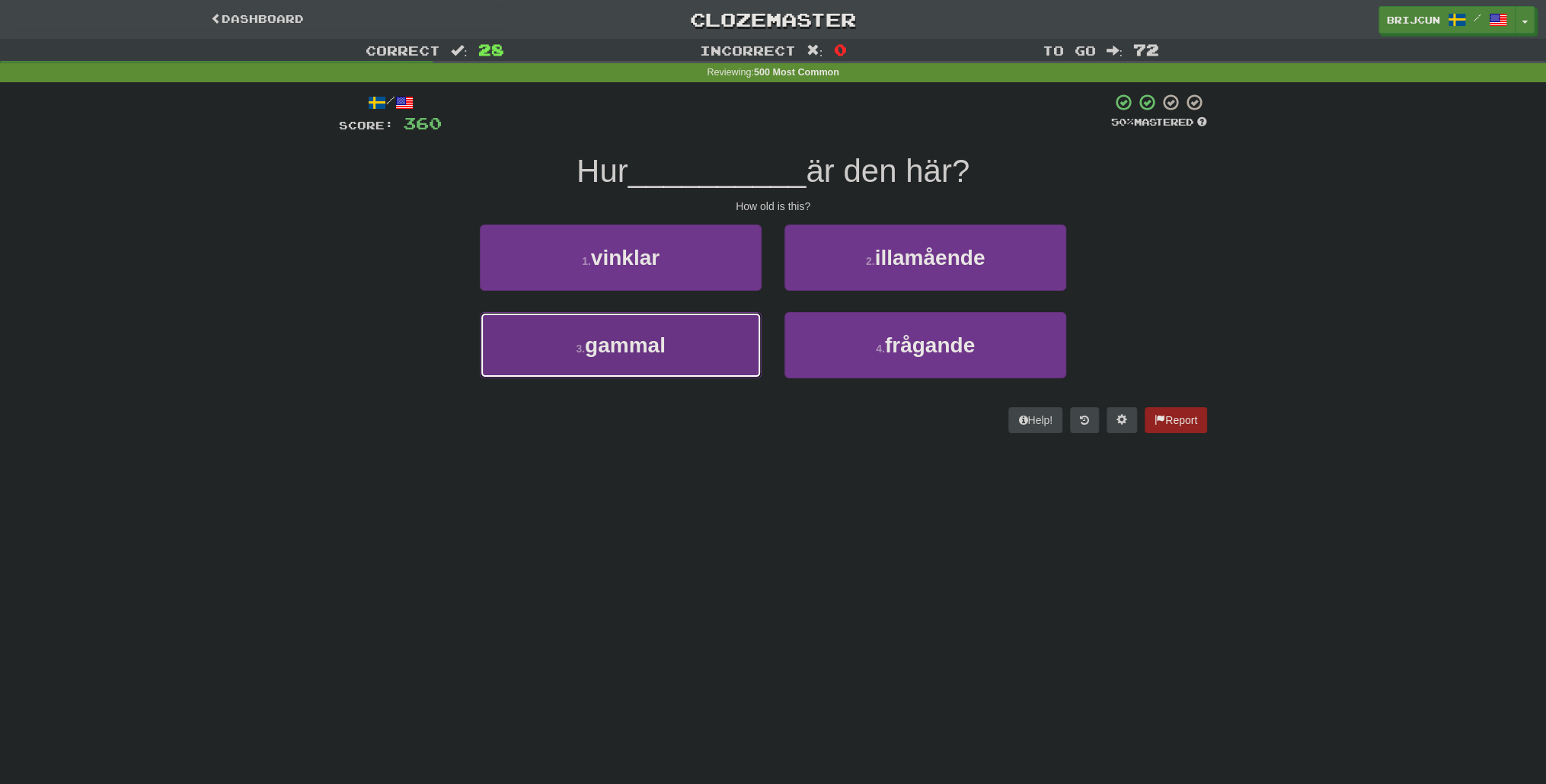 click on "3 .  gammal" at bounding box center [621, 345] 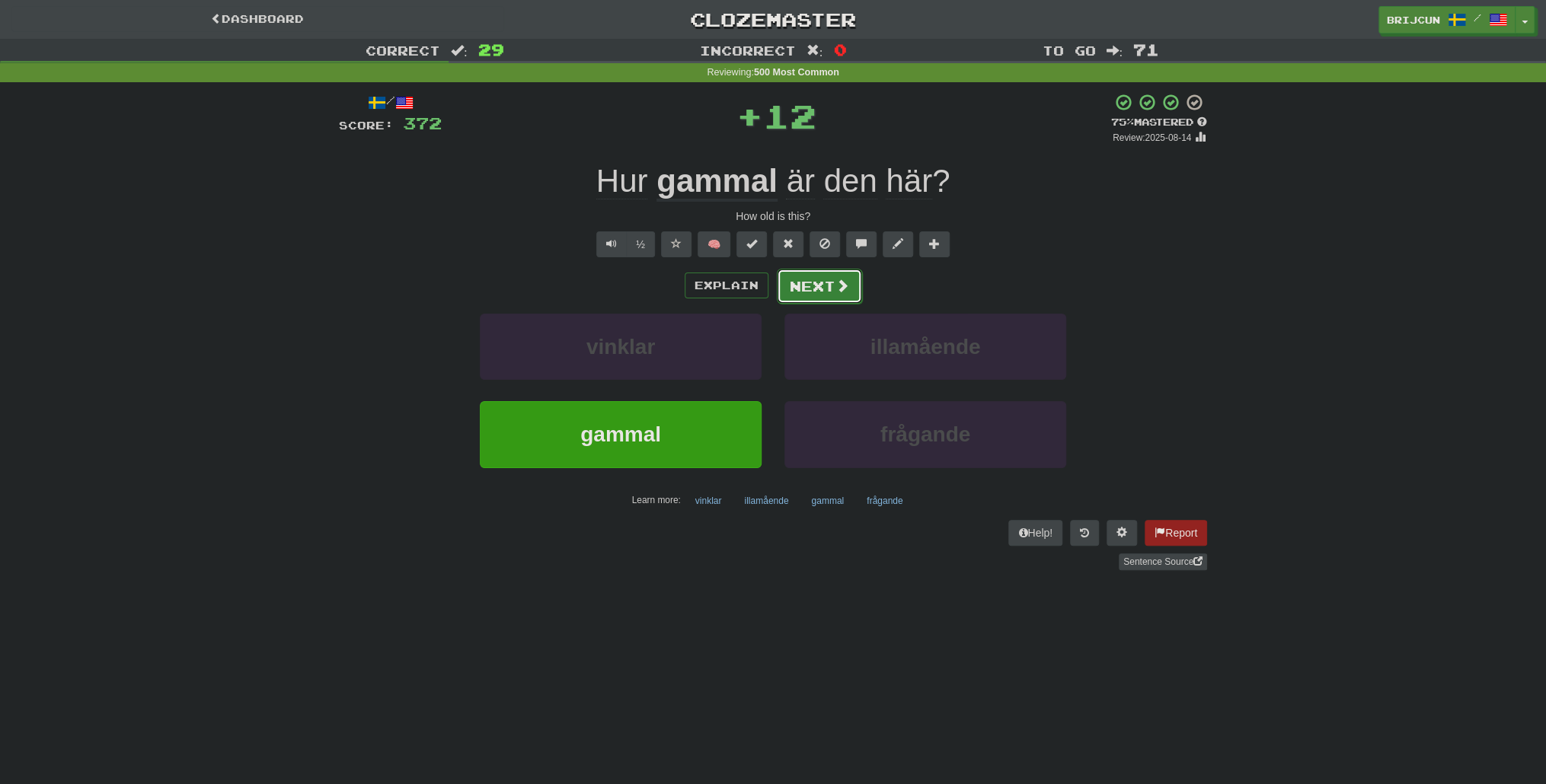 click on "Next" at bounding box center (819, 286) 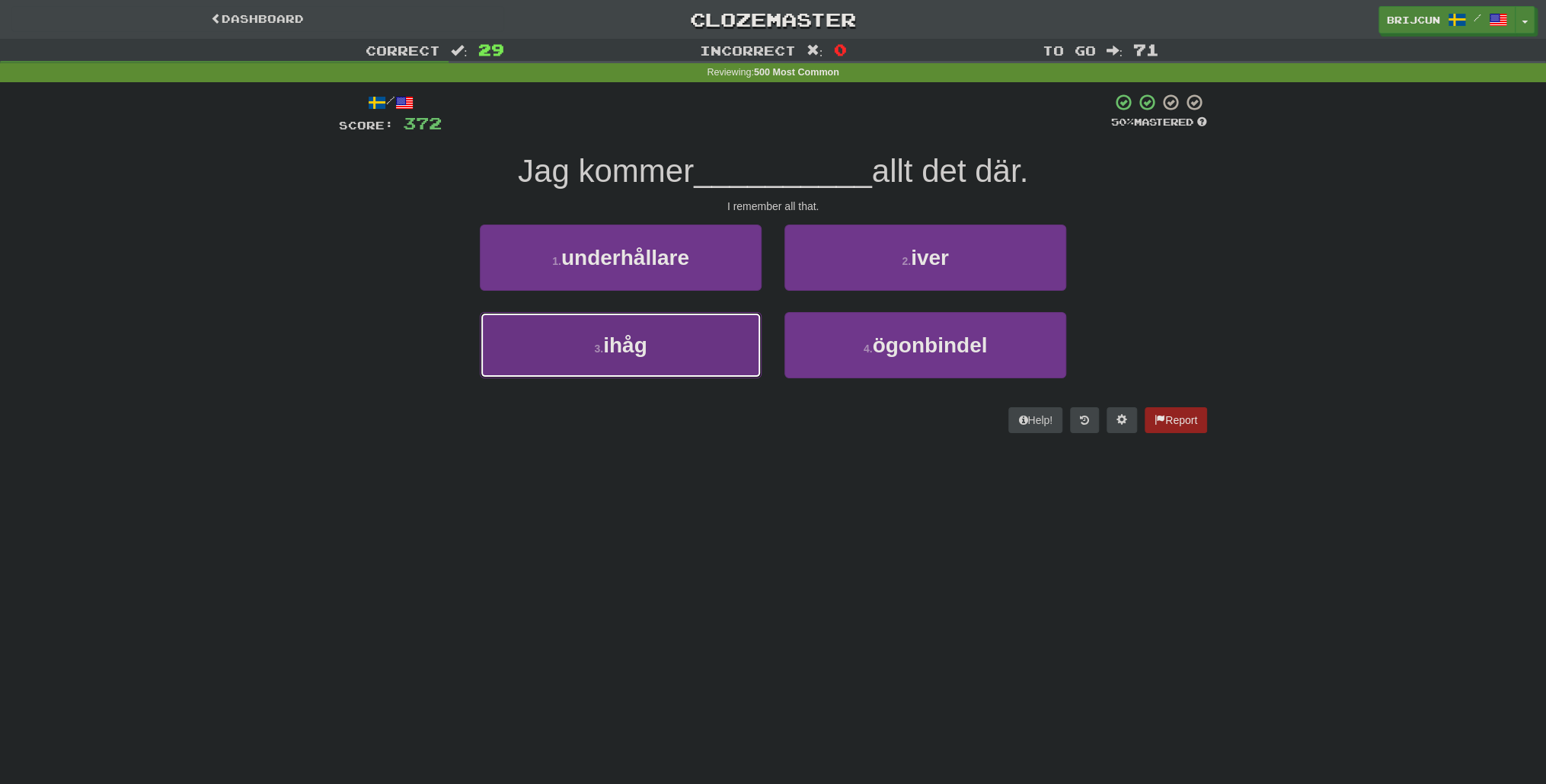 click on "ihåg" at bounding box center [625, 345] 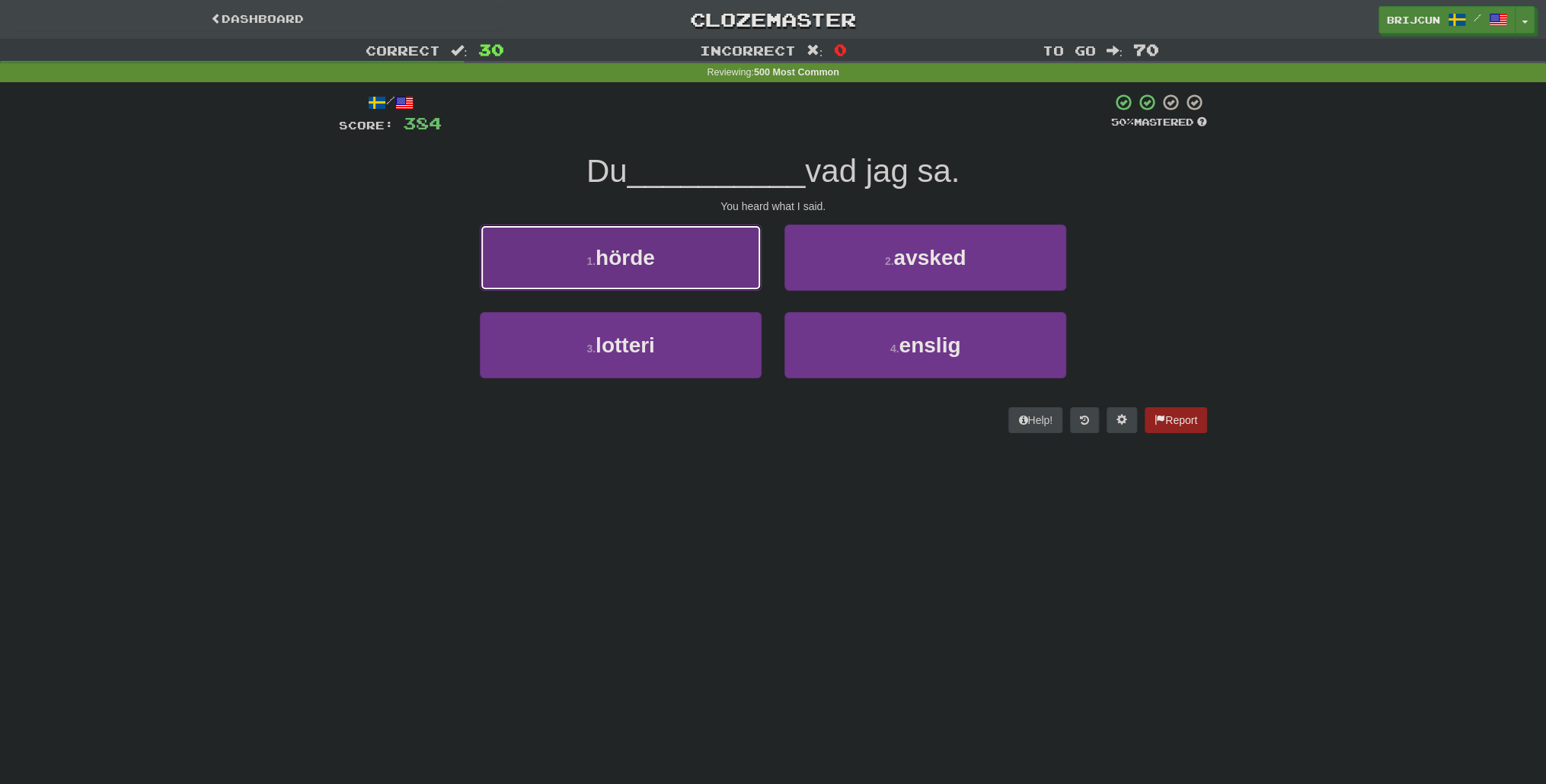click on "1 .  hörde" at bounding box center (621, 257) 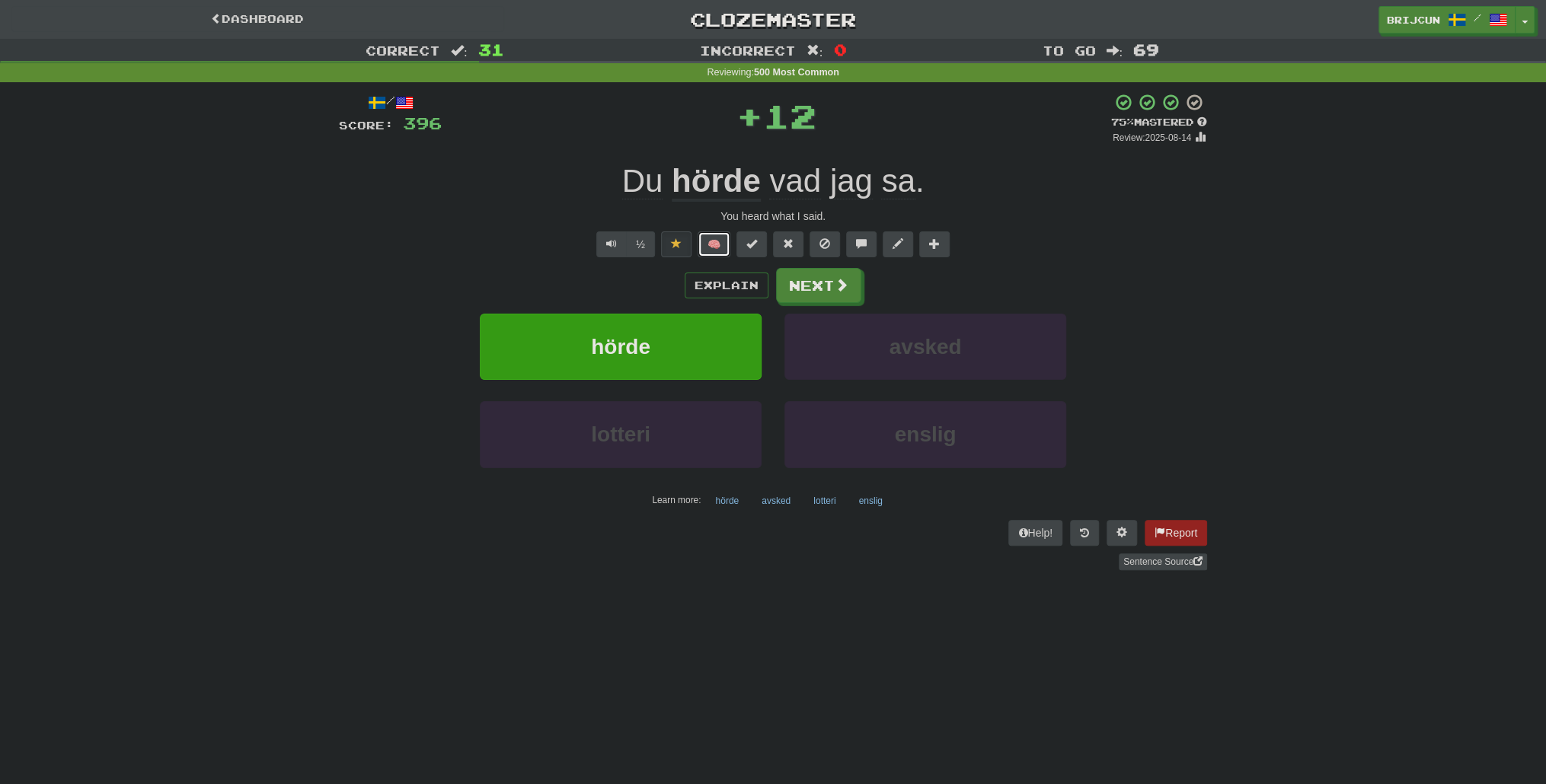 click on "🧠" at bounding box center [714, 244] 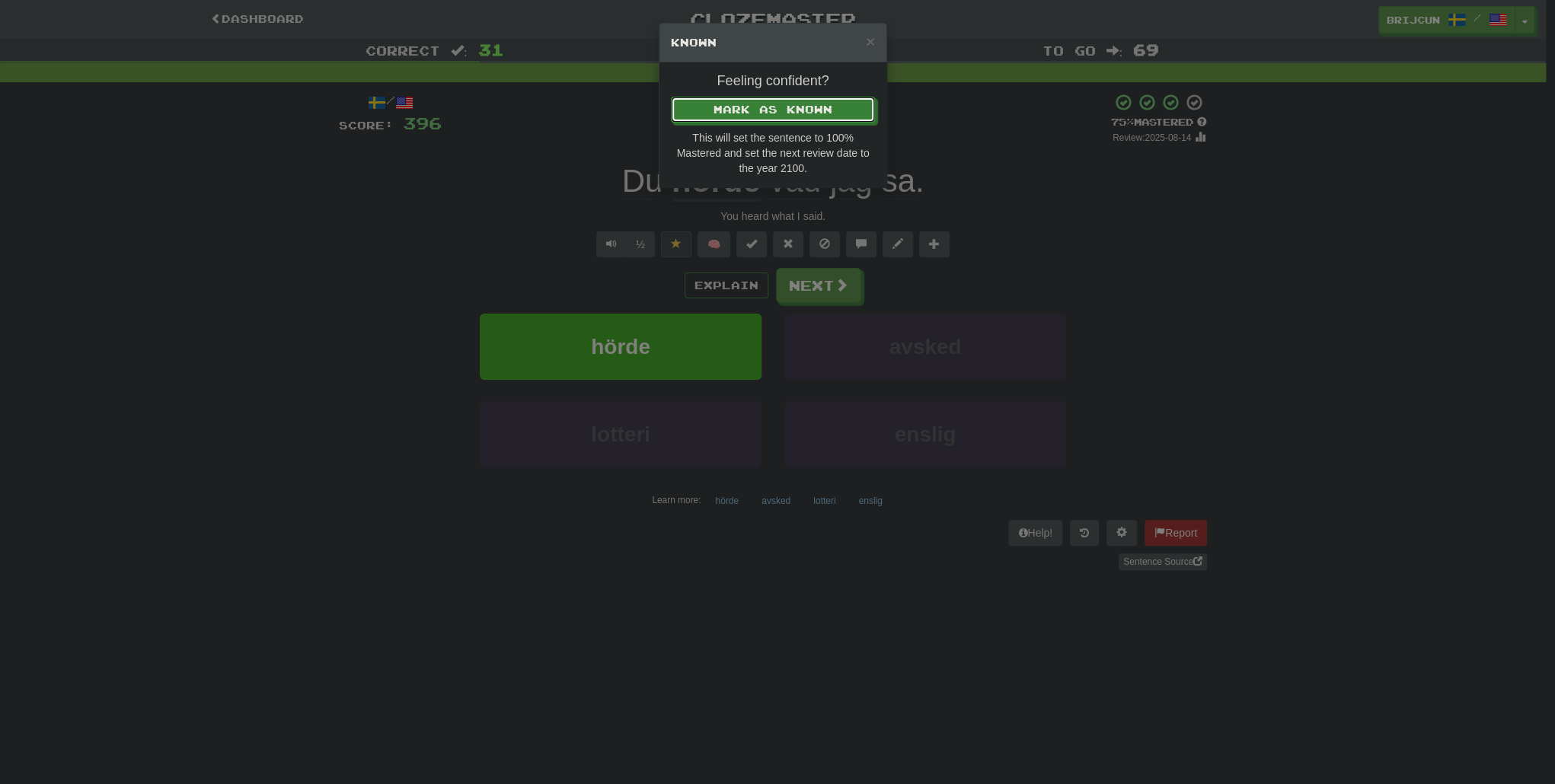 click on "Mark as Known" at bounding box center (773, 110) 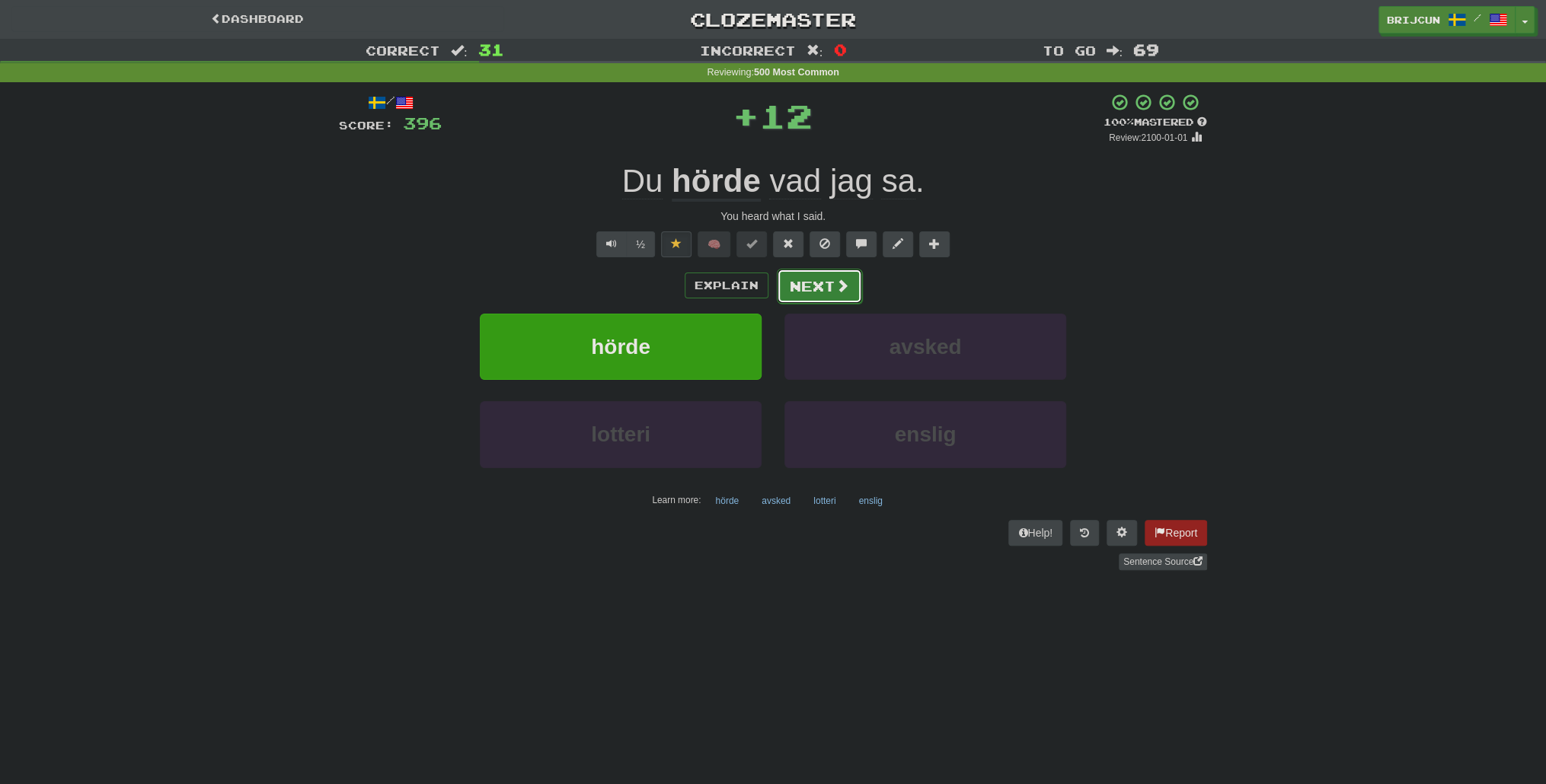 click on "Next" at bounding box center (819, 286) 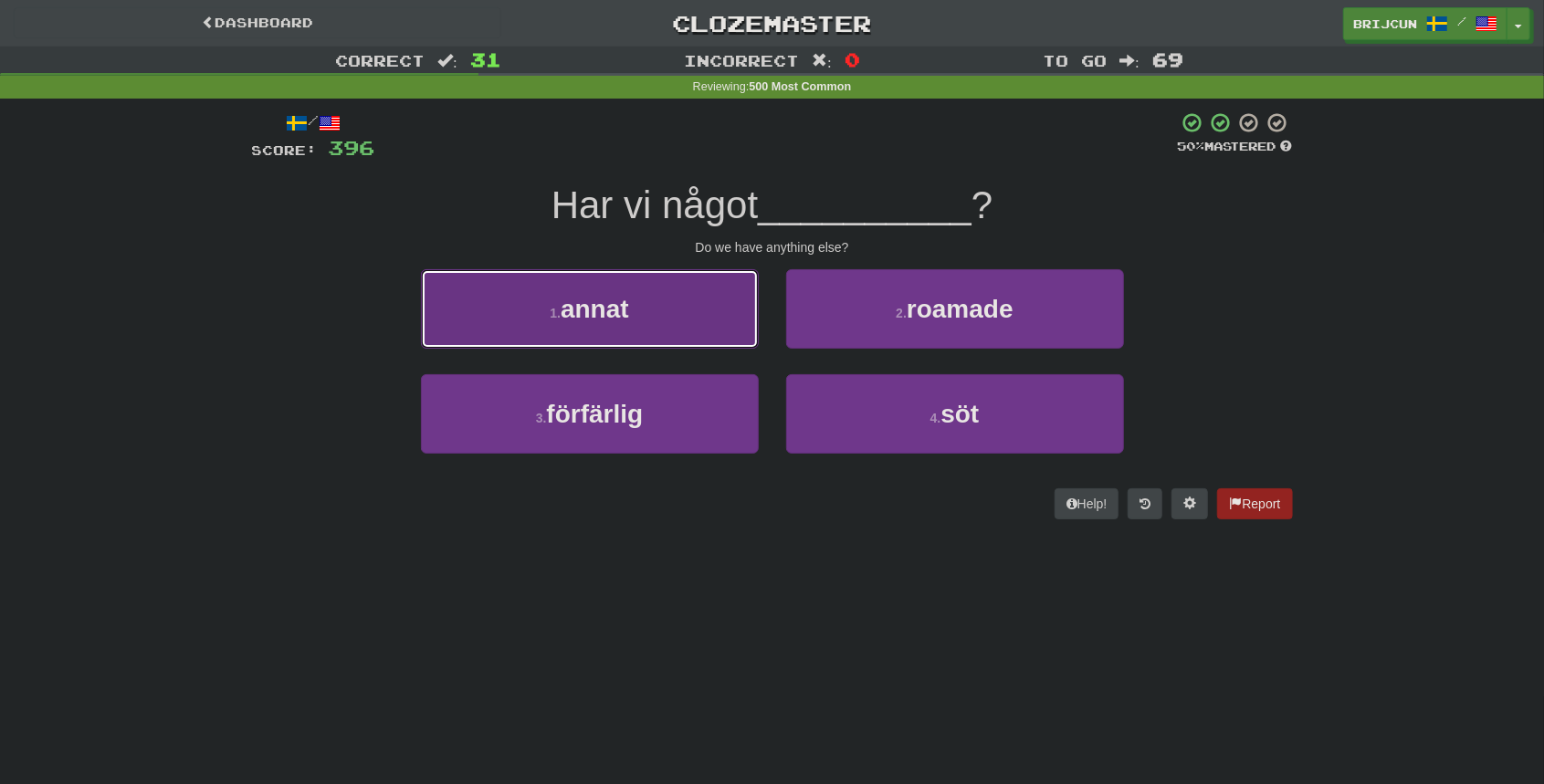 click on "1 .  annat" at bounding box center (590, 308) 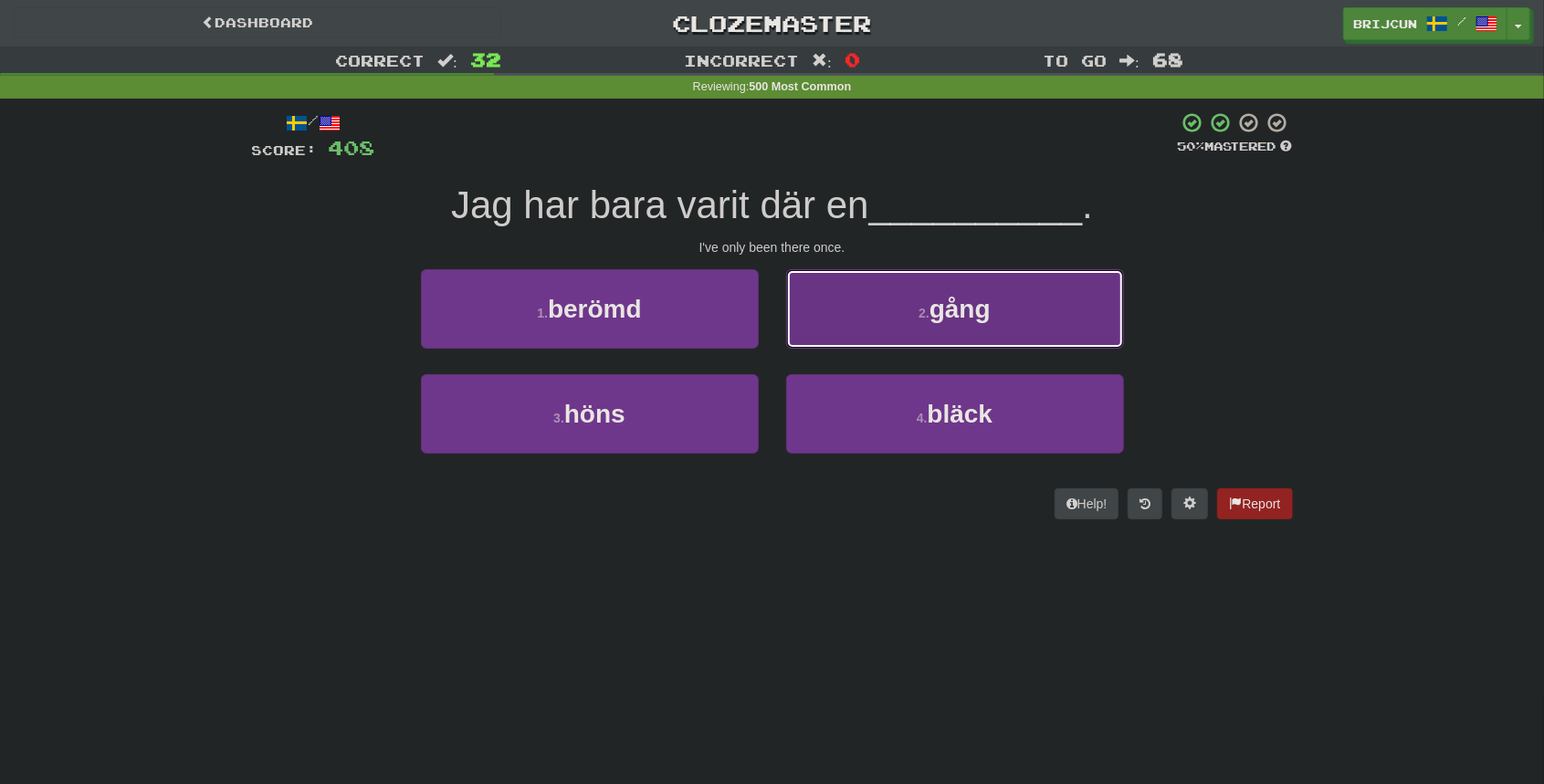 click on "2 .  gång" at bounding box center [955, 308] 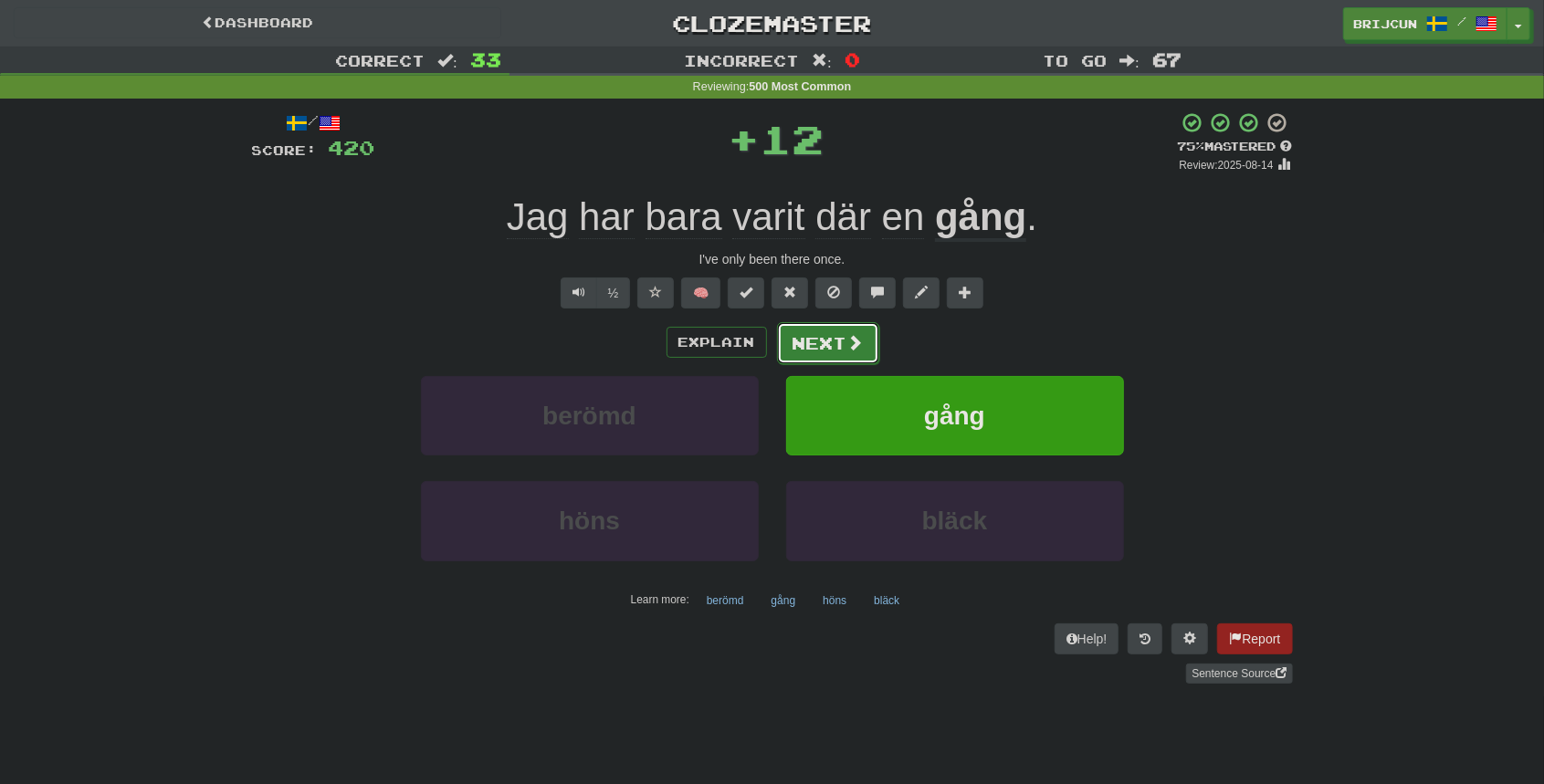 click on "Next" at bounding box center (828, 343) 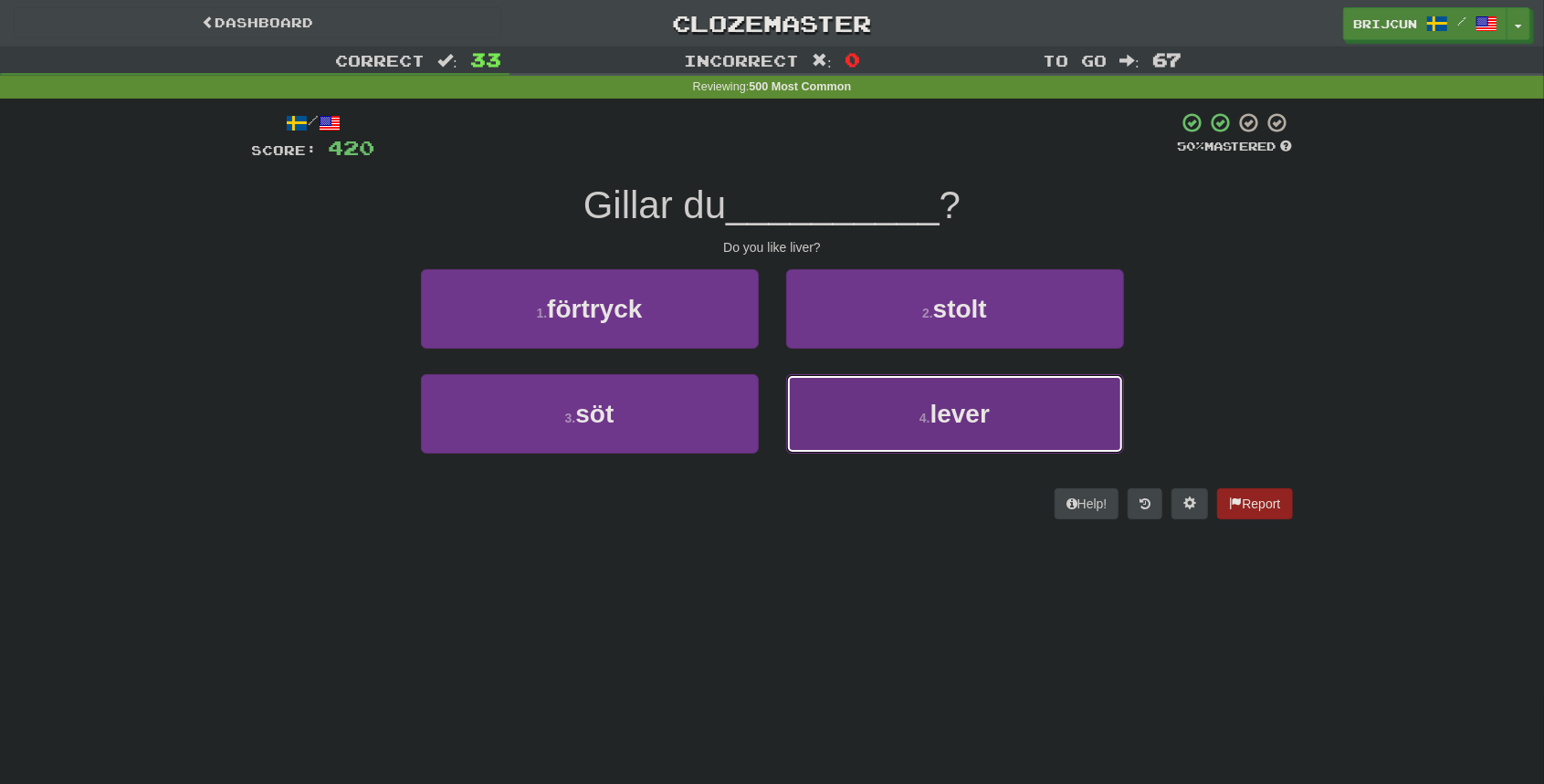 click on "lever" at bounding box center (960, 413) 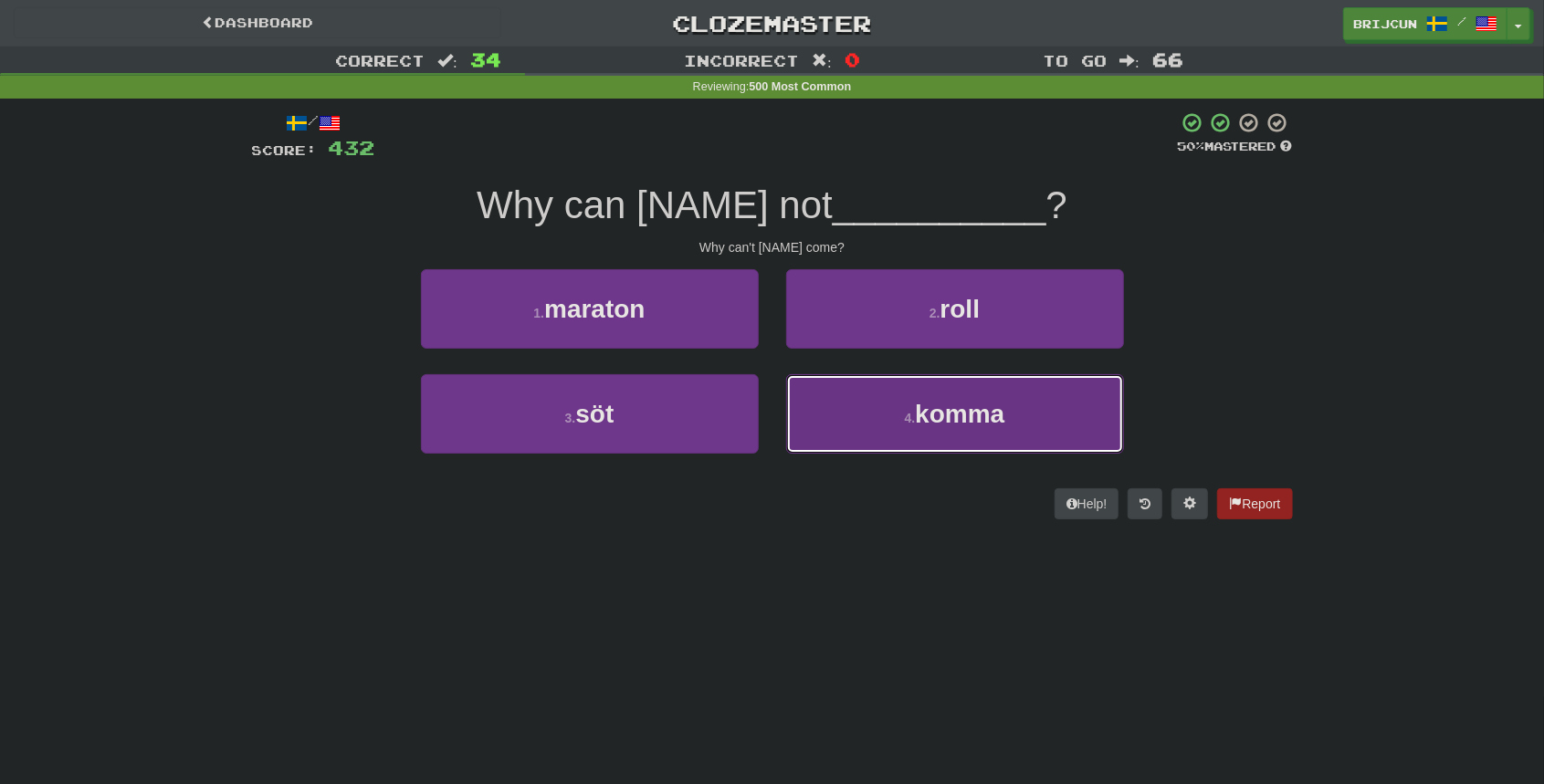 click on "4 .  komma" at bounding box center [955, 413] 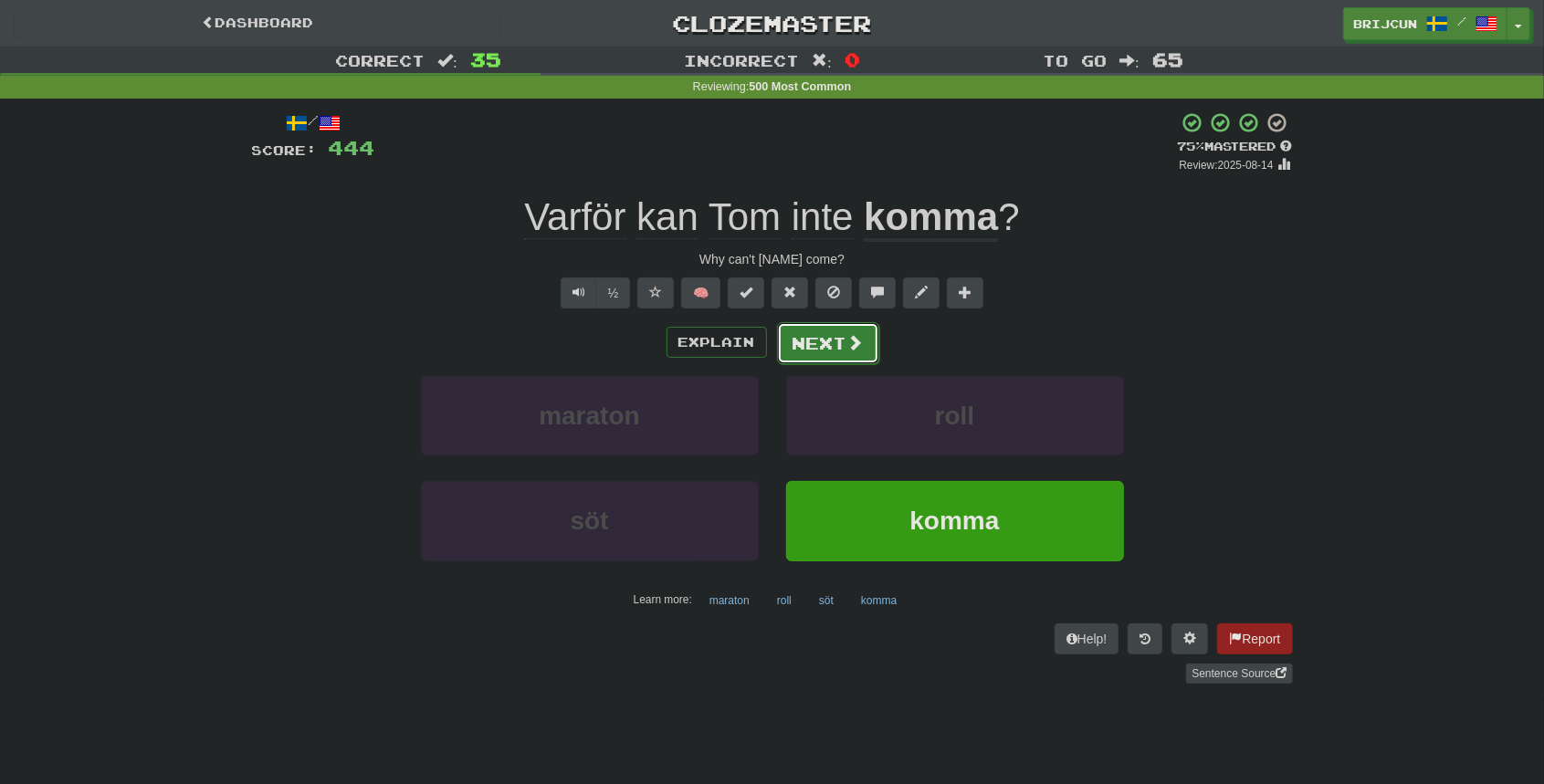 click on "Next" at bounding box center (828, 343) 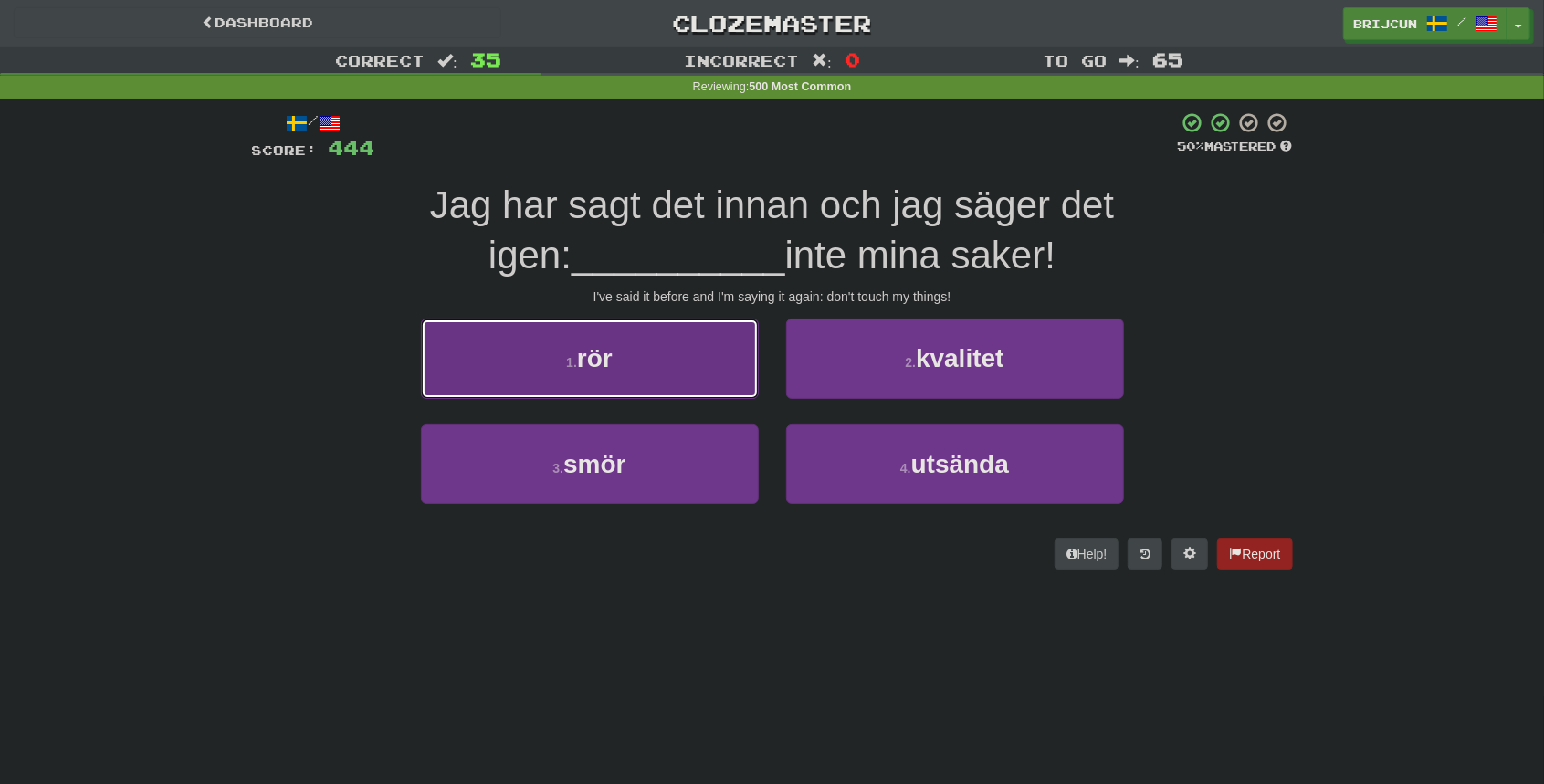 click on "1 .  rör" at bounding box center [590, 358] 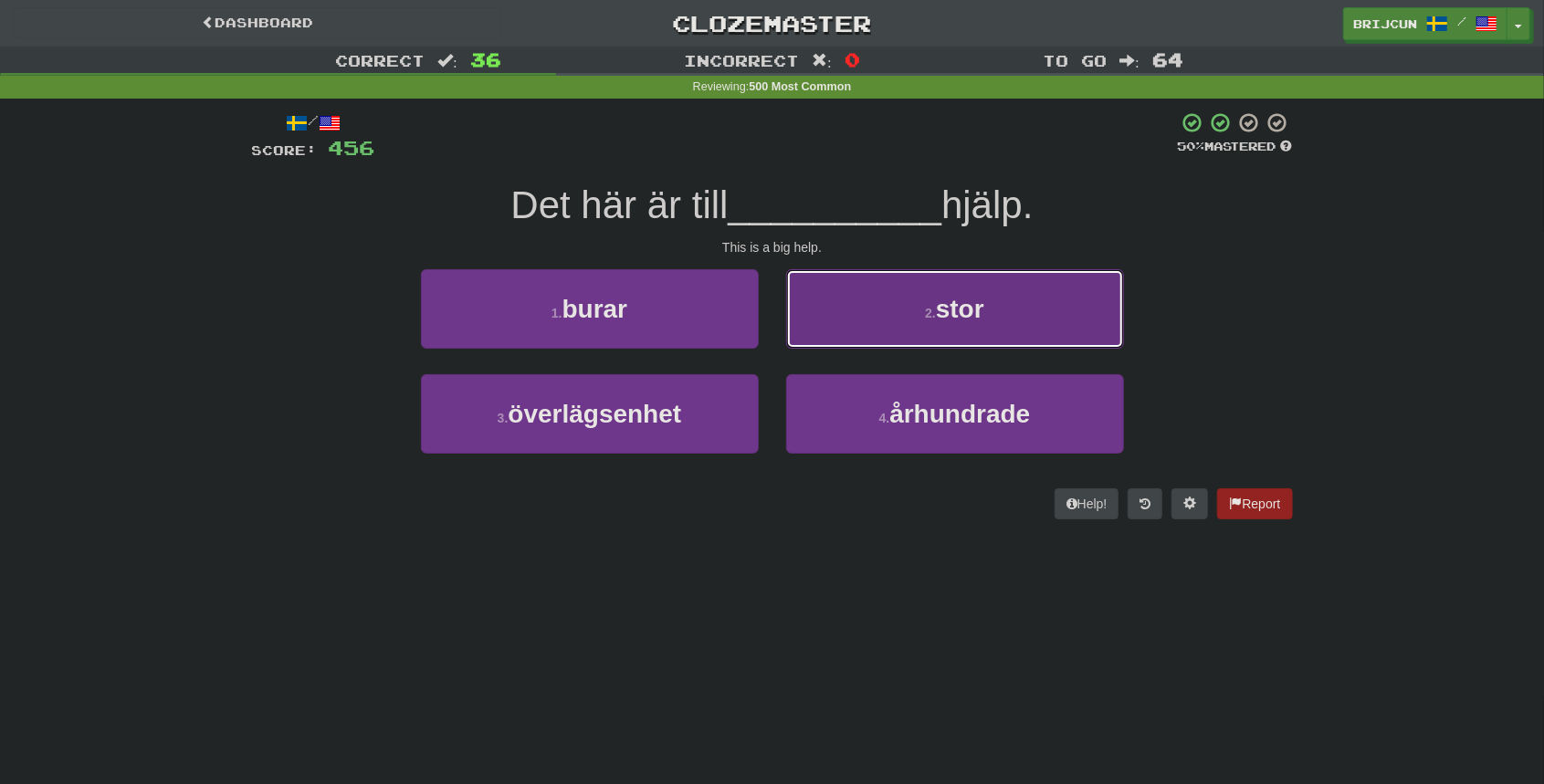 click on "2 .  stor" at bounding box center (955, 308) 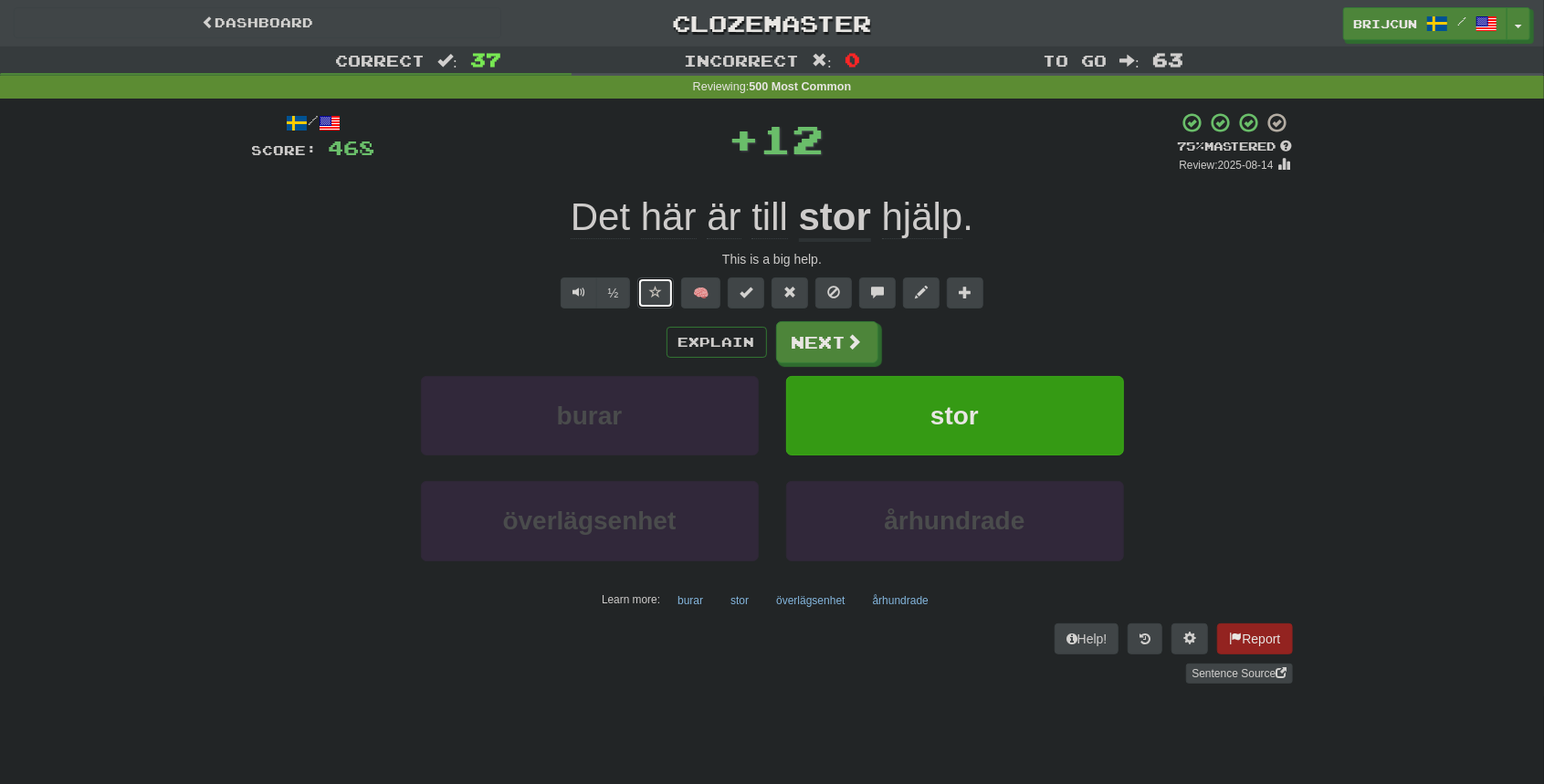 click at bounding box center (656, 293) 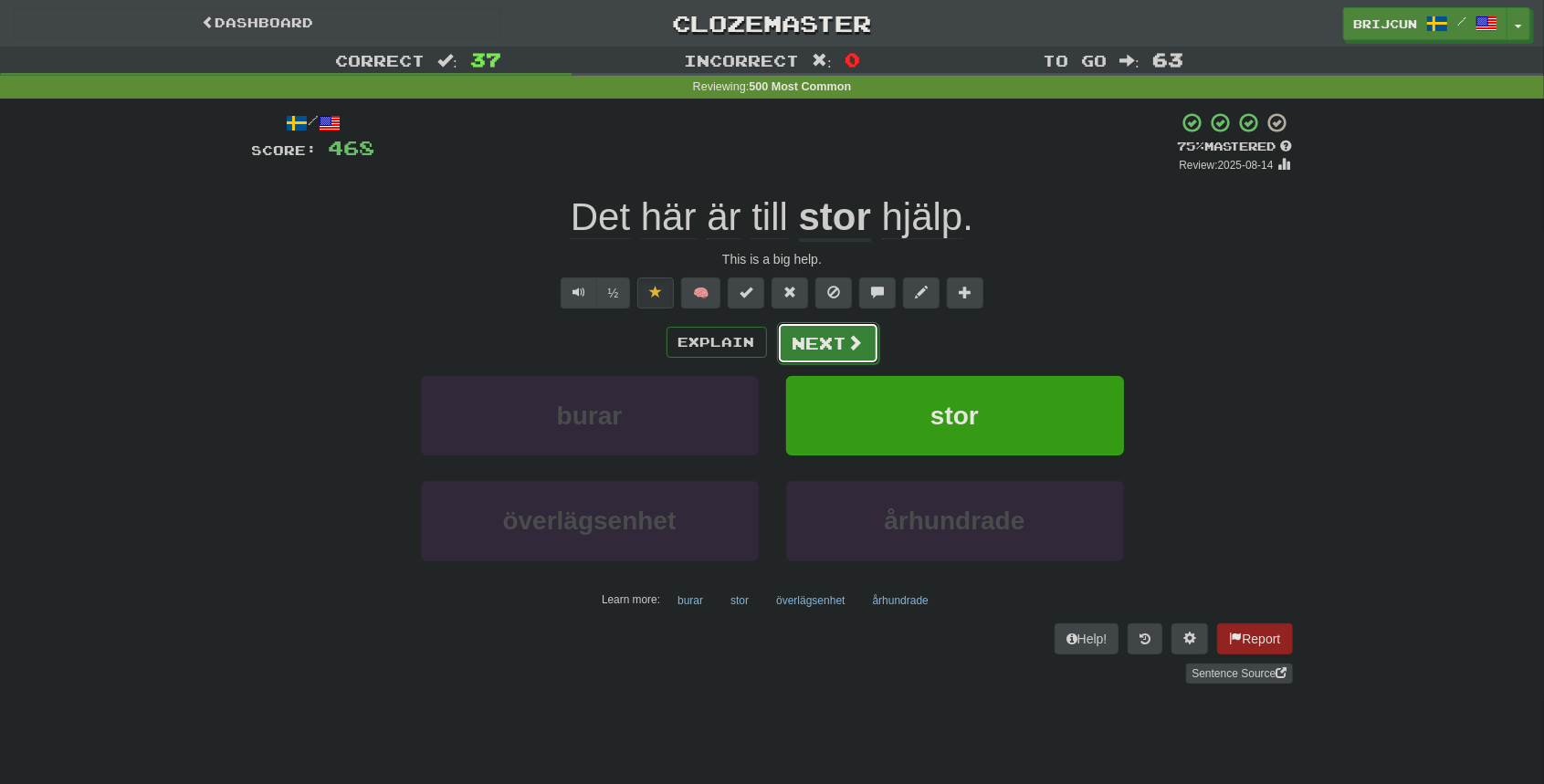 click on "Next" at bounding box center (828, 343) 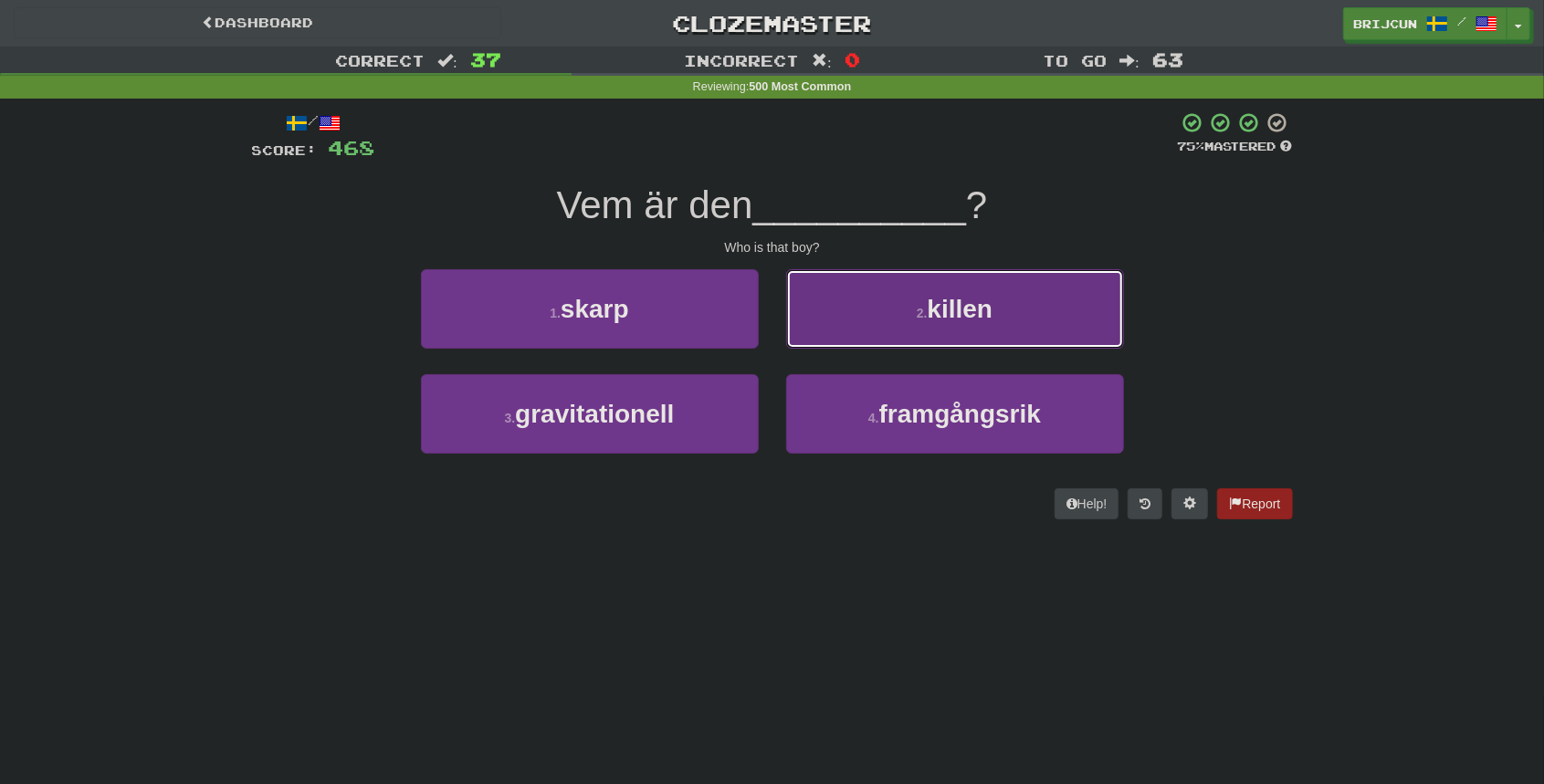 click on "2 .  killen" at bounding box center (955, 308) 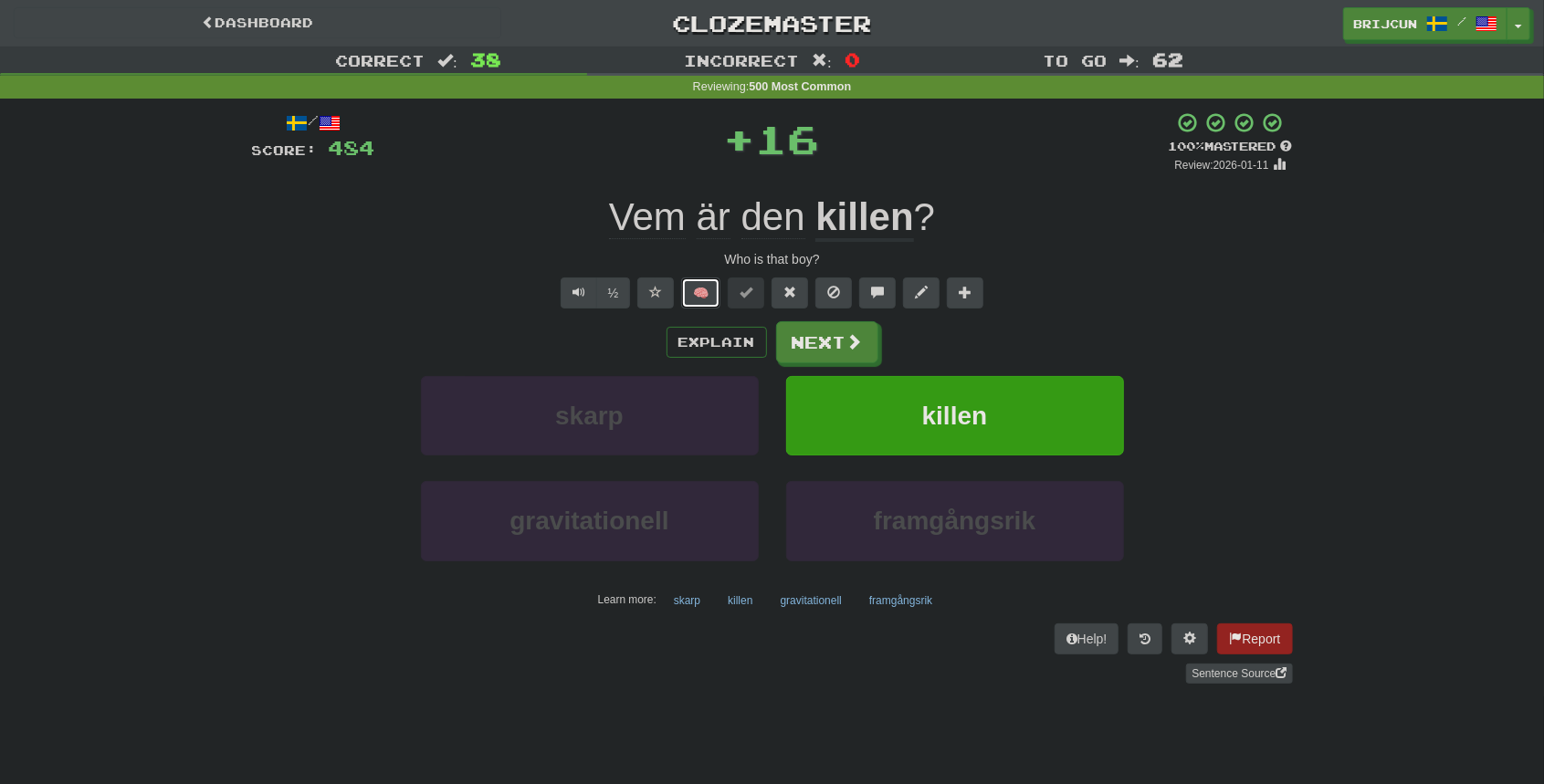 click on "🧠" at bounding box center [700, 293] 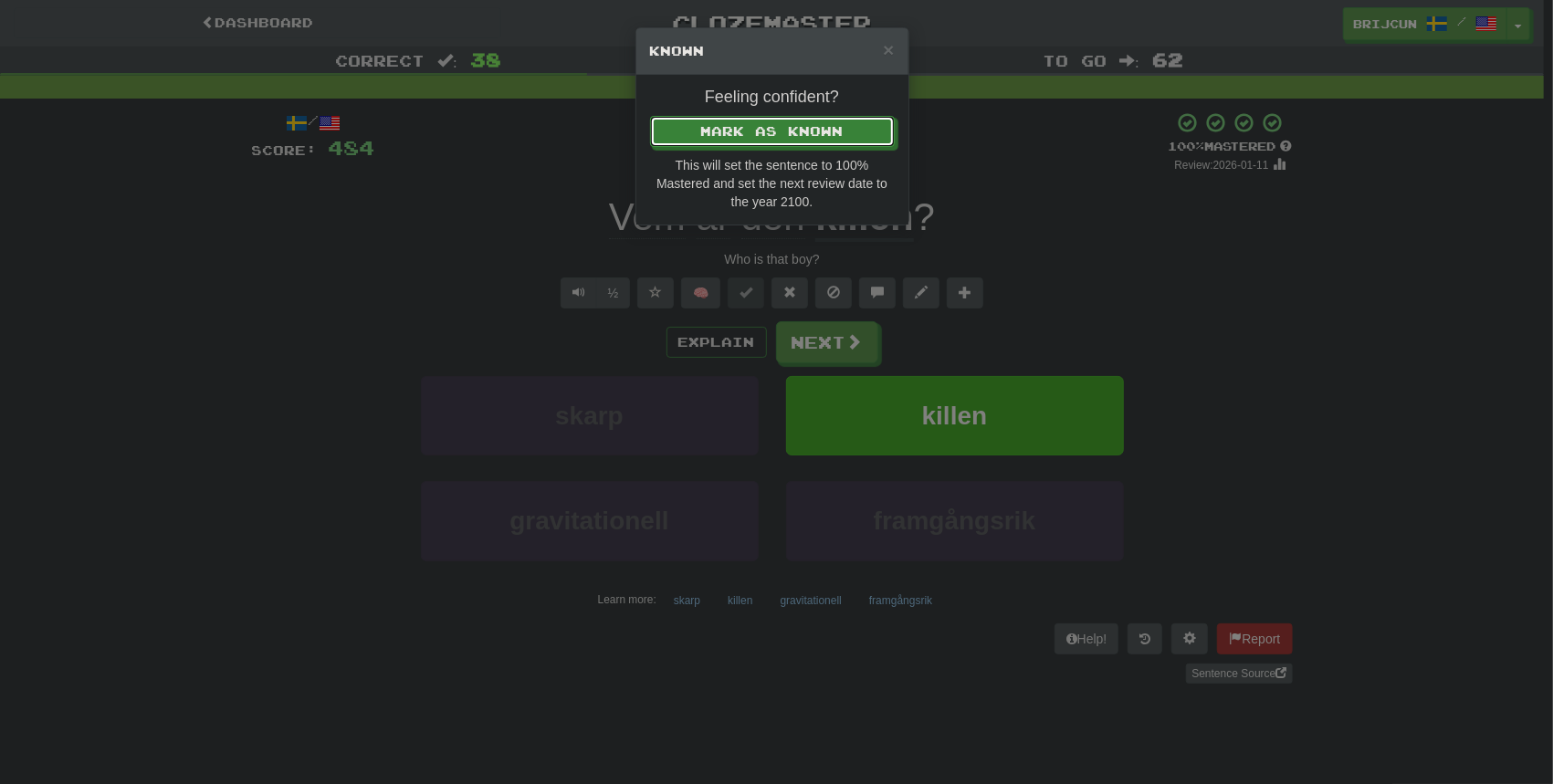 click on "Mark as Known" at bounding box center (772, 131) 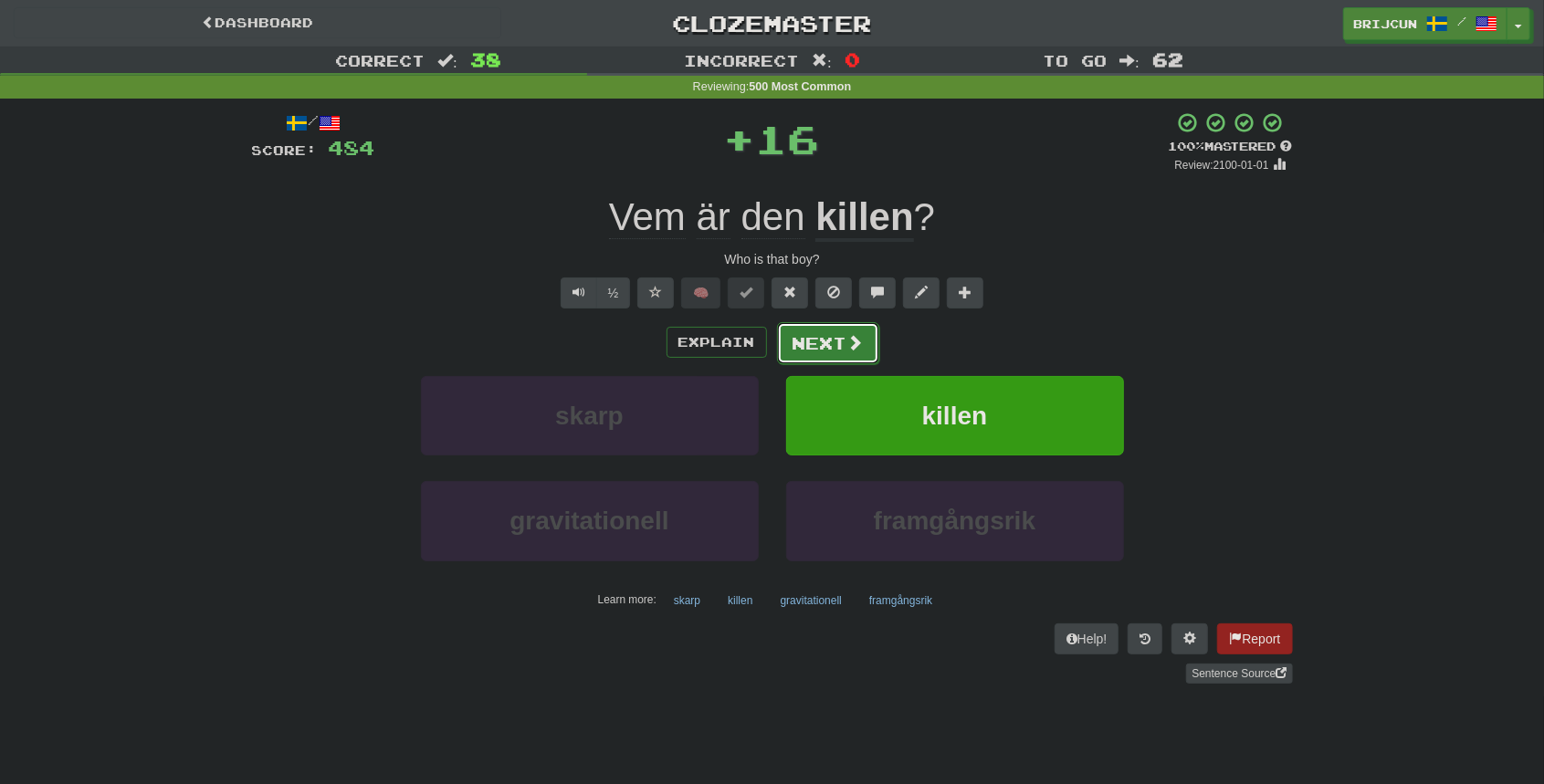 click on "Next" at bounding box center [828, 343] 